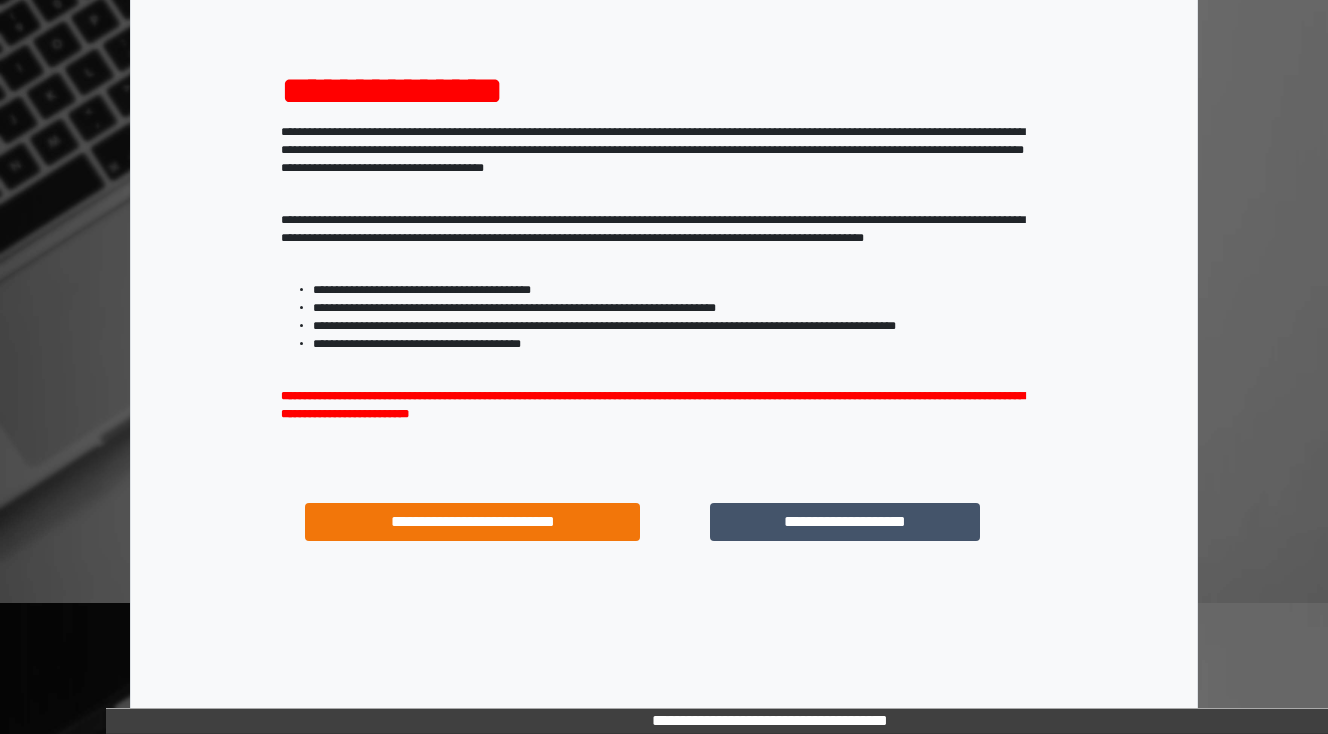 scroll, scrollTop: 192, scrollLeft: 0, axis: vertical 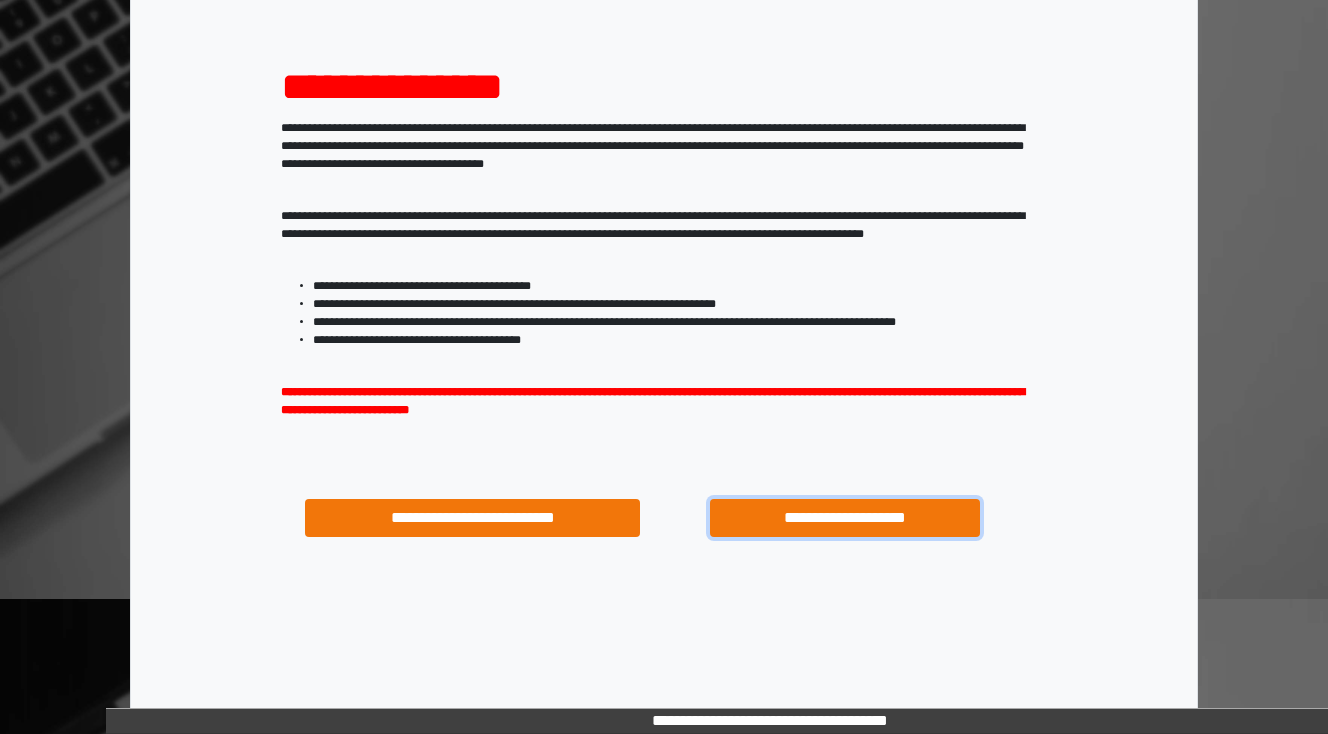 click on "**********" at bounding box center [844, 518] 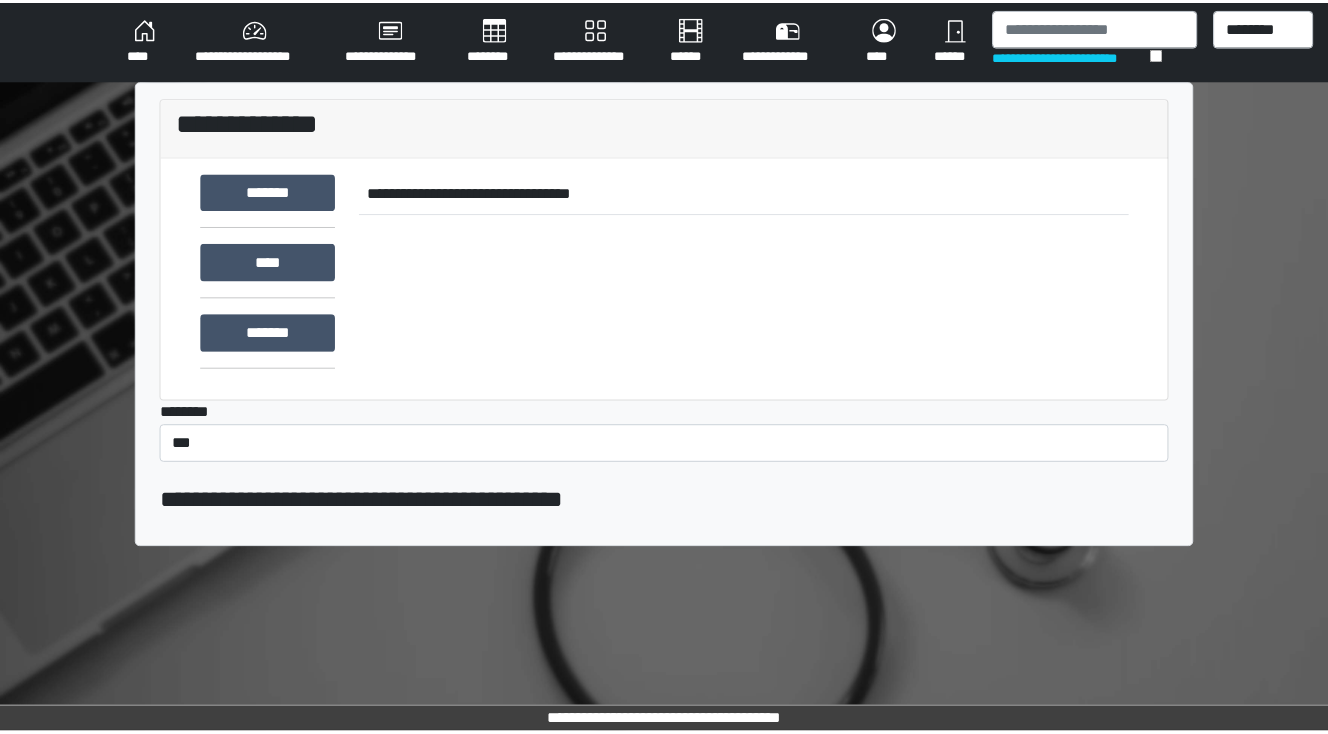 scroll, scrollTop: 0, scrollLeft: 0, axis: both 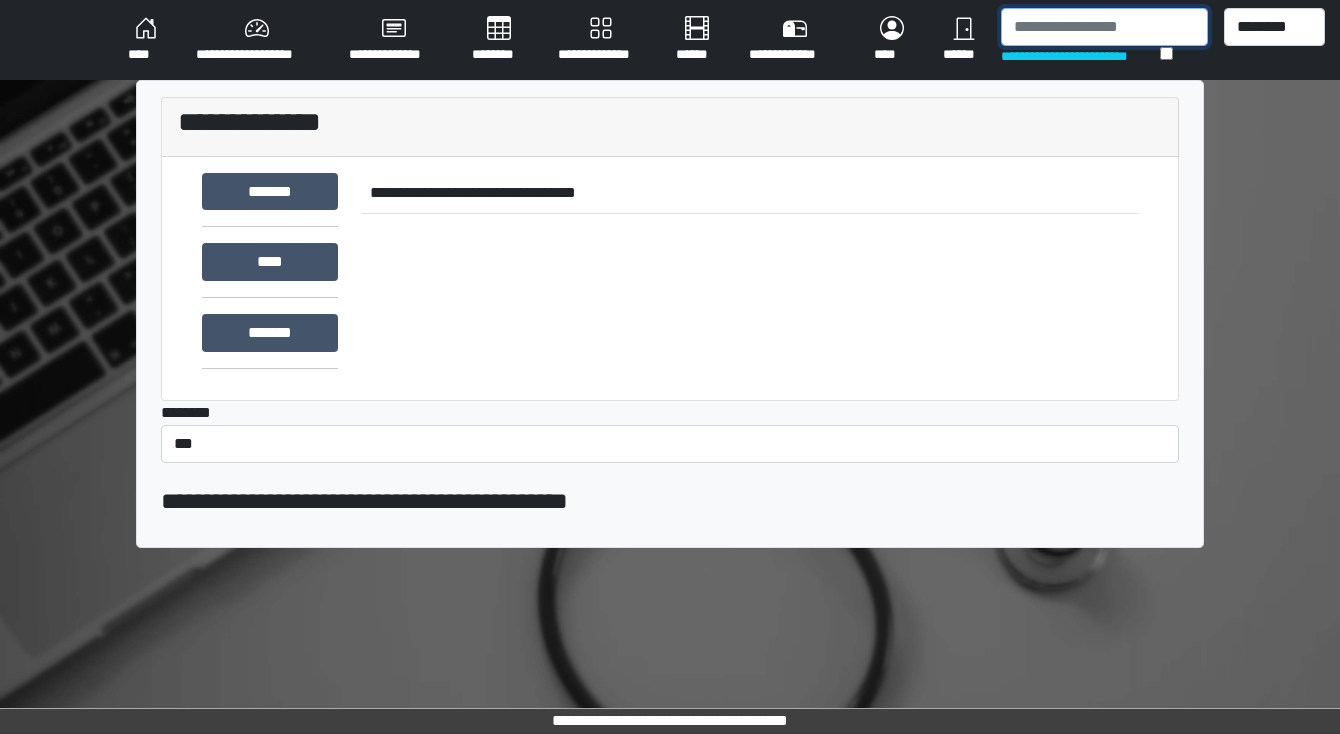 click at bounding box center (1104, 27) 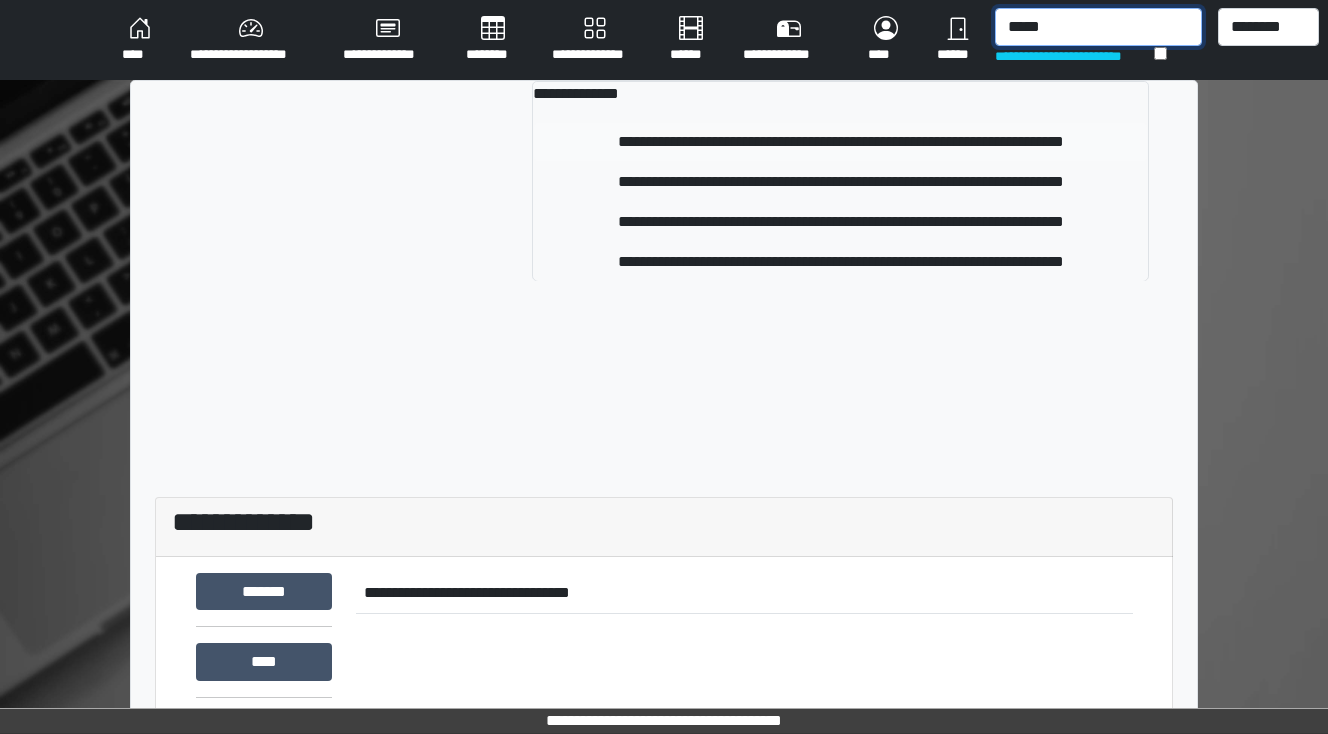 type on "*****" 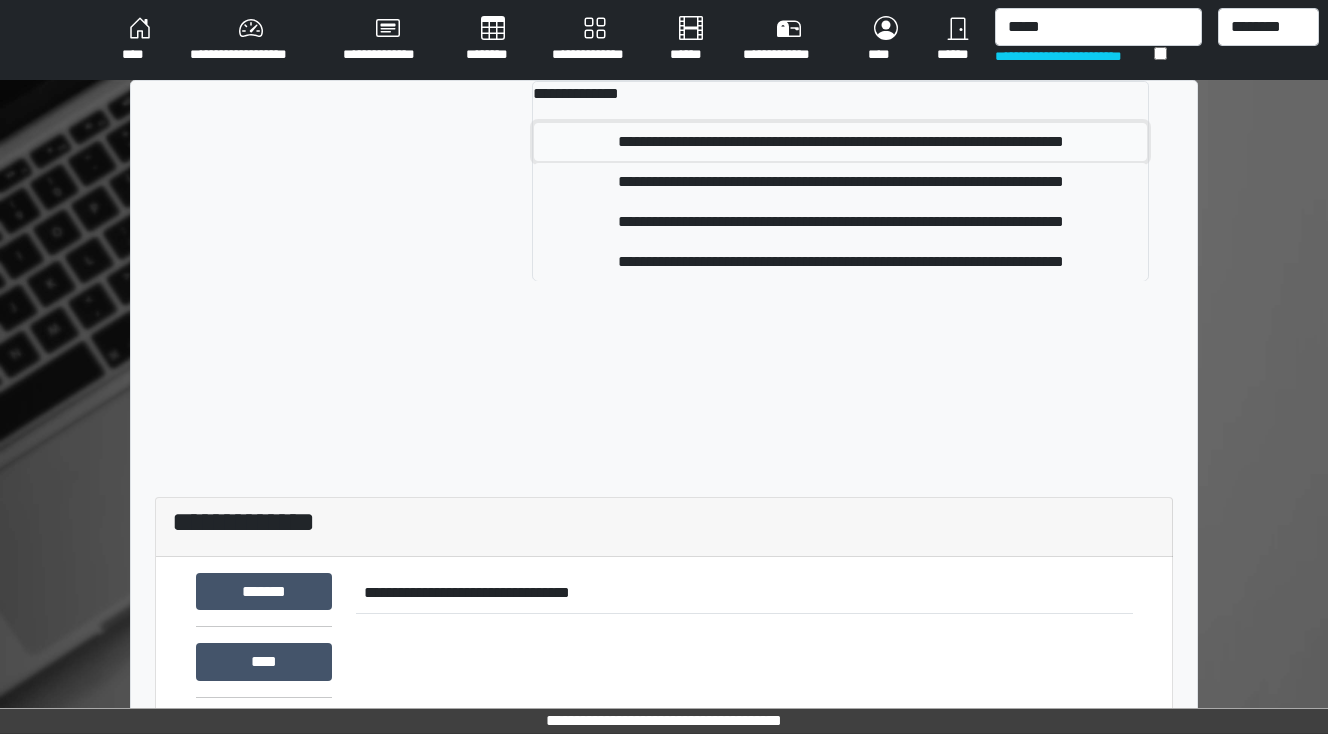 click on "**********" at bounding box center [841, 142] 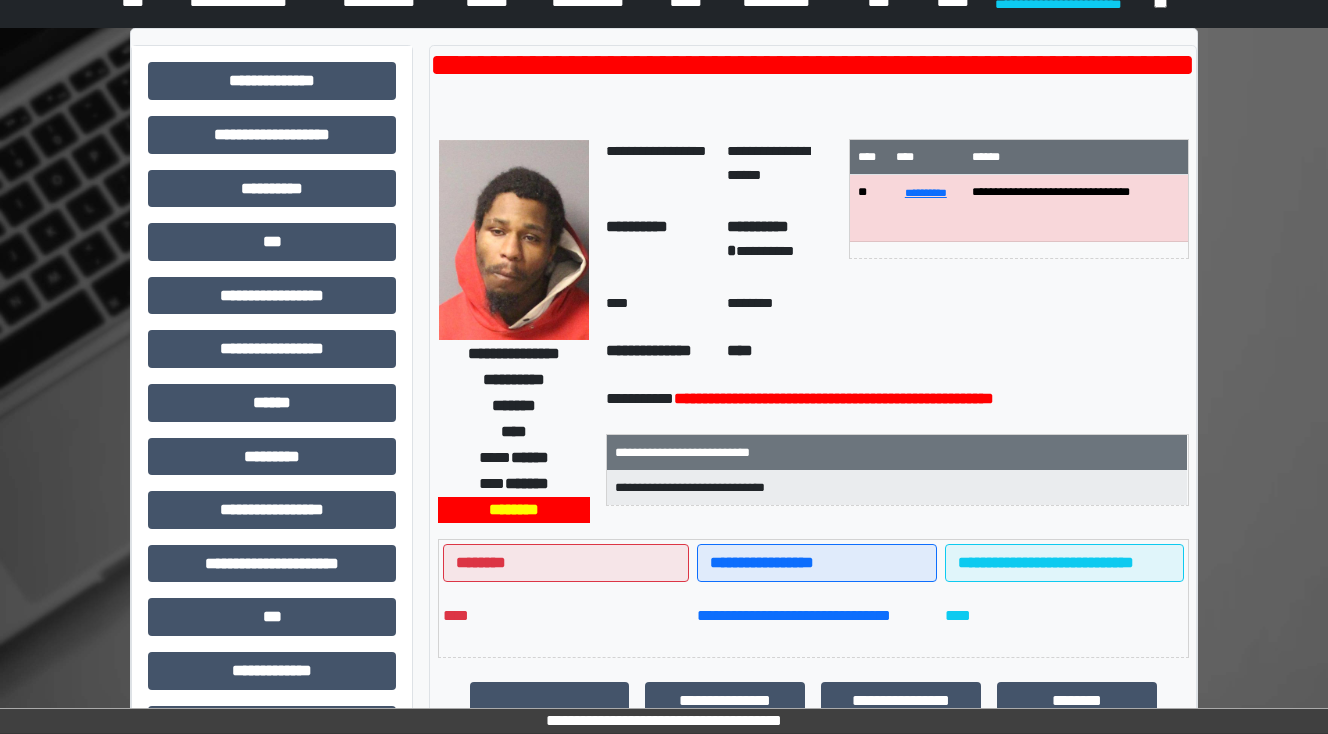 scroll, scrollTop: 80, scrollLeft: 0, axis: vertical 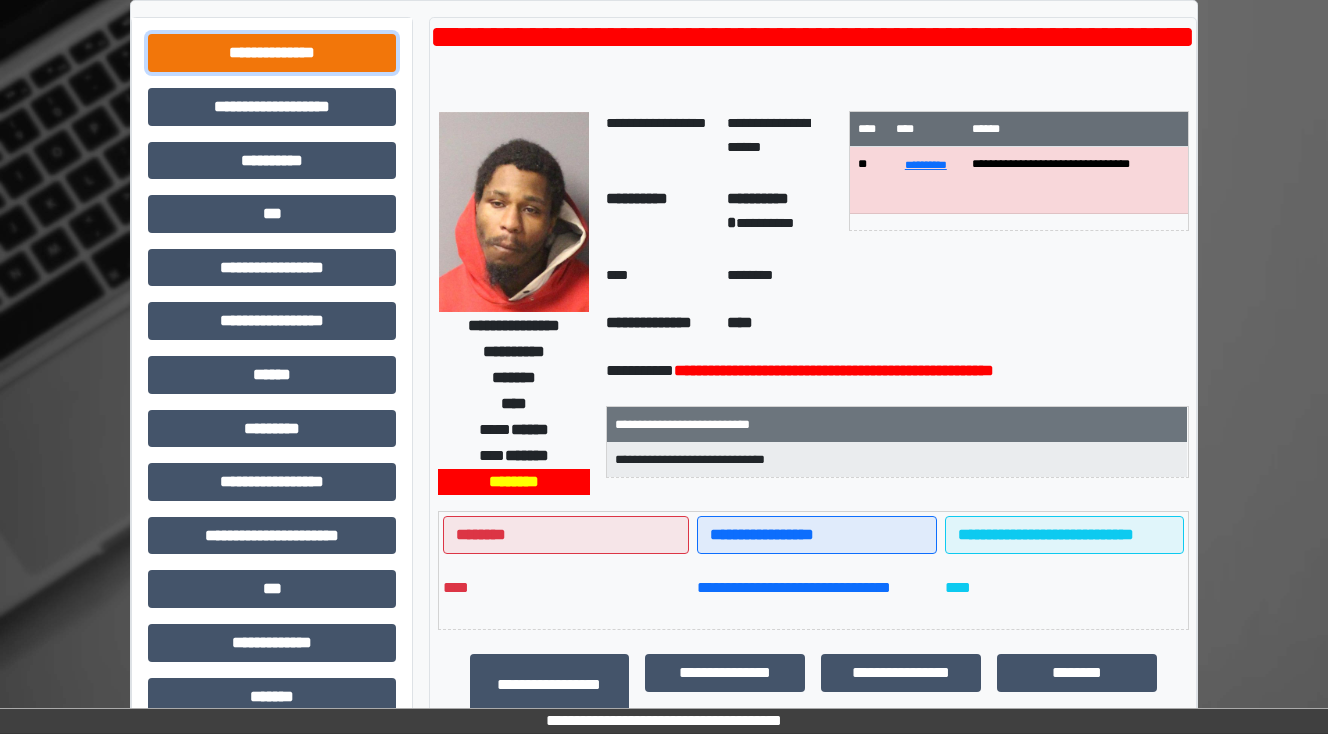 click on "**********" at bounding box center [272, 53] 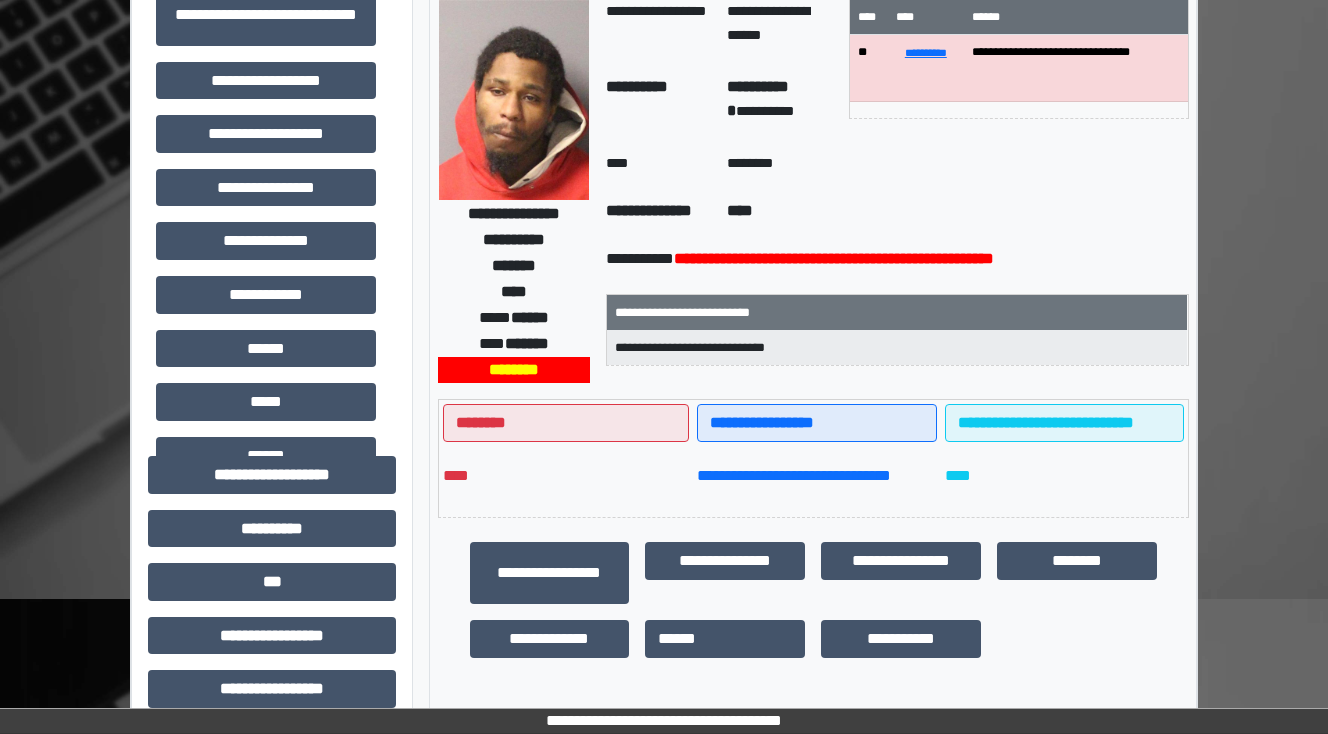 scroll, scrollTop: 240, scrollLeft: 0, axis: vertical 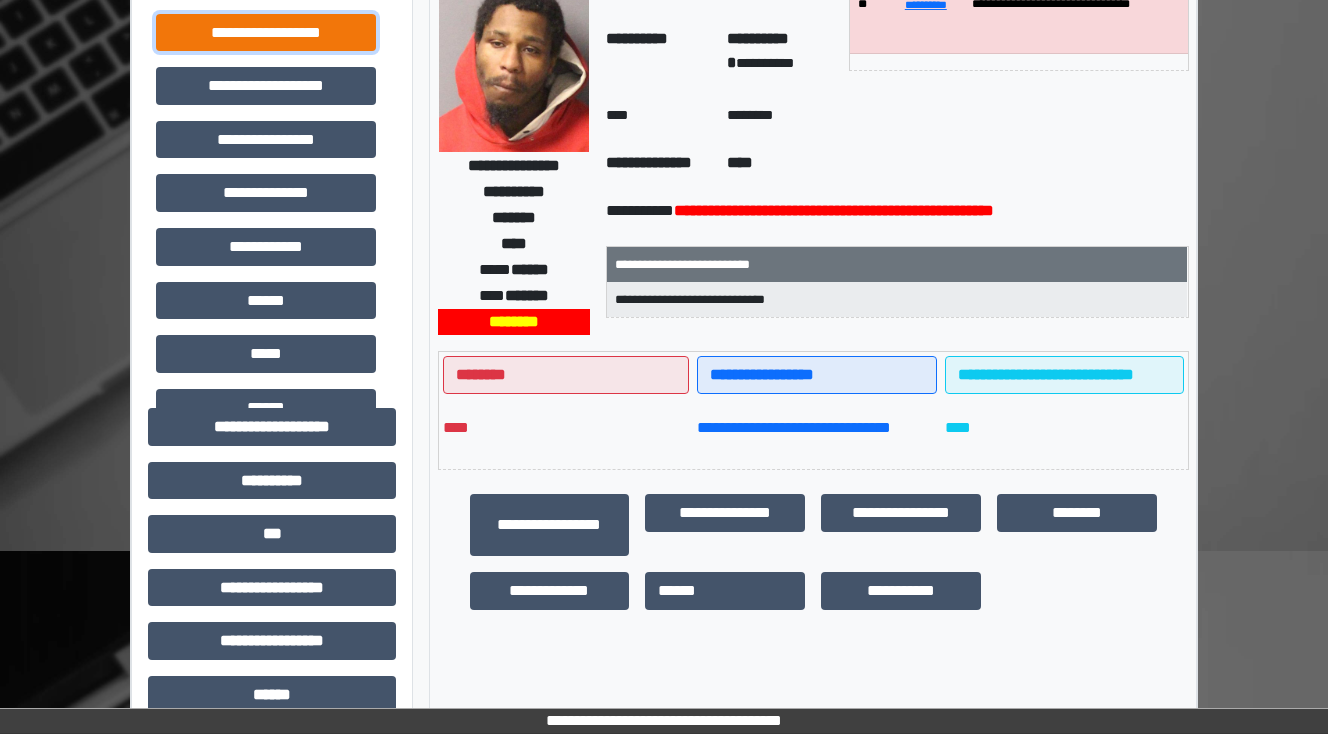 click on "**********" at bounding box center (266, 33) 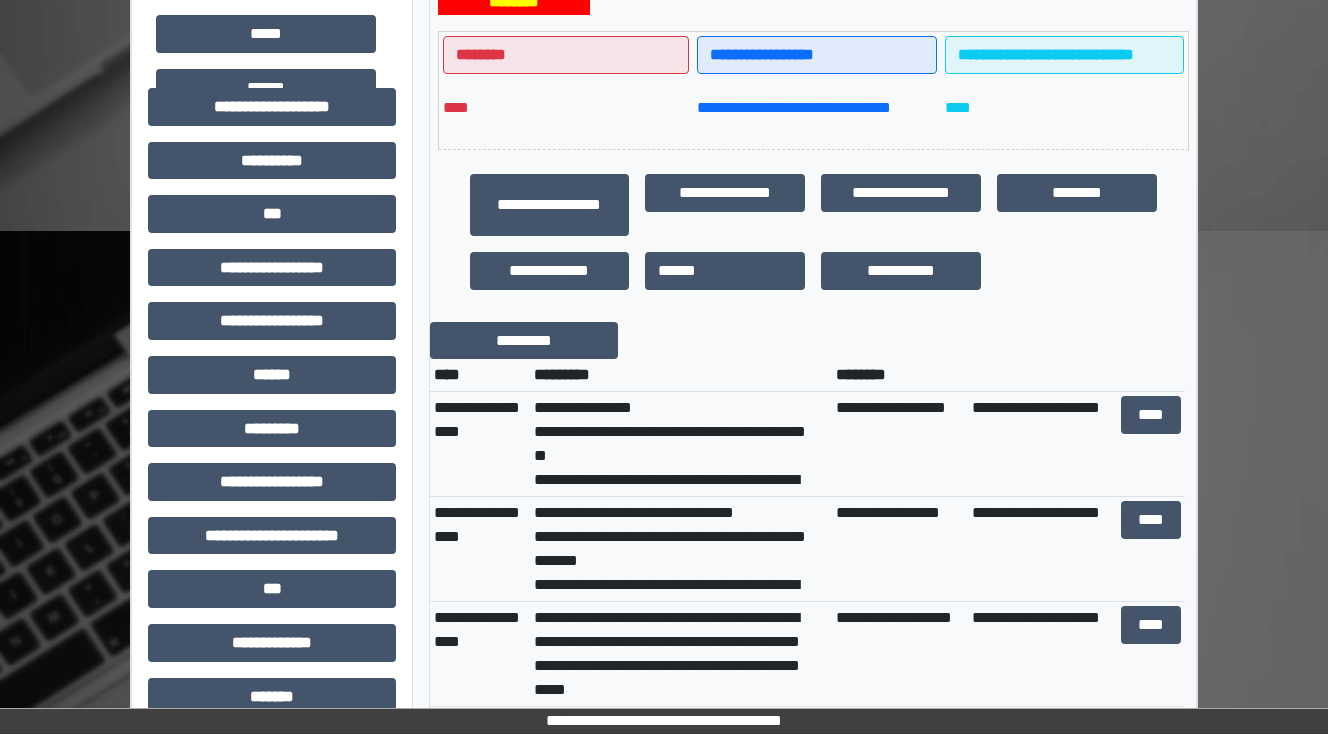 scroll, scrollTop: 640, scrollLeft: 0, axis: vertical 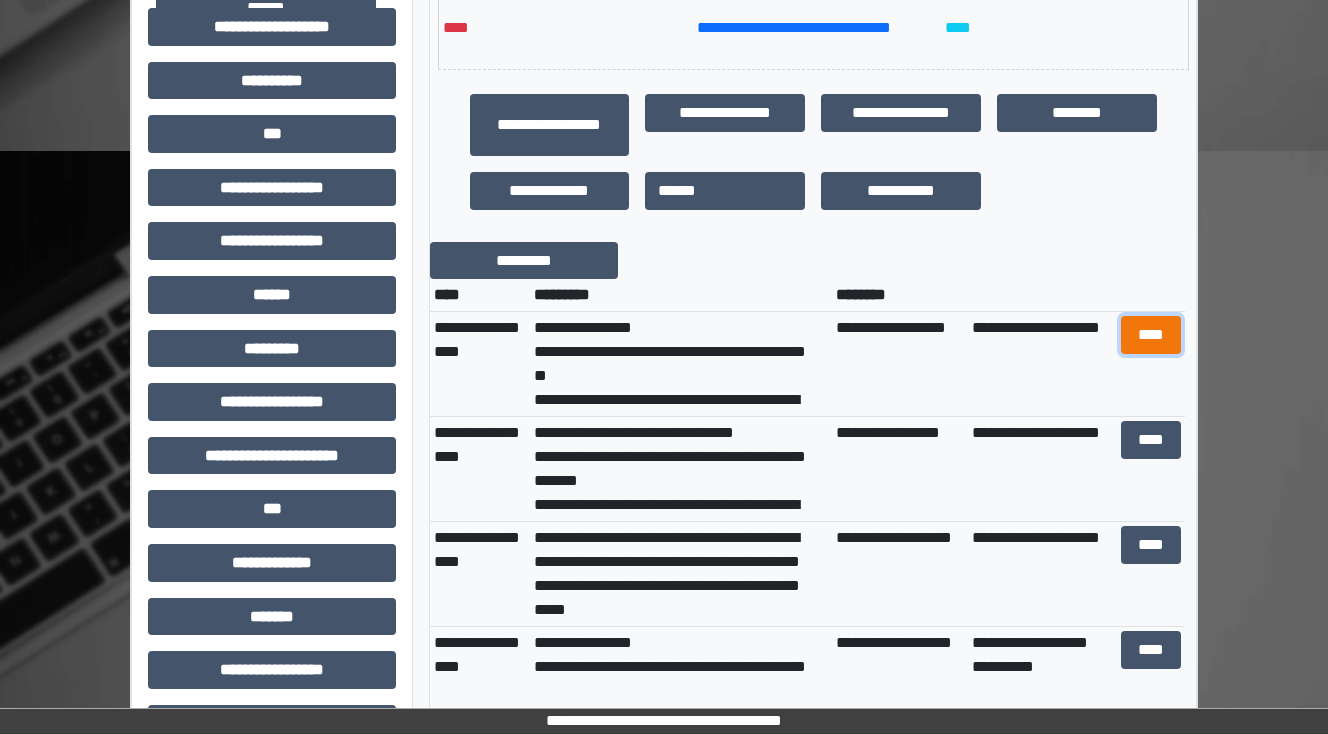 click on "****" at bounding box center (1150, 335) 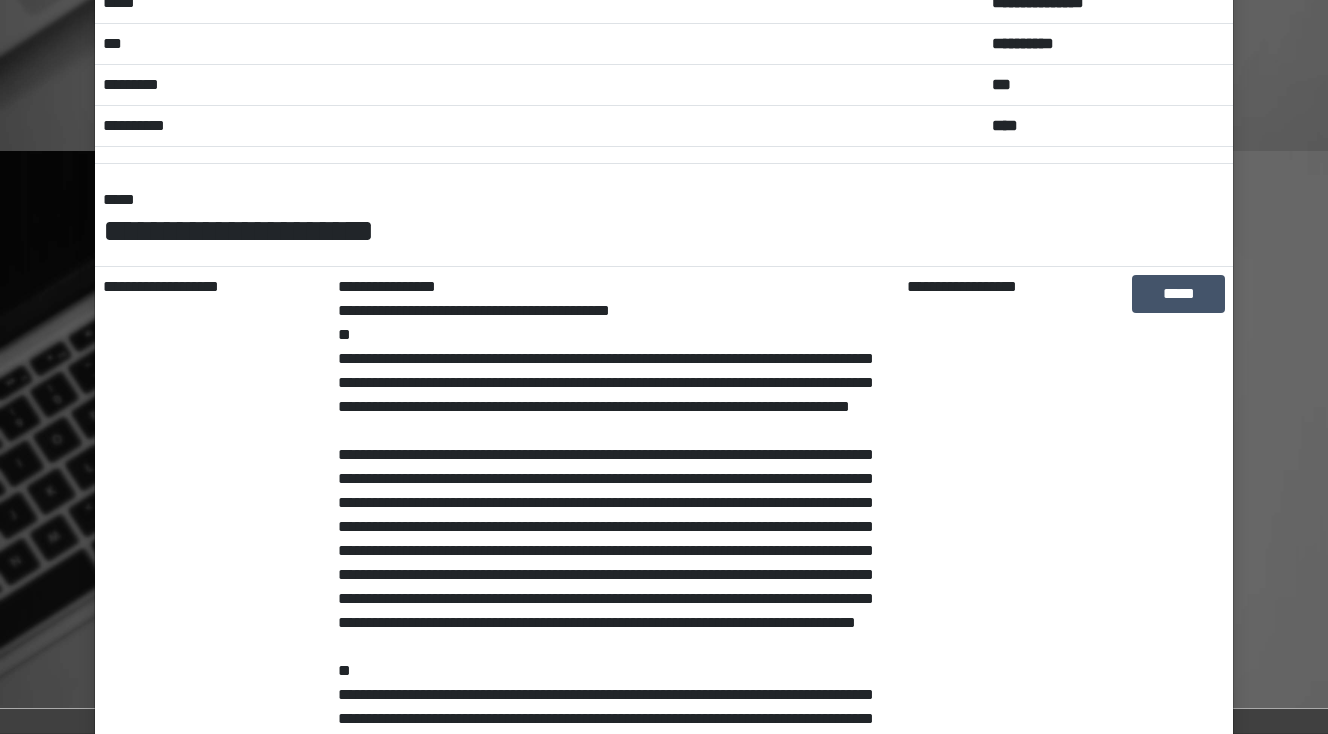 scroll, scrollTop: 0, scrollLeft: 0, axis: both 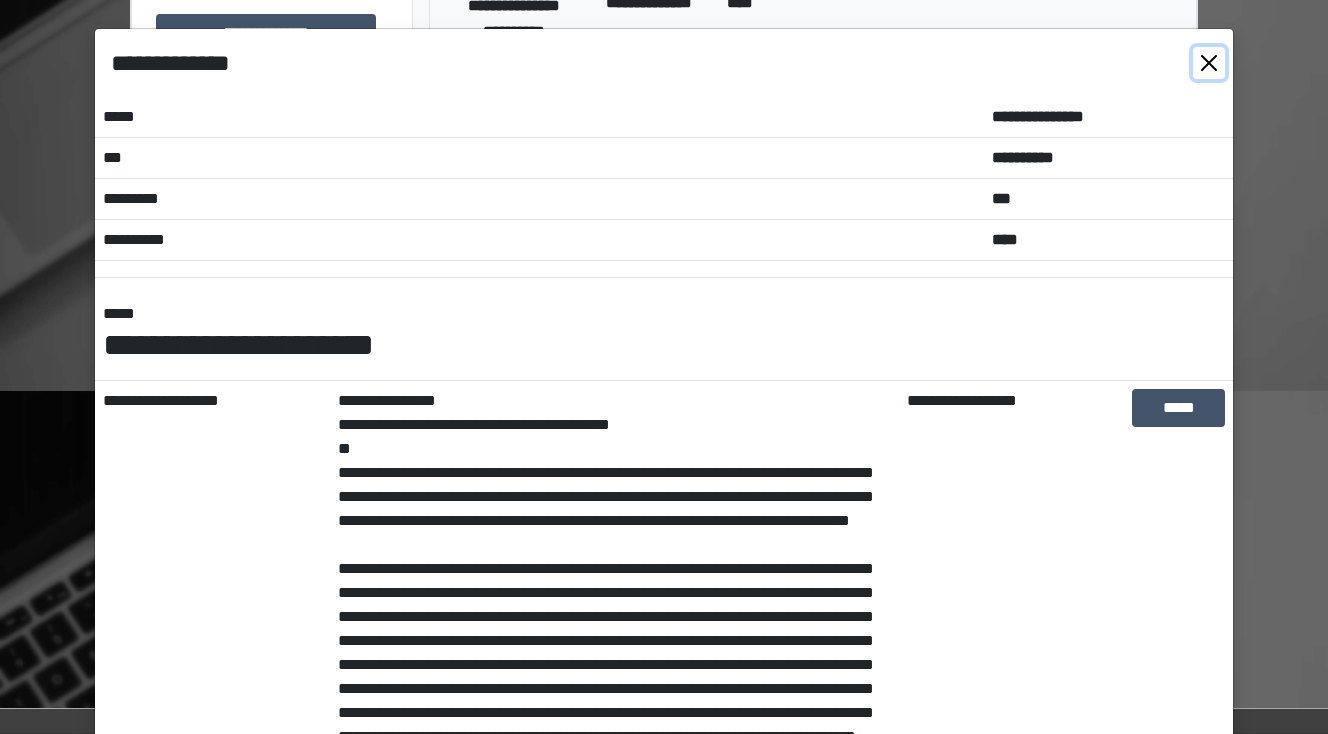 click at bounding box center [1209, 63] 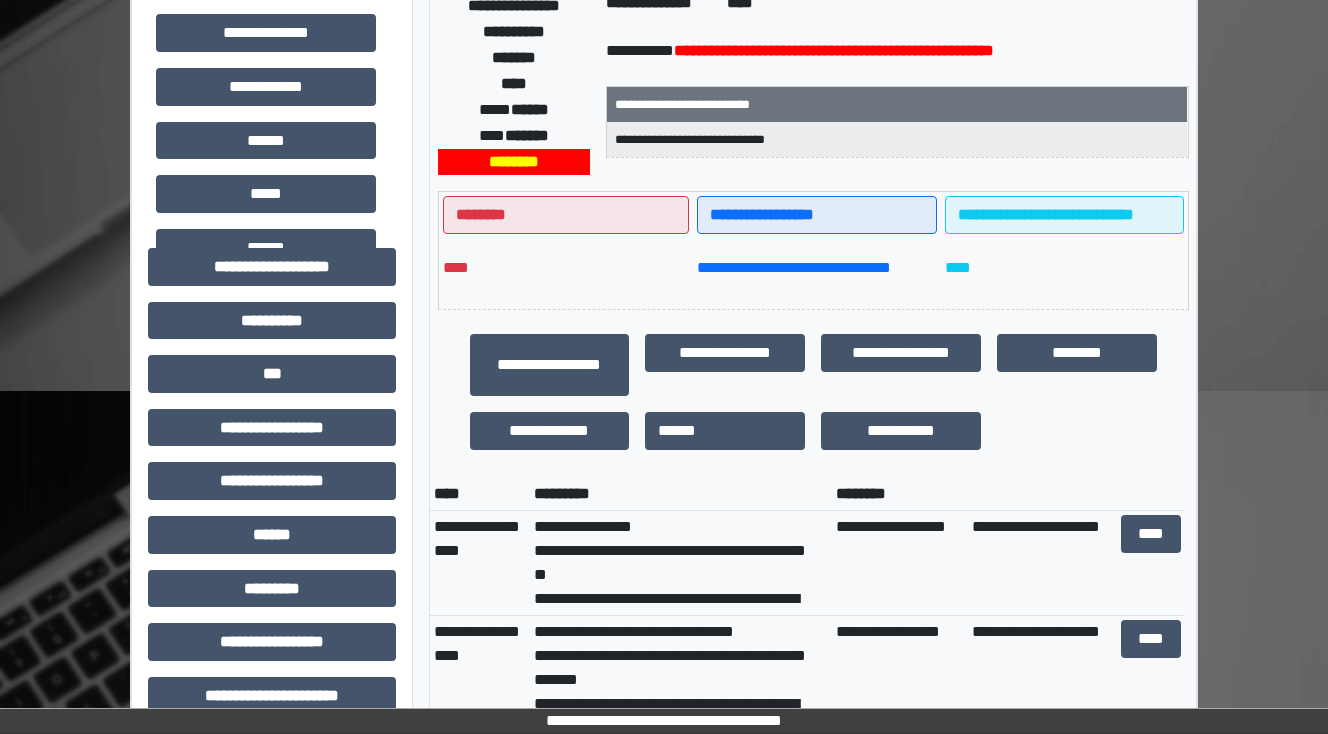 scroll, scrollTop: 80, scrollLeft: 0, axis: vertical 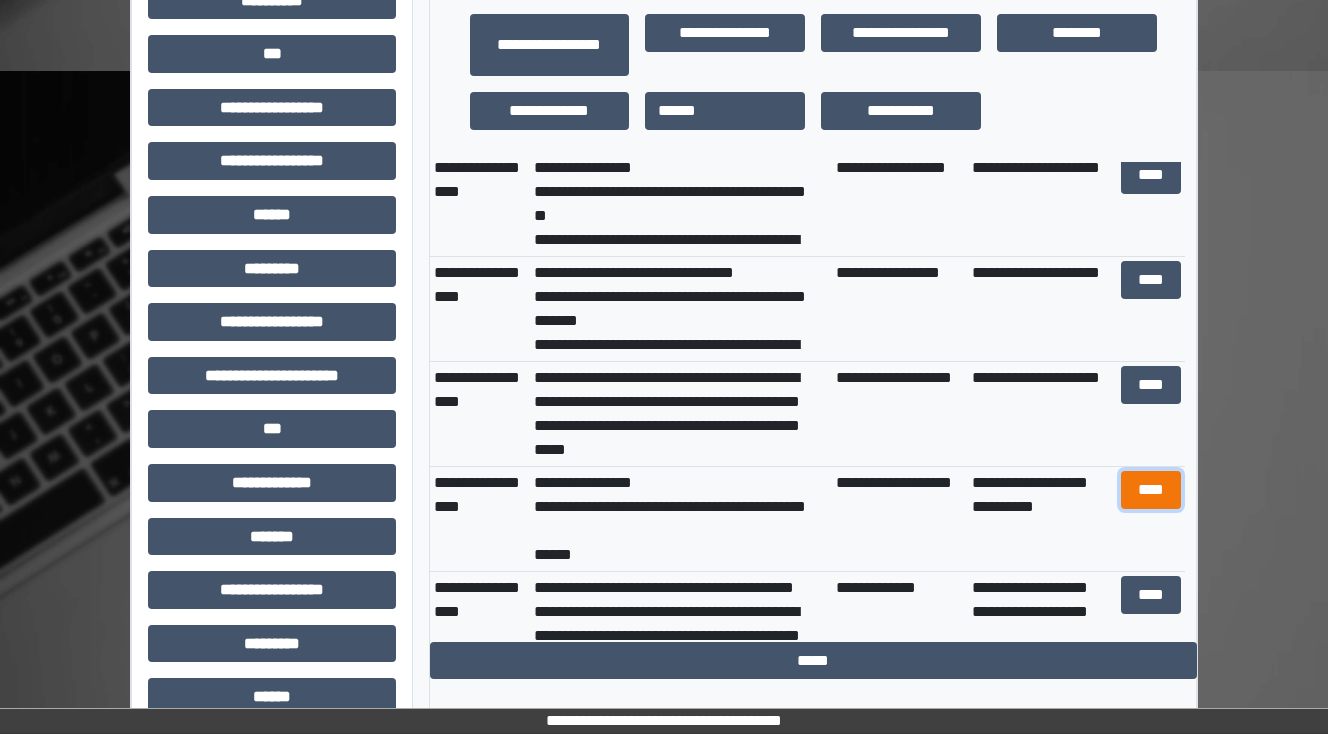 click on "****" at bounding box center [1150, 490] 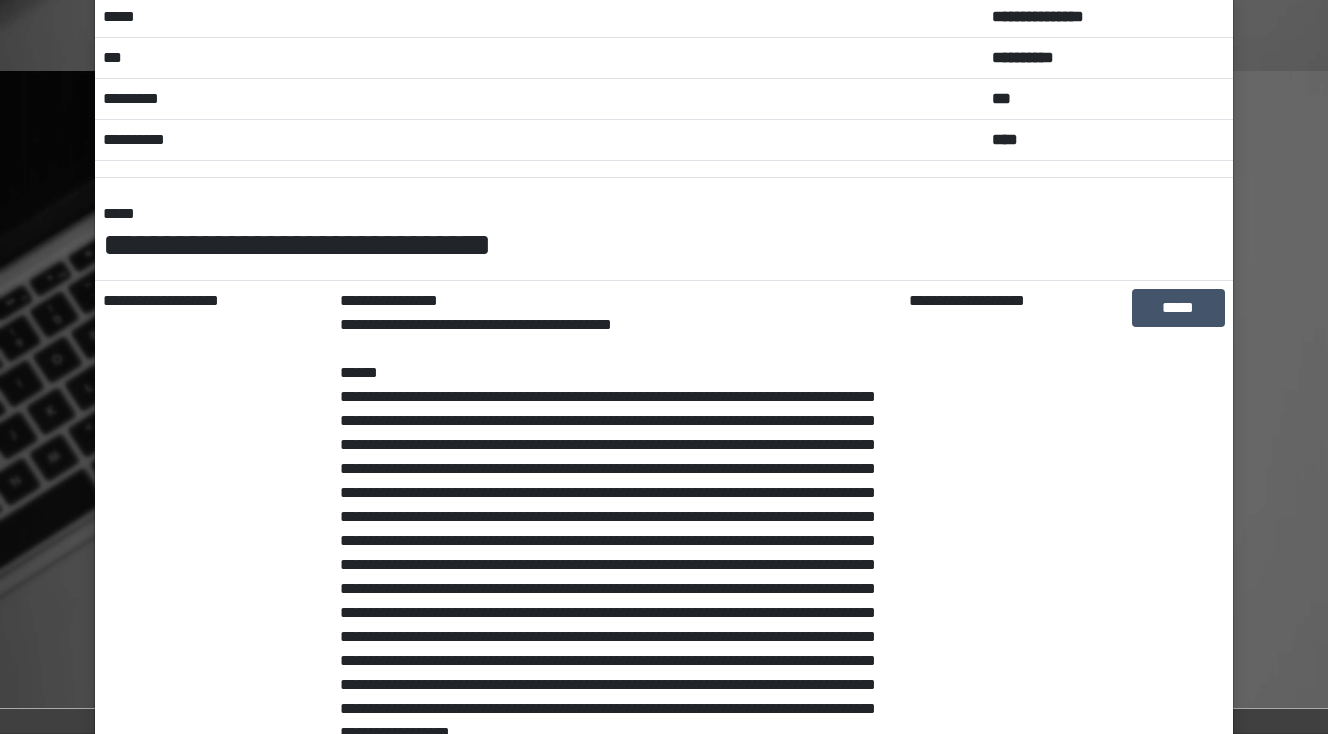 scroll, scrollTop: 0, scrollLeft: 0, axis: both 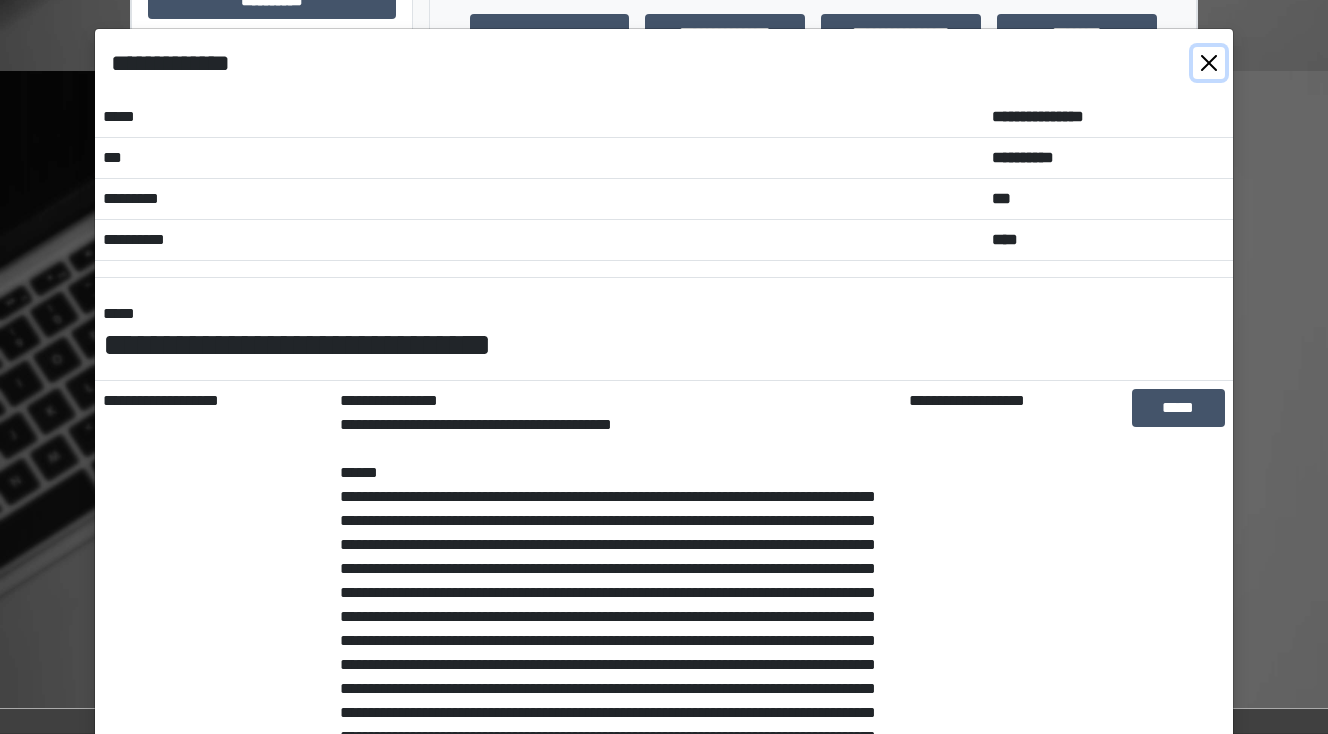click at bounding box center (1209, 63) 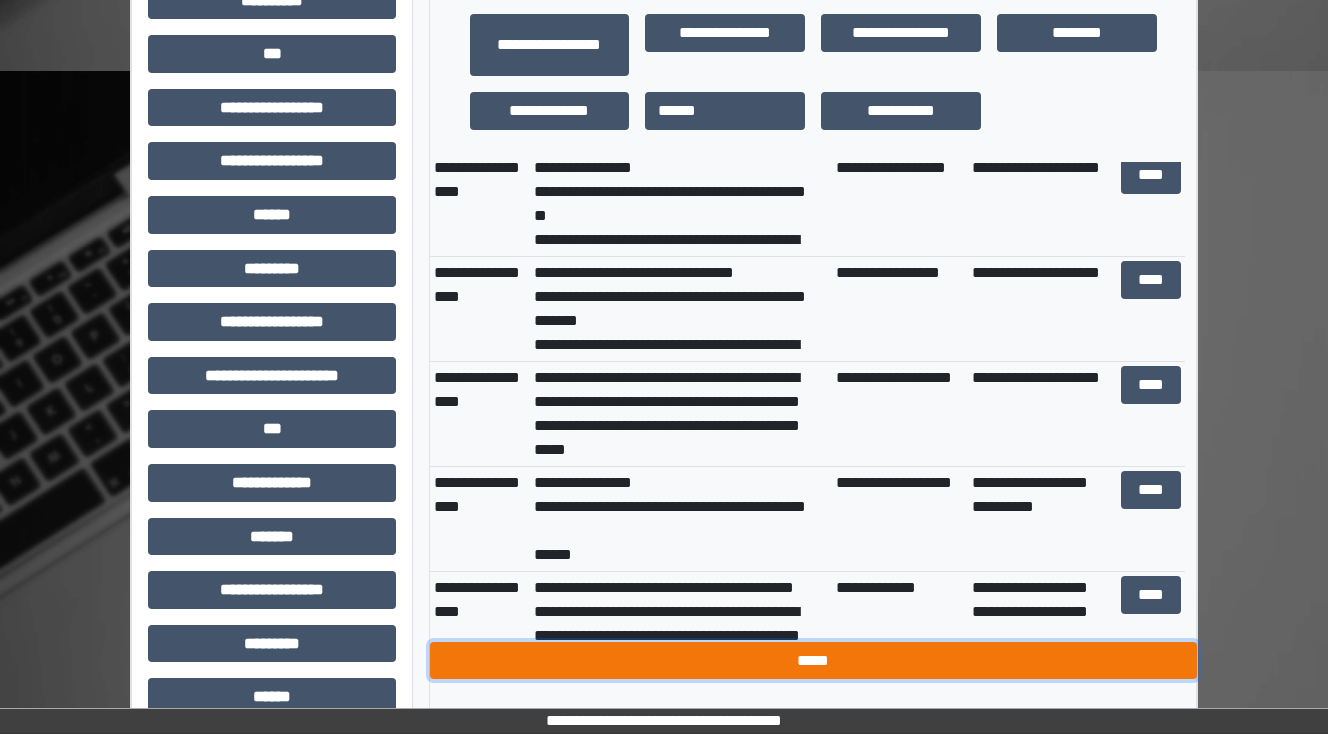 click on "*****" at bounding box center (813, 661) 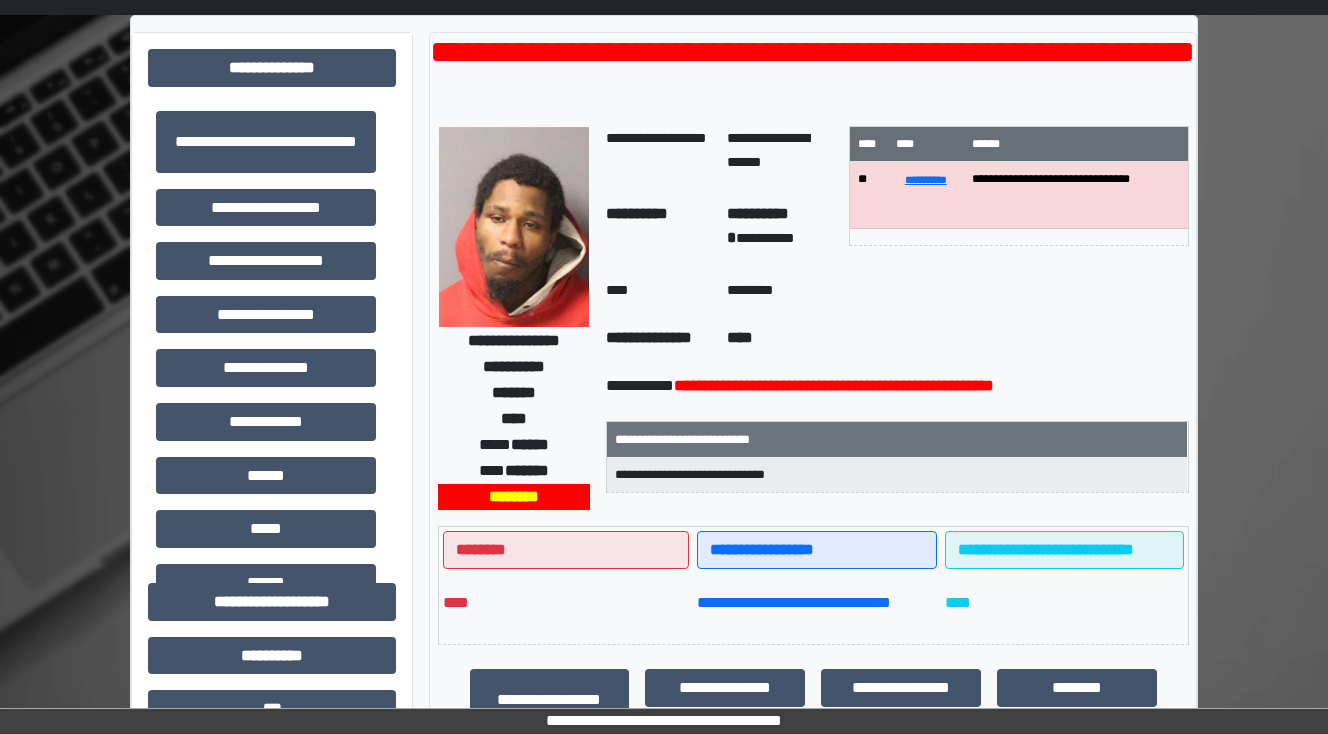 scroll, scrollTop: 0, scrollLeft: 0, axis: both 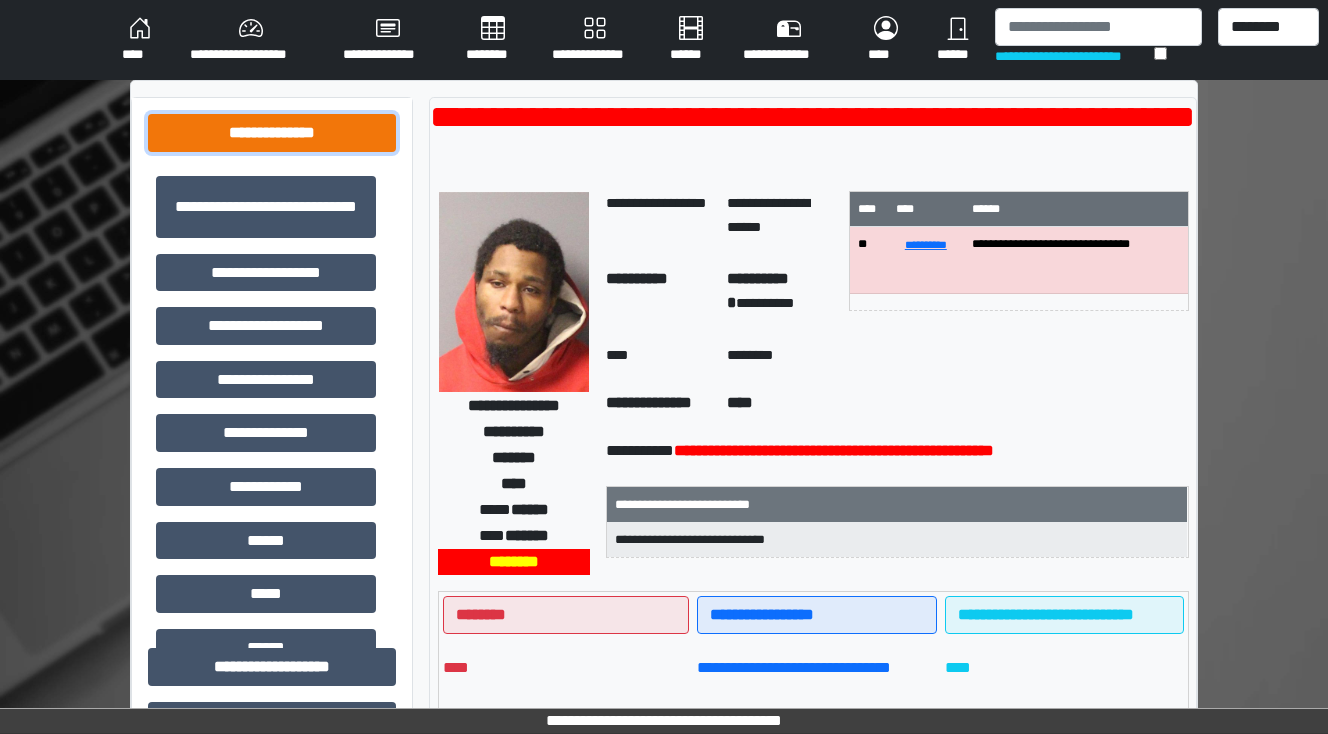 click on "**********" at bounding box center [272, 133] 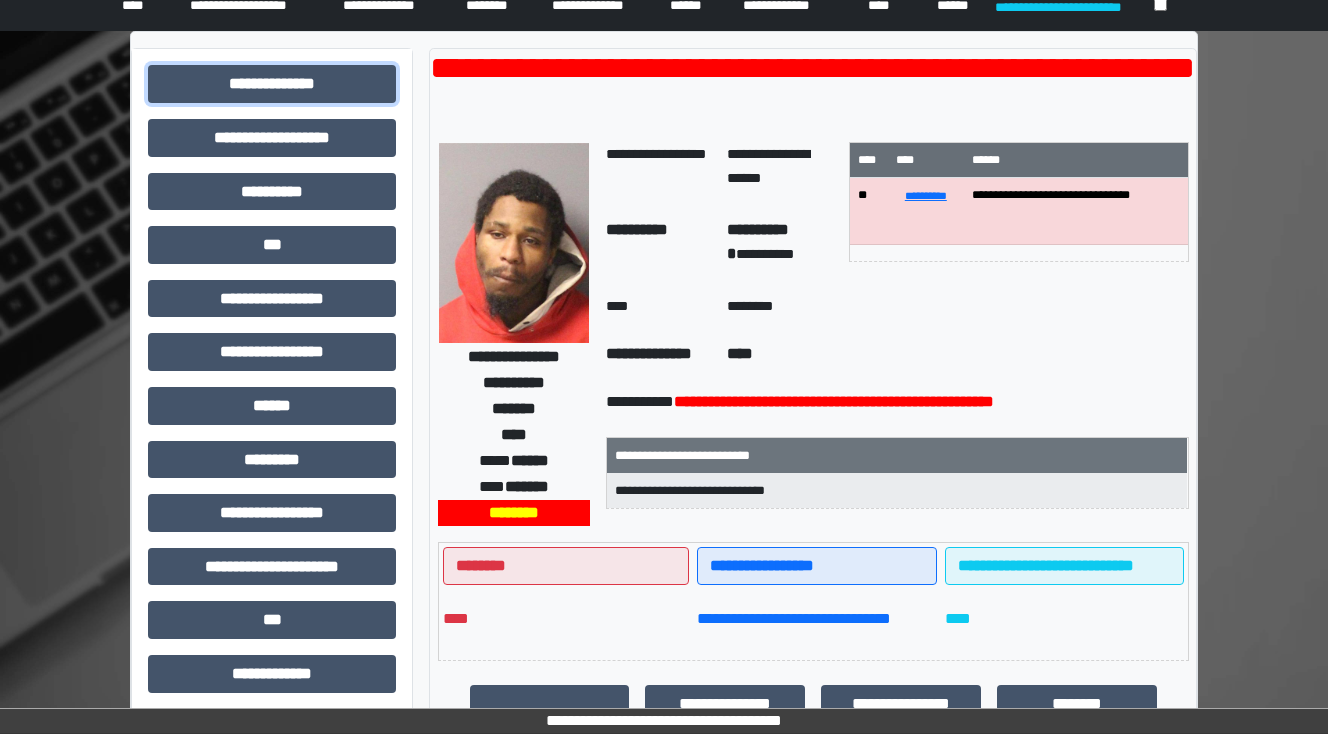 scroll, scrollTop: 32, scrollLeft: 0, axis: vertical 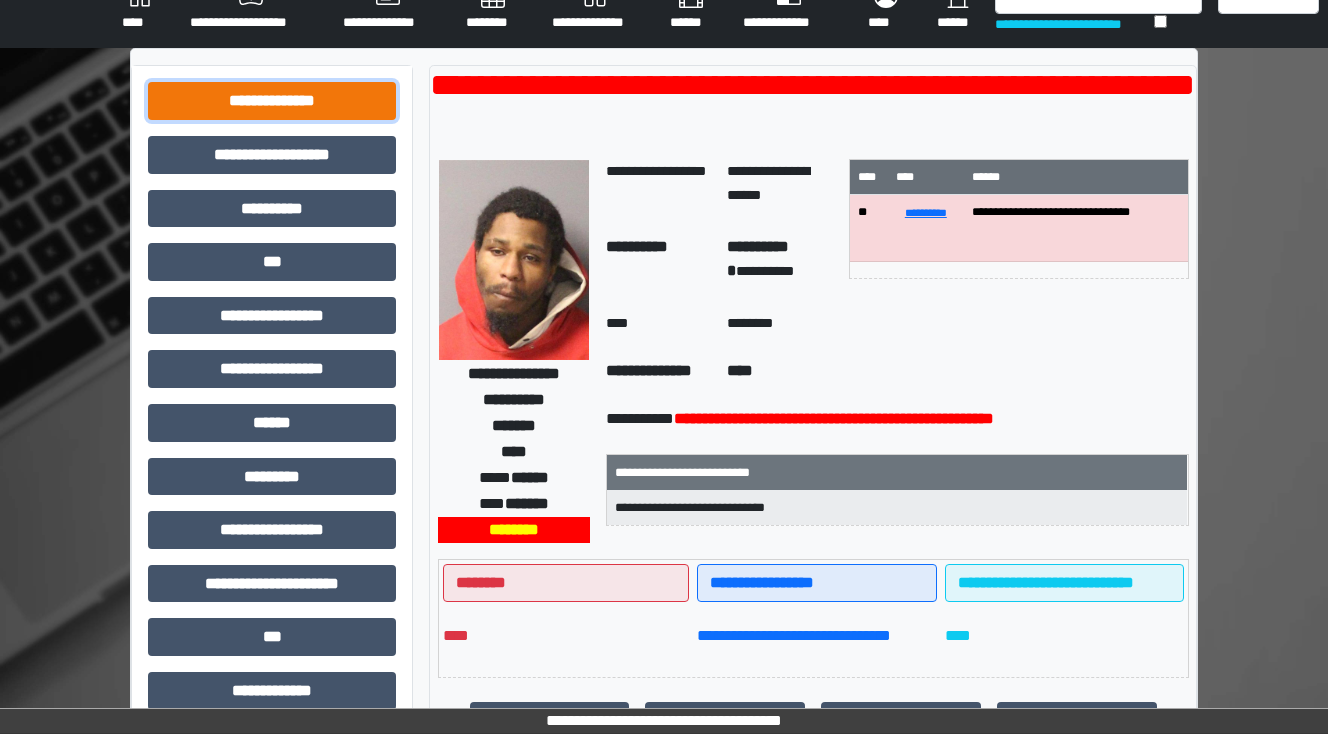 click on "**********" at bounding box center [272, 101] 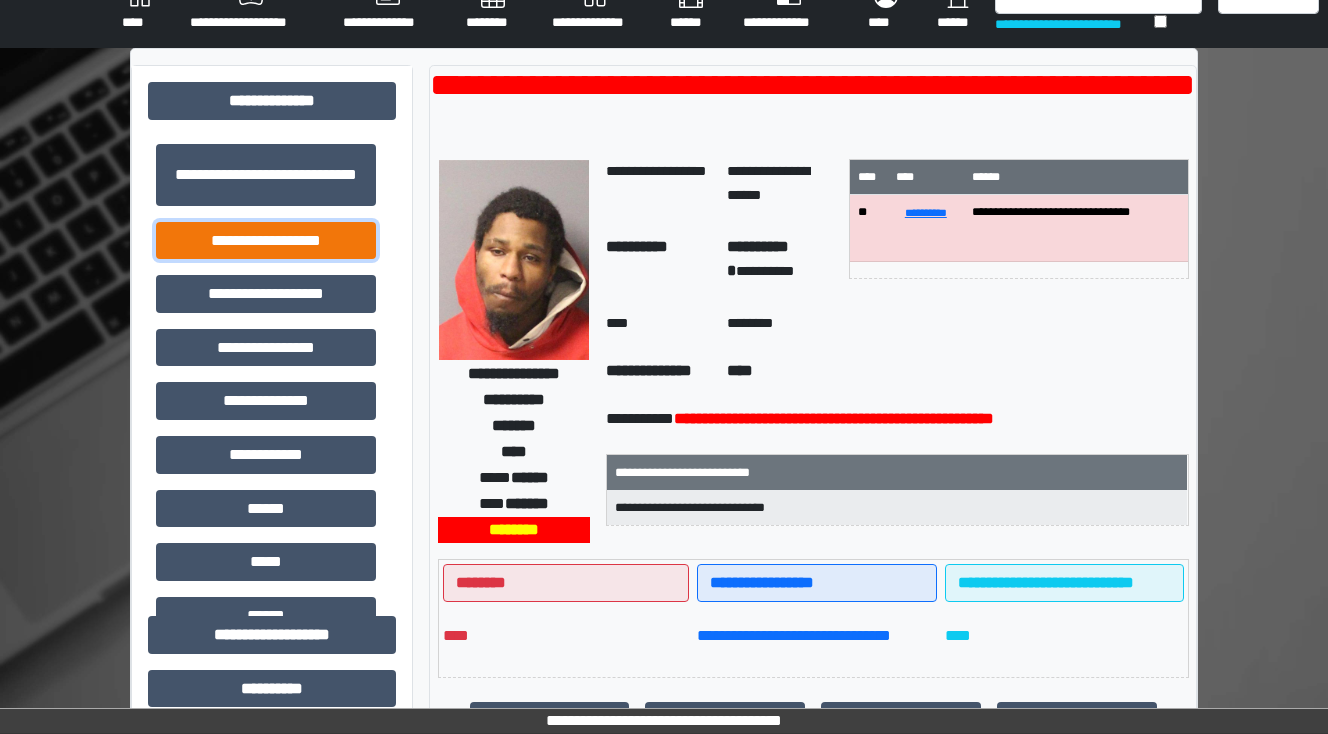 click on "**********" at bounding box center (266, 241) 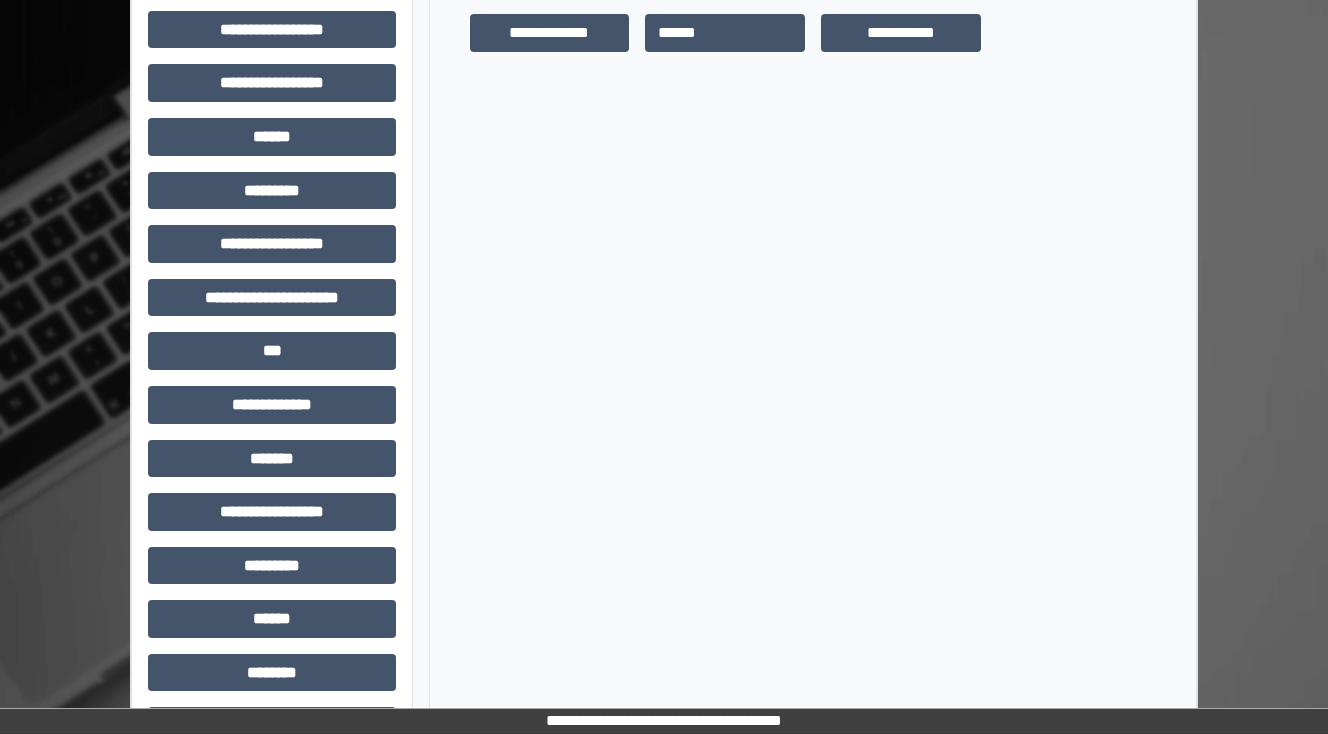 scroll, scrollTop: 832, scrollLeft: 0, axis: vertical 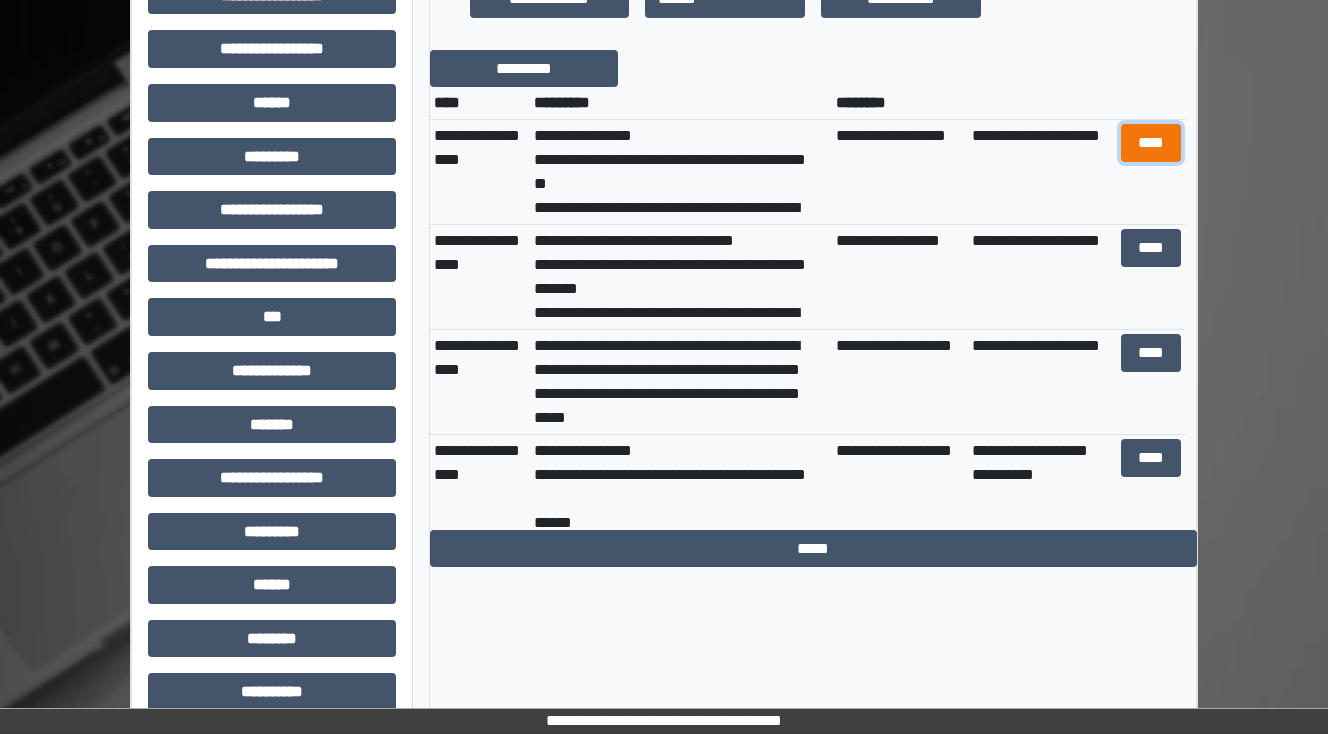 click on "****" at bounding box center (1150, 143) 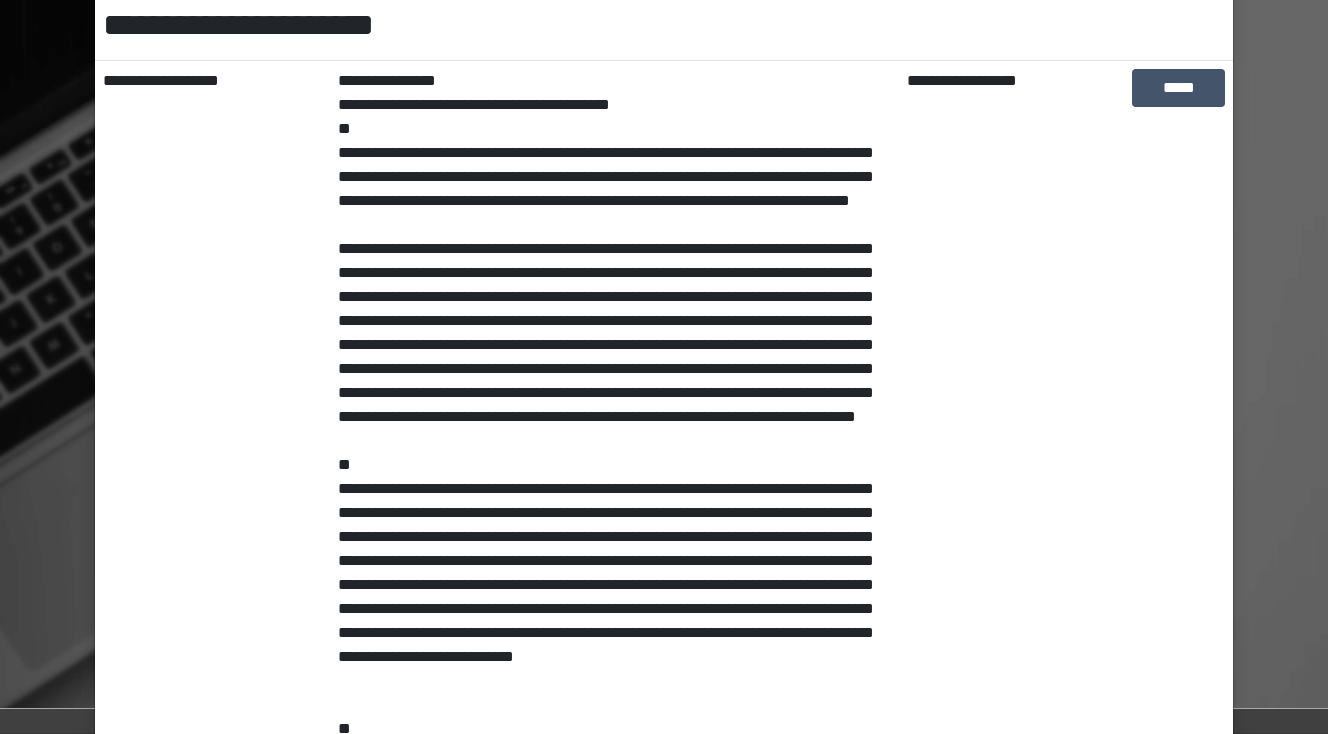 scroll, scrollTop: 699, scrollLeft: 0, axis: vertical 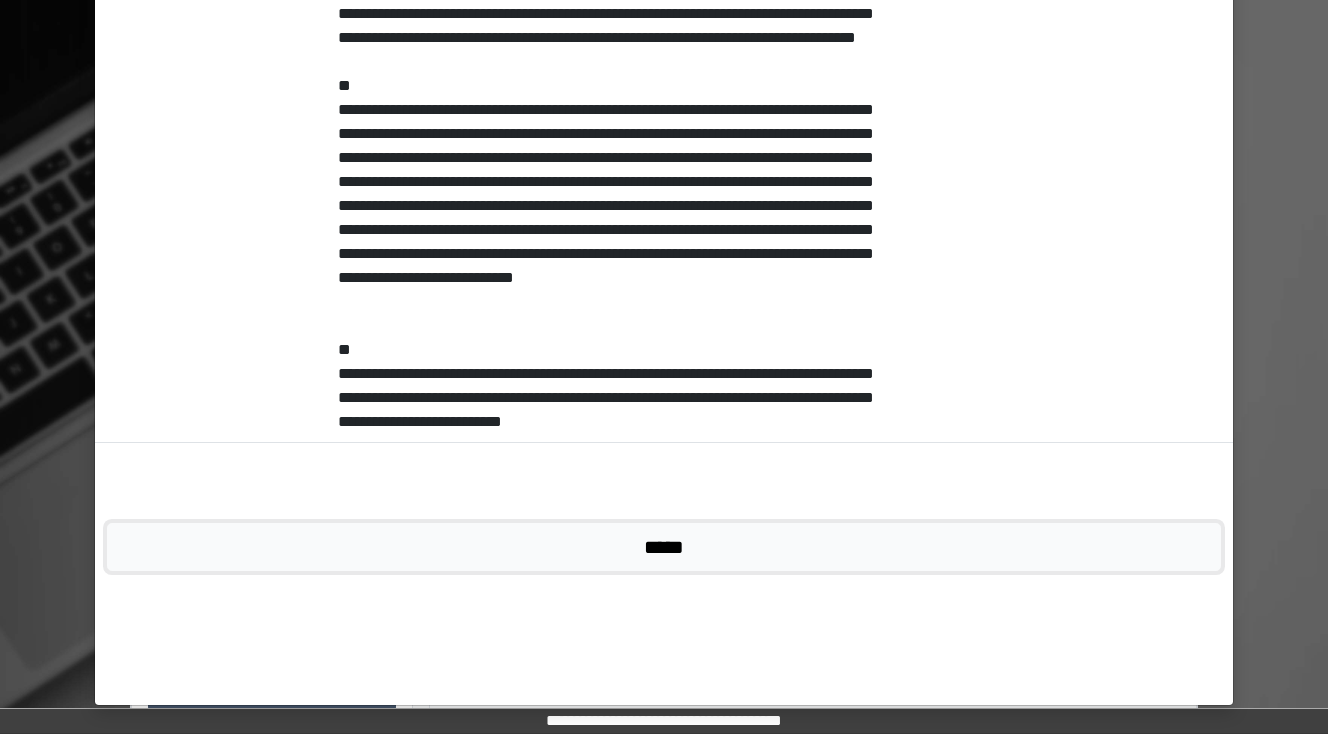 click on "*****" at bounding box center [664, 547] 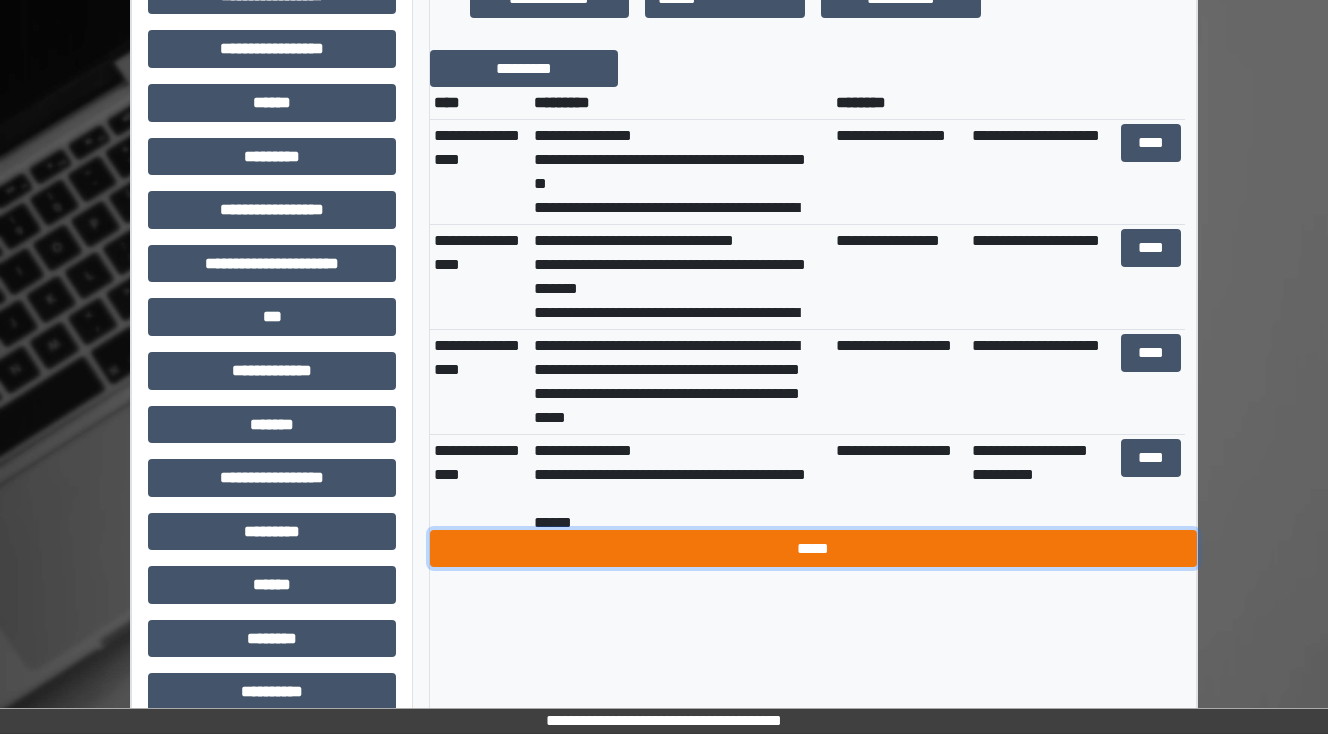 click on "*****" at bounding box center [813, 549] 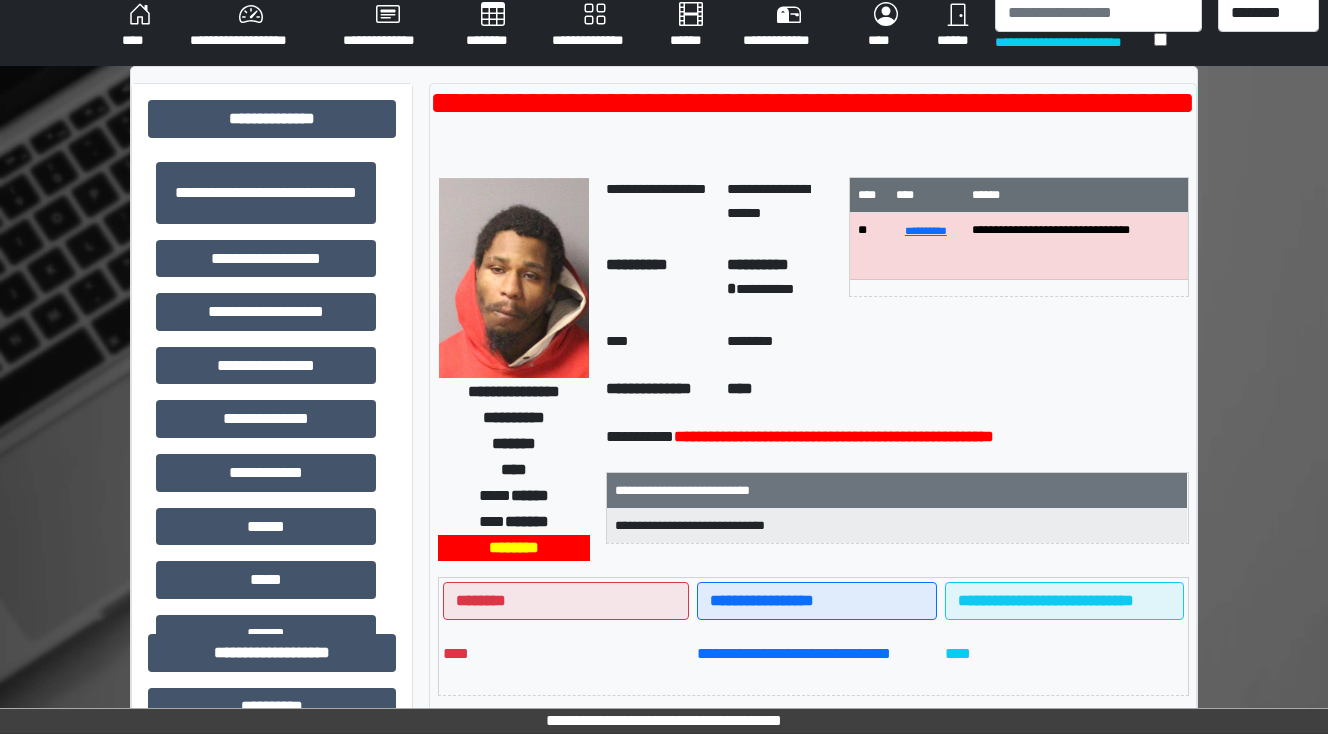 scroll, scrollTop: 0, scrollLeft: 0, axis: both 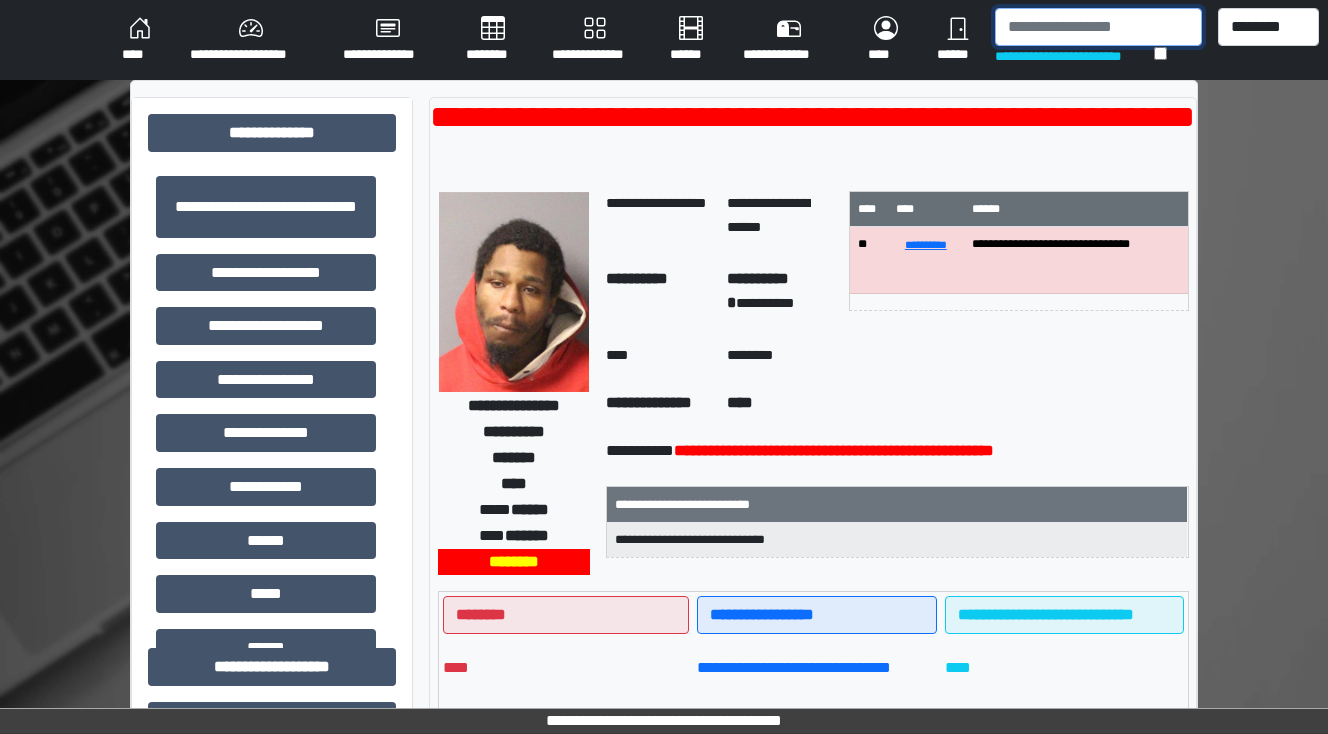 click at bounding box center [1098, 27] 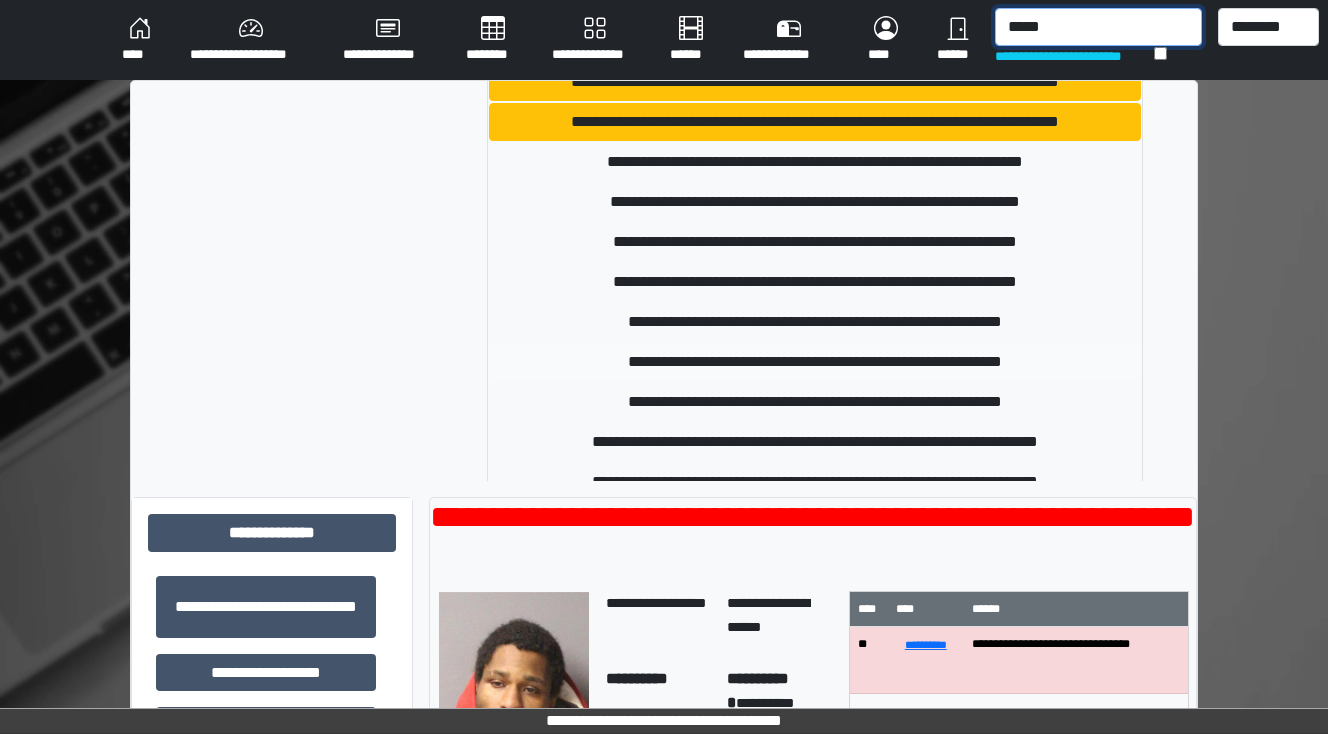 scroll, scrollTop: 320, scrollLeft: 0, axis: vertical 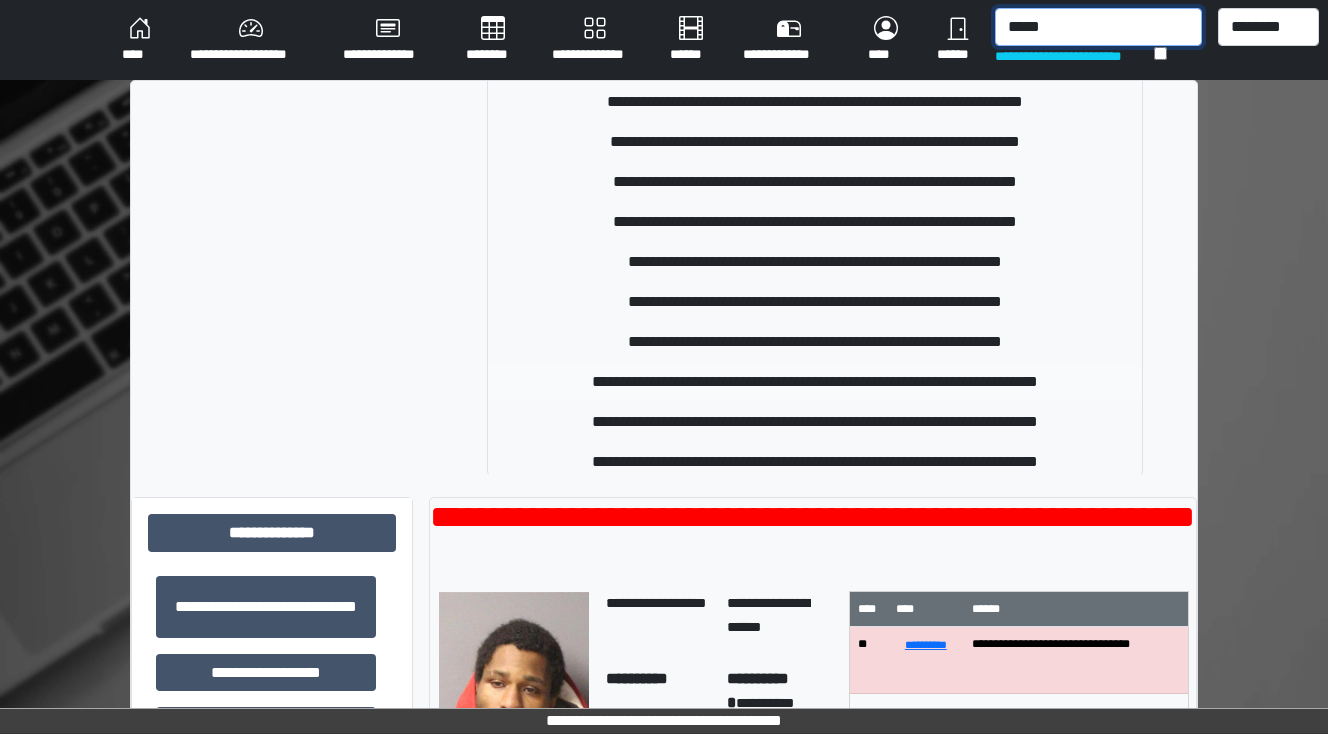 type on "*****" 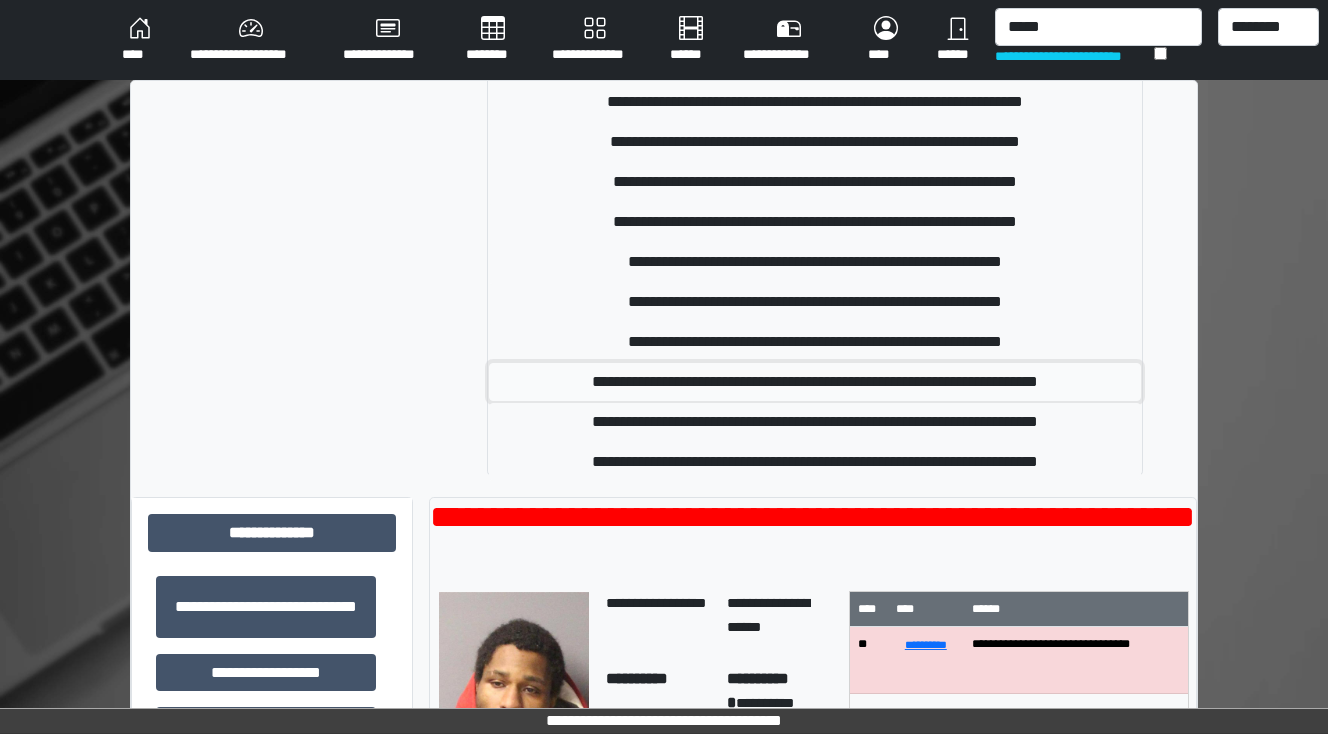 click on "**********" at bounding box center (815, 382) 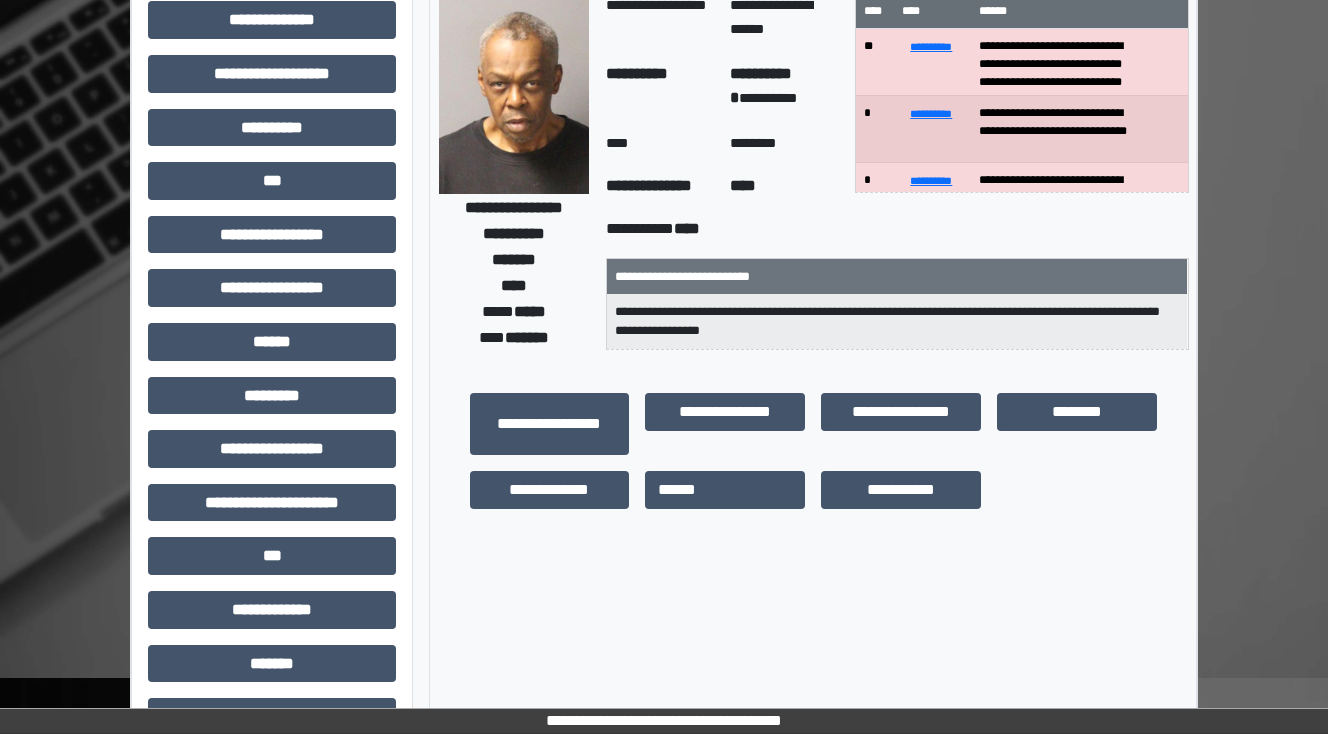 scroll, scrollTop: 0, scrollLeft: 0, axis: both 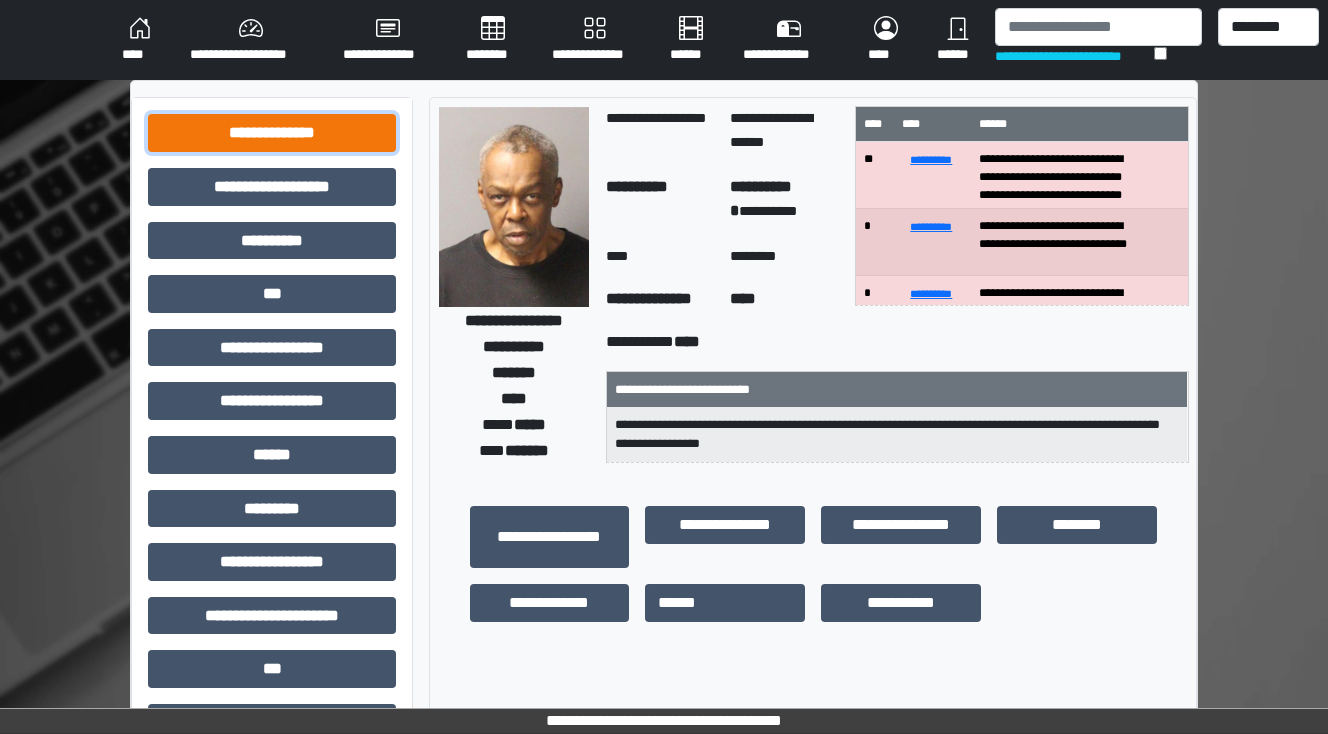 click on "**********" at bounding box center [272, 133] 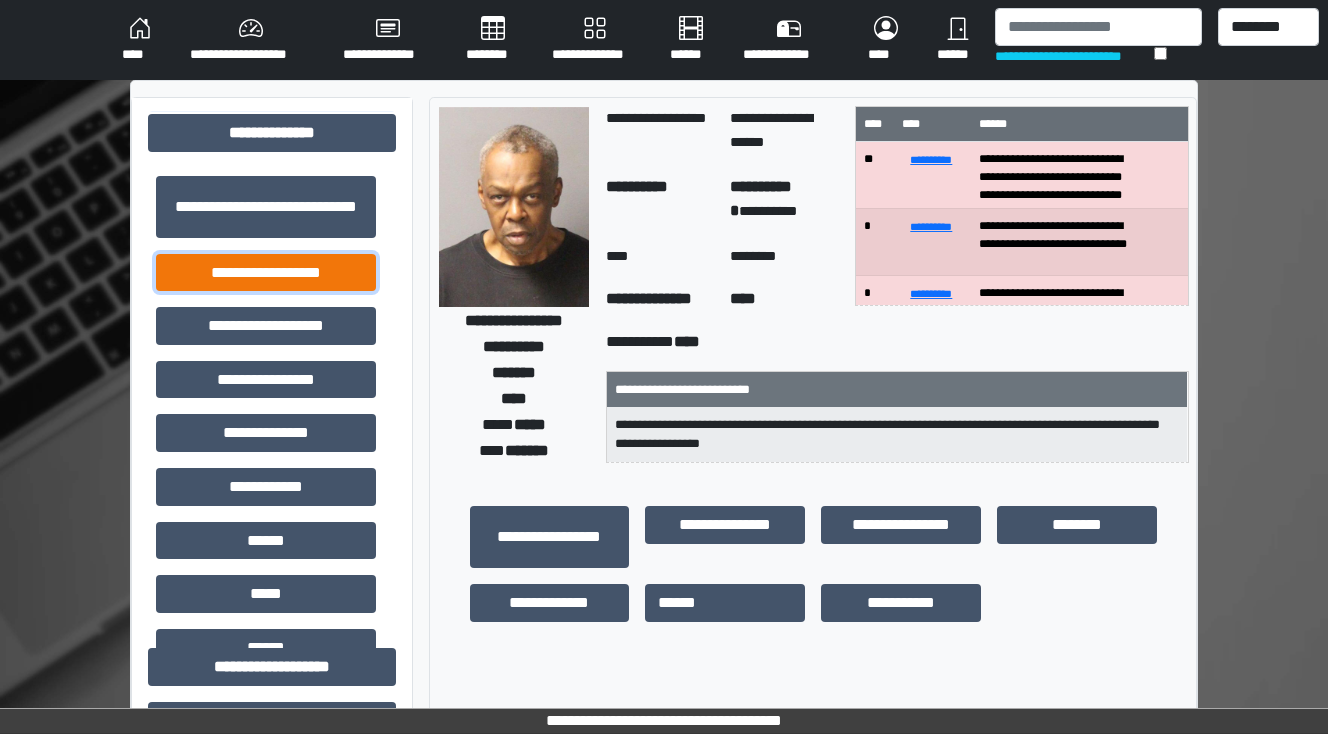 click on "**********" at bounding box center [266, 273] 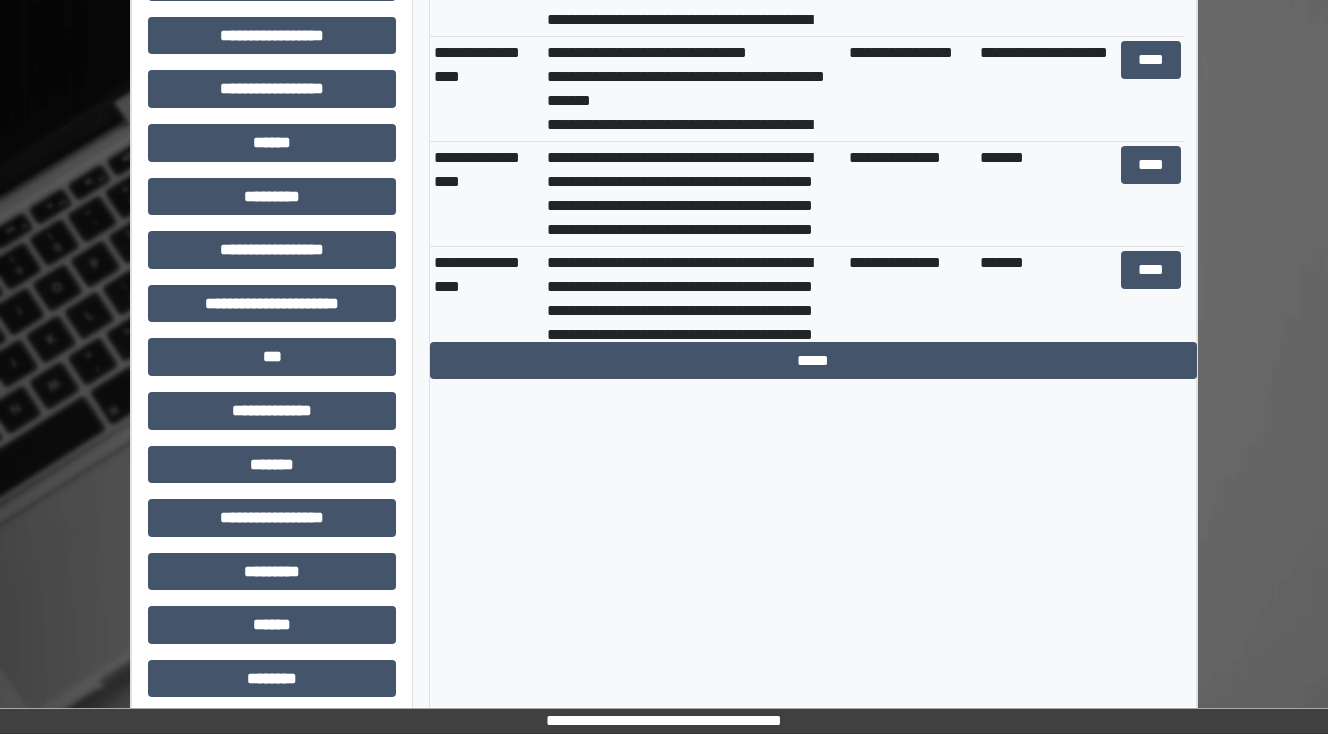 scroll, scrollTop: 800, scrollLeft: 0, axis: vertical 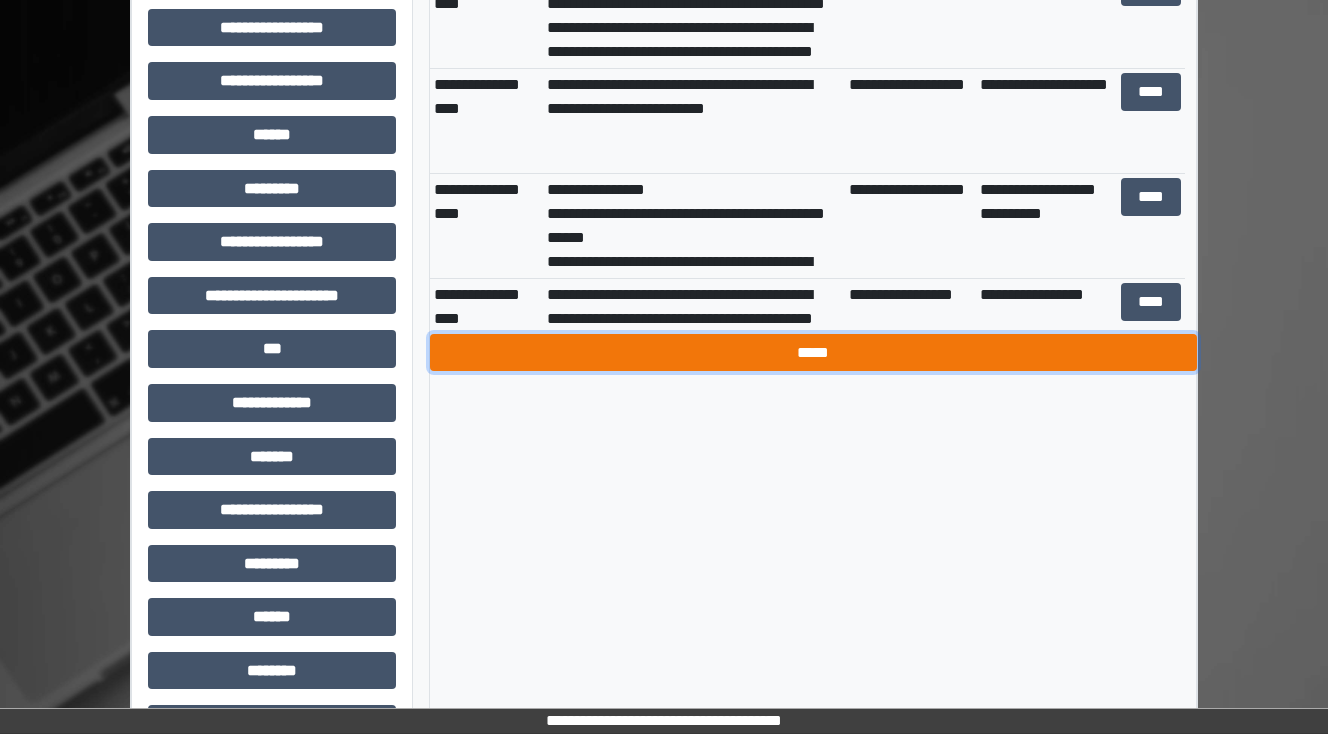 click on "*****" at bounding box center [813, 353] 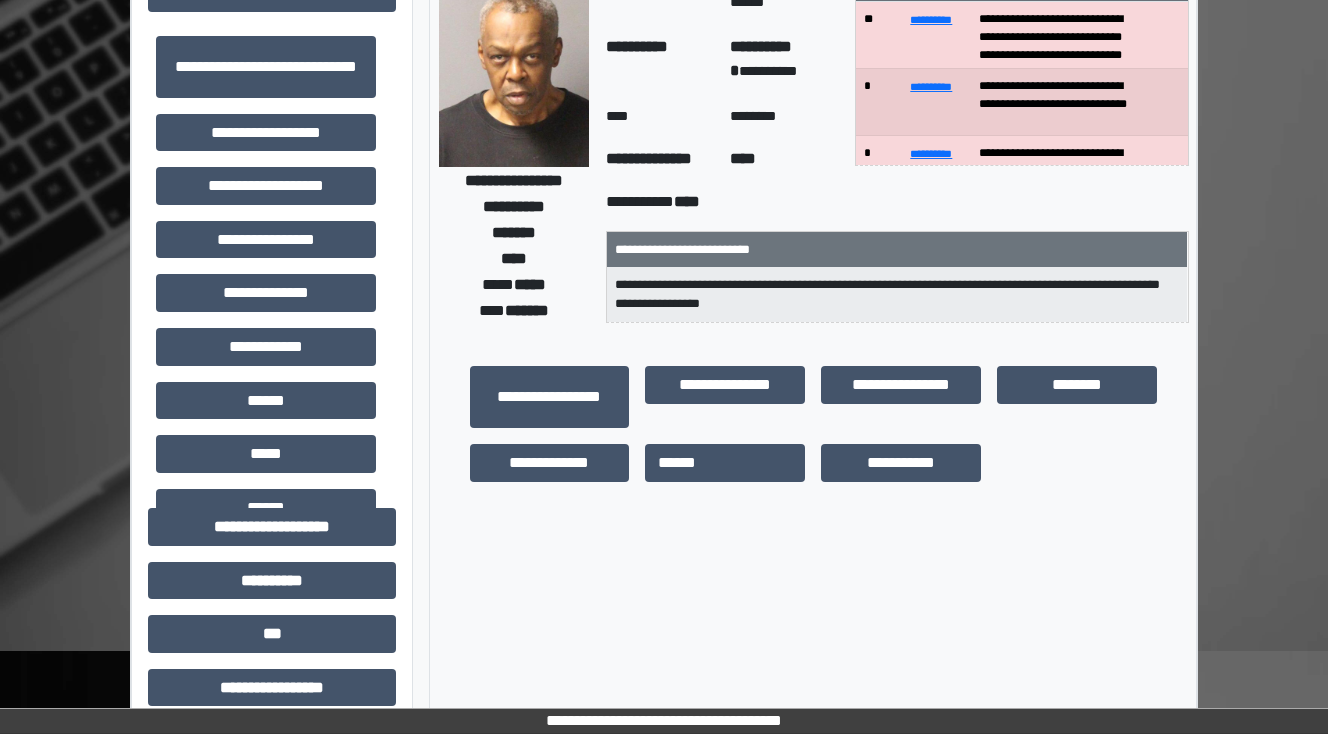 scroll, scrollTop: 0, scrollLeft: 0, axis: both 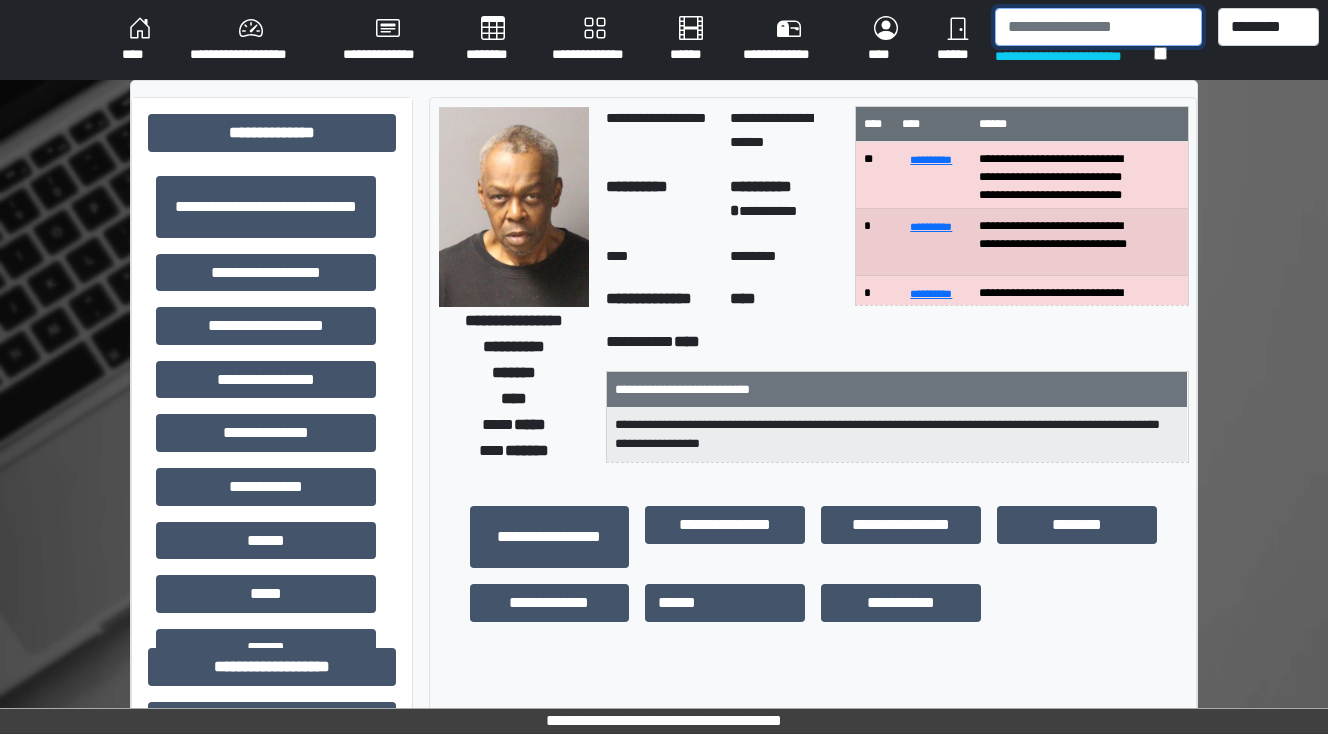 click at bounding box center [1098, 27] 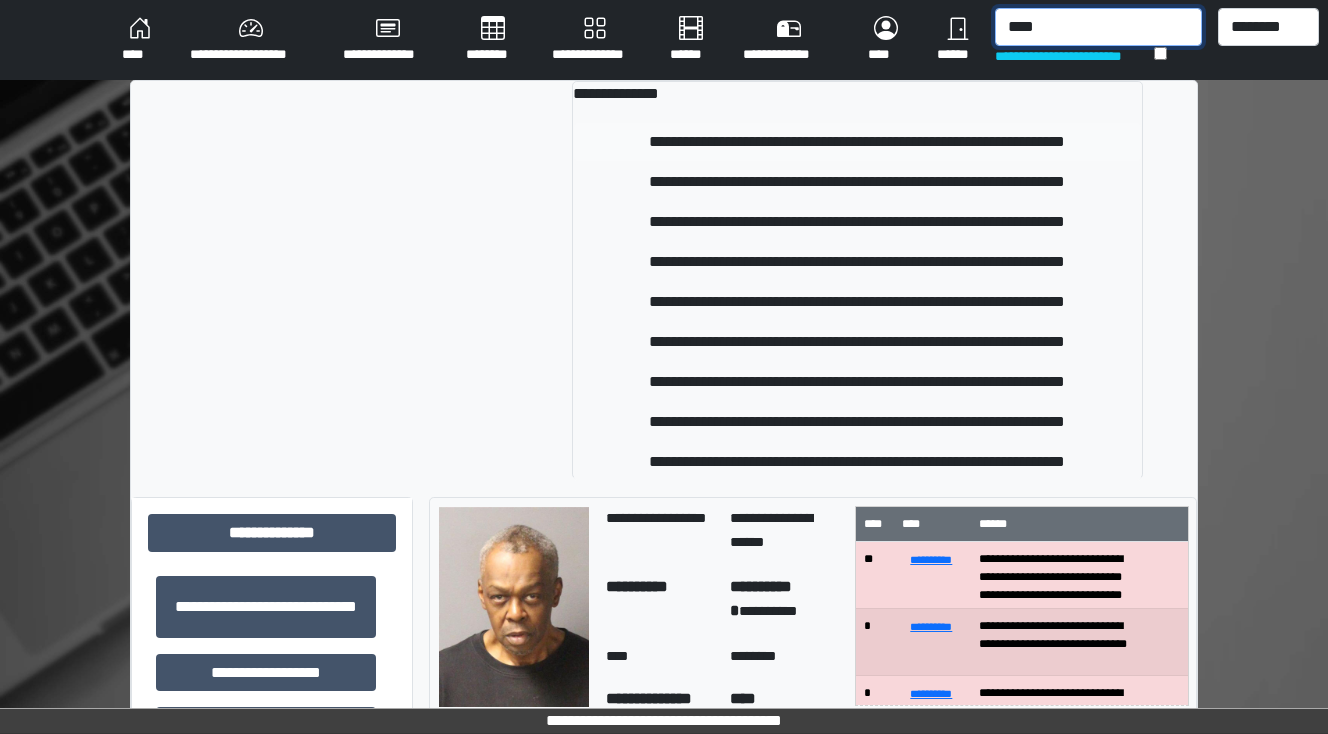 type on "****" 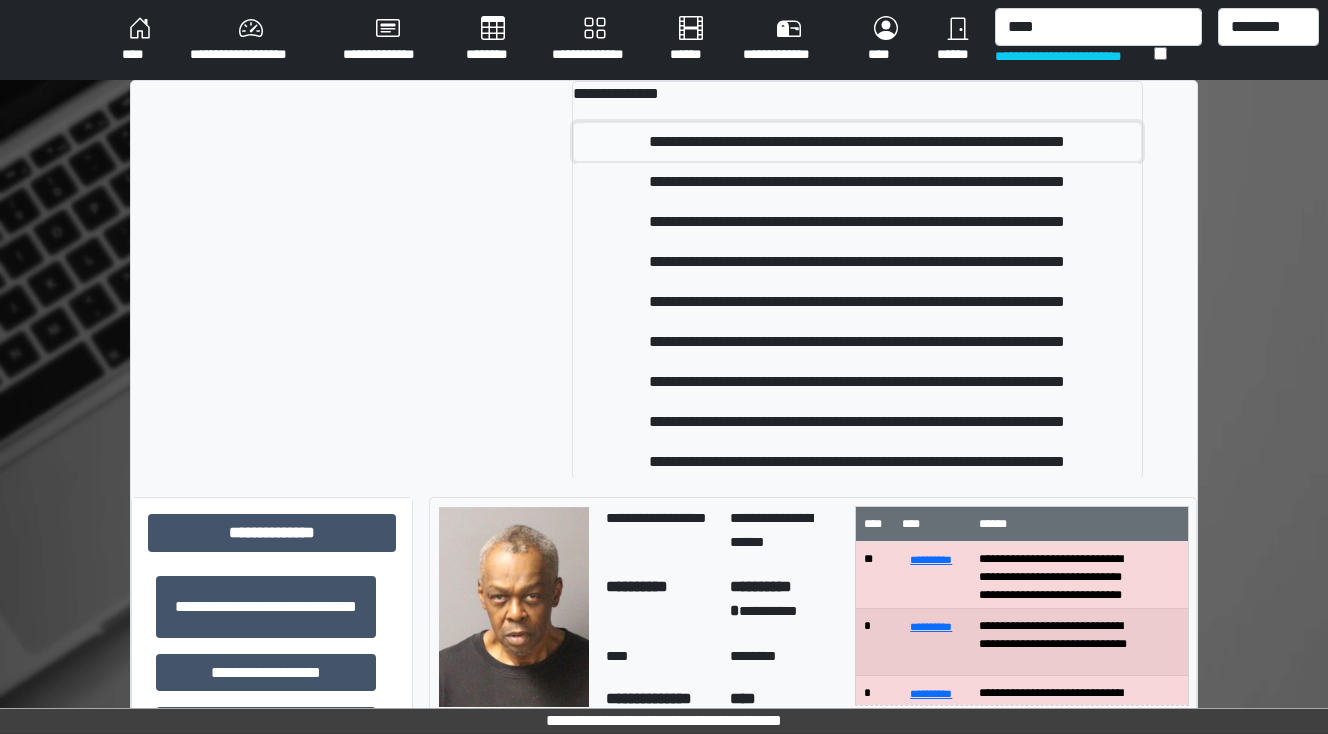 click on "**********" at bounding box center (858, 142) 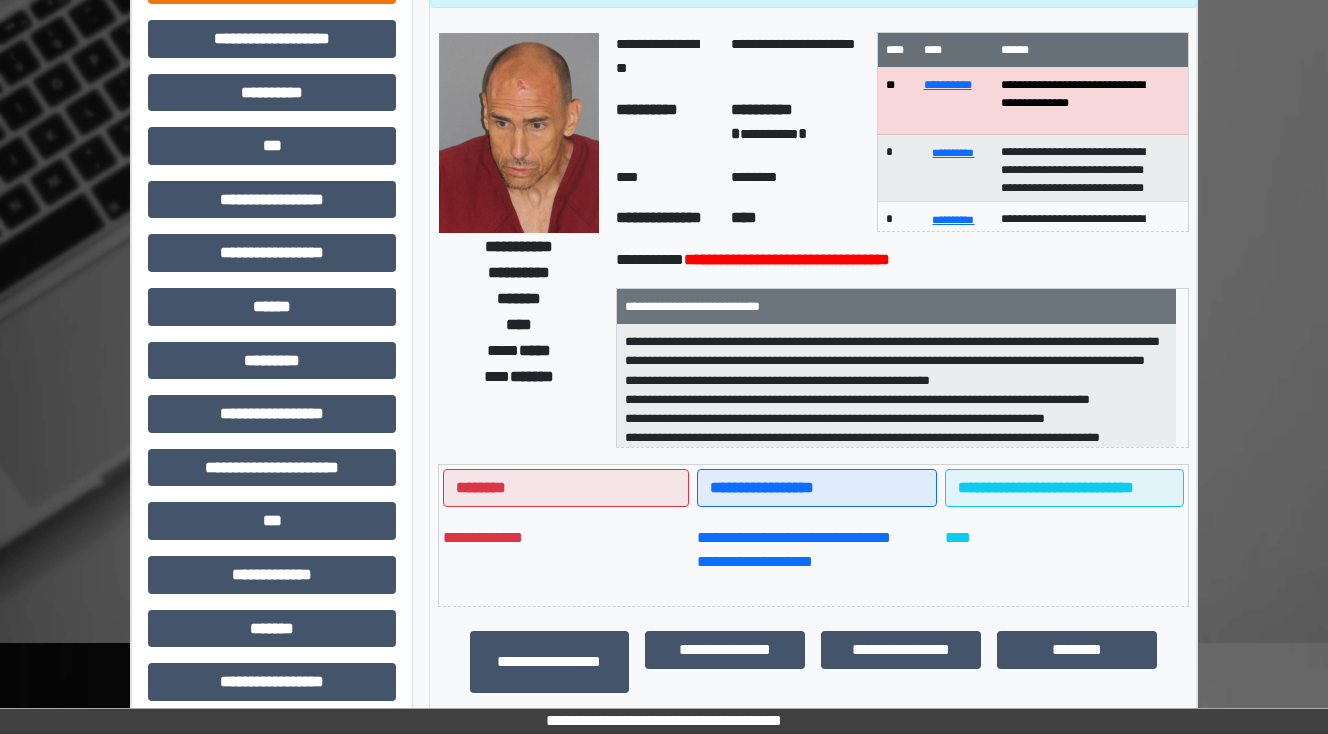 scroll, scrollTop: 0, scrollLeft: 0, axis: both 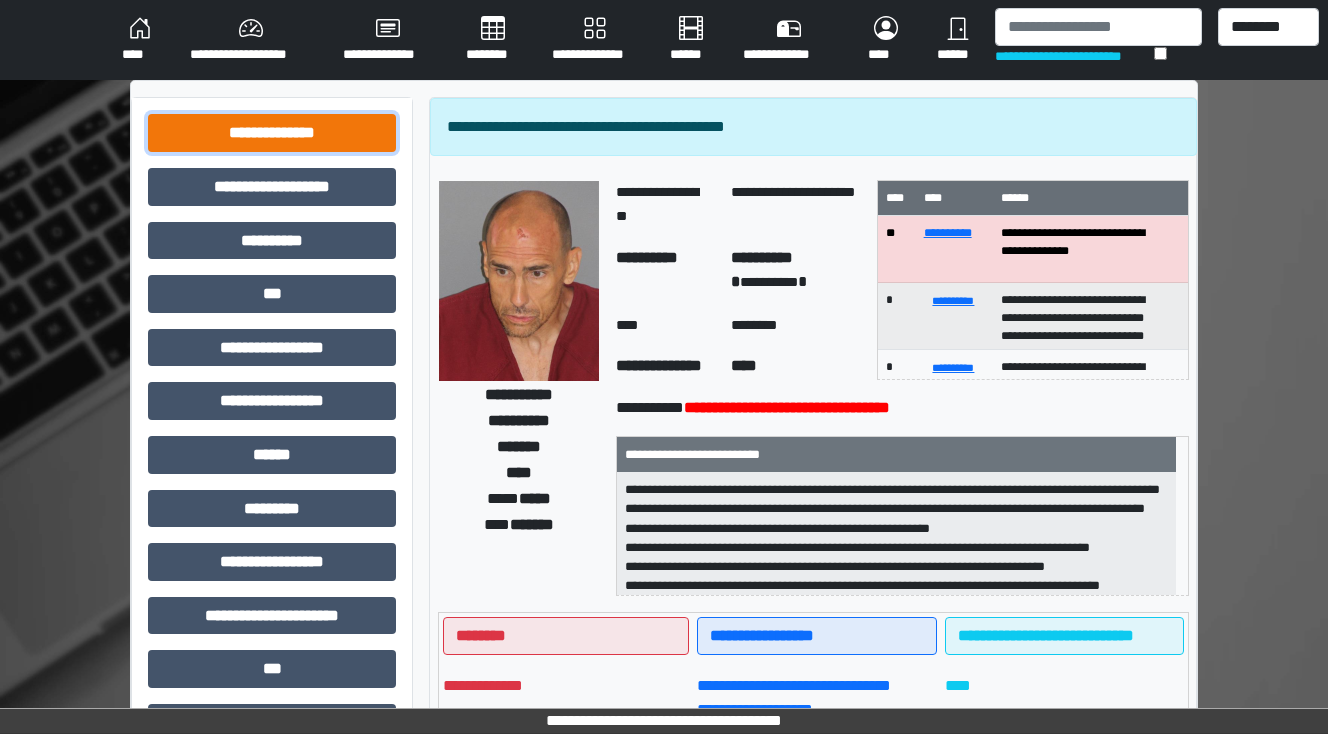 drag, startPoint x: 210, startPoint y: 137, endPoint x: 224, endPoint y: 151, distance: 19.79899 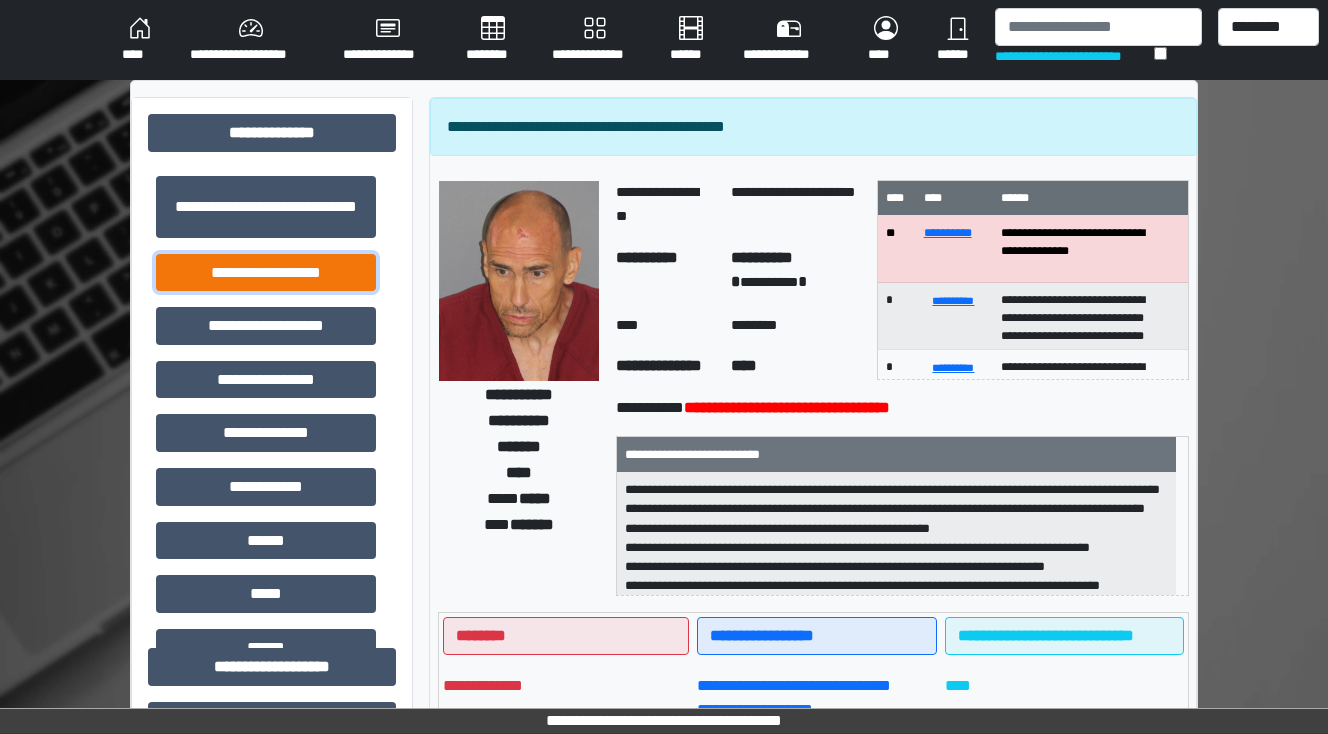 click on "**********" at bounding box center (266, 273) 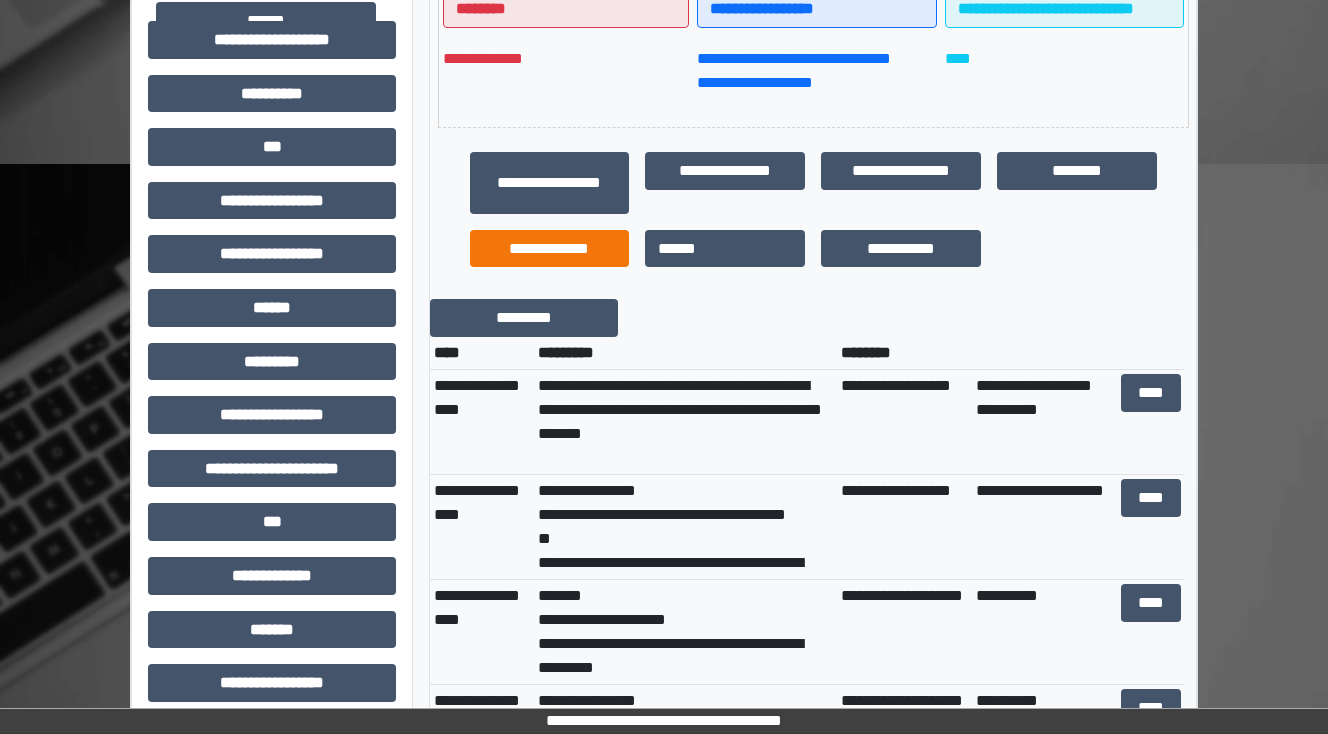 scroll, scrollTop: 640, scrollLeft: 0, axis: vertical 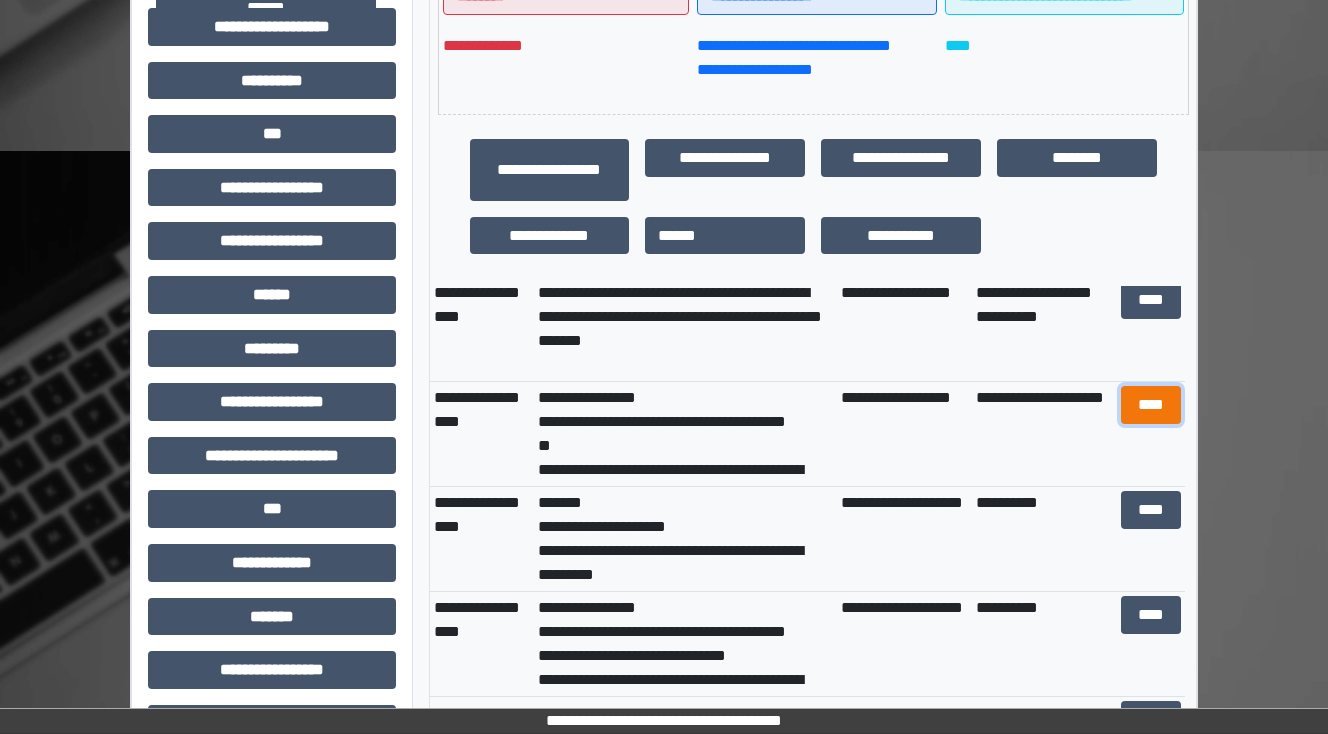 click on "****" at bounding box center (1150, 405) 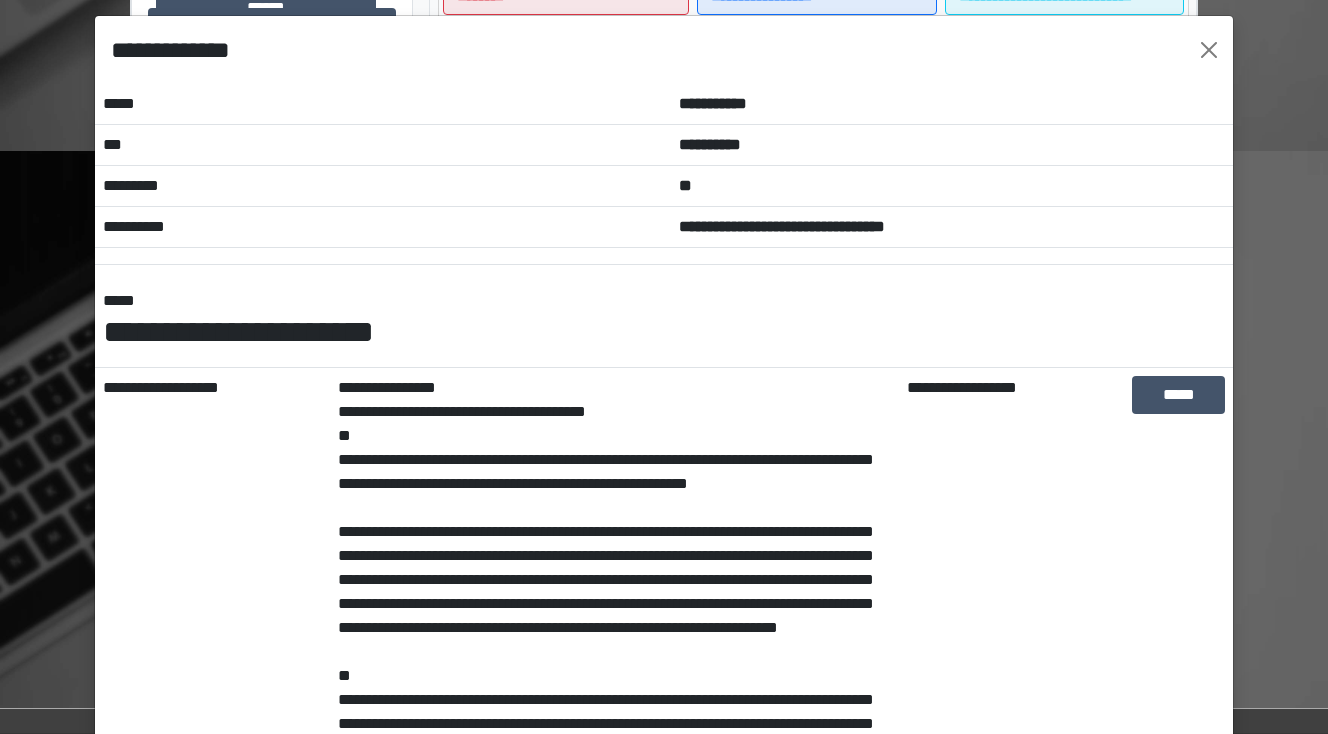 scroll, scrollTop: 0, scrollLeft: 0, axis: both 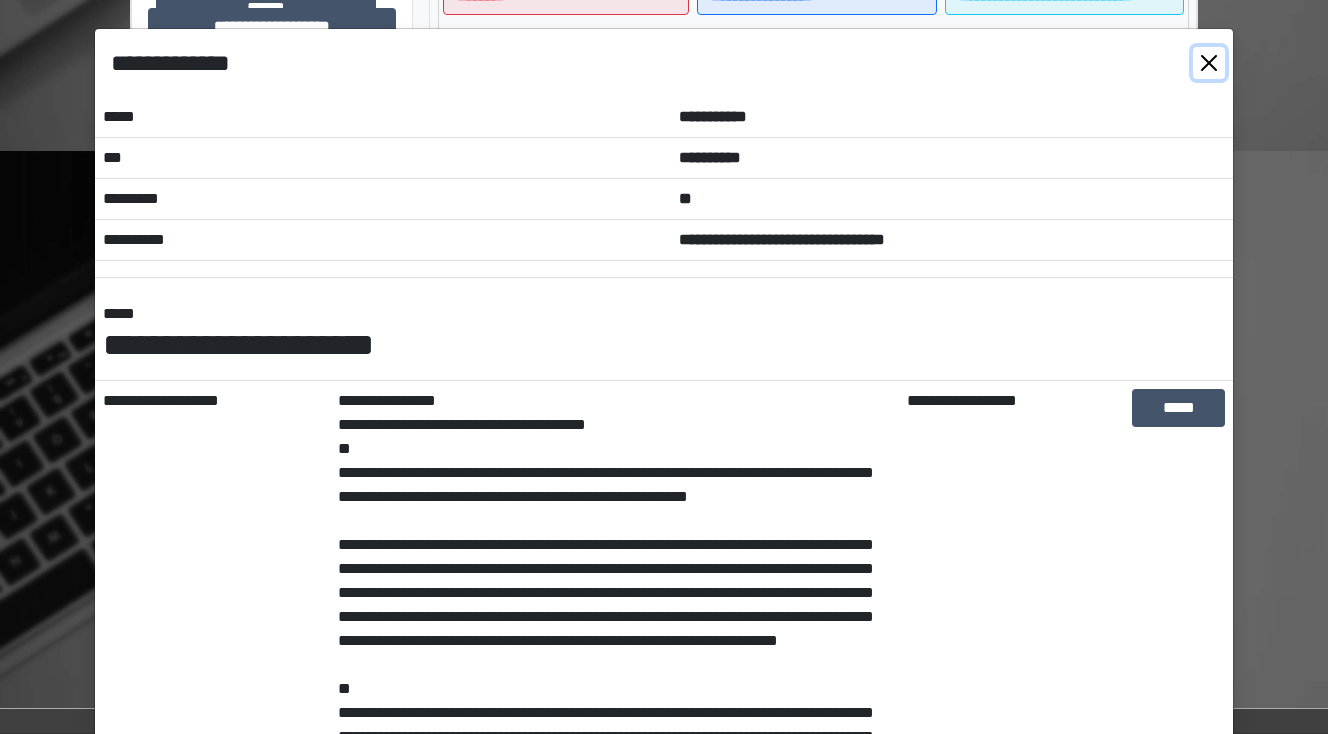 click at bounding box center [1209, 63] 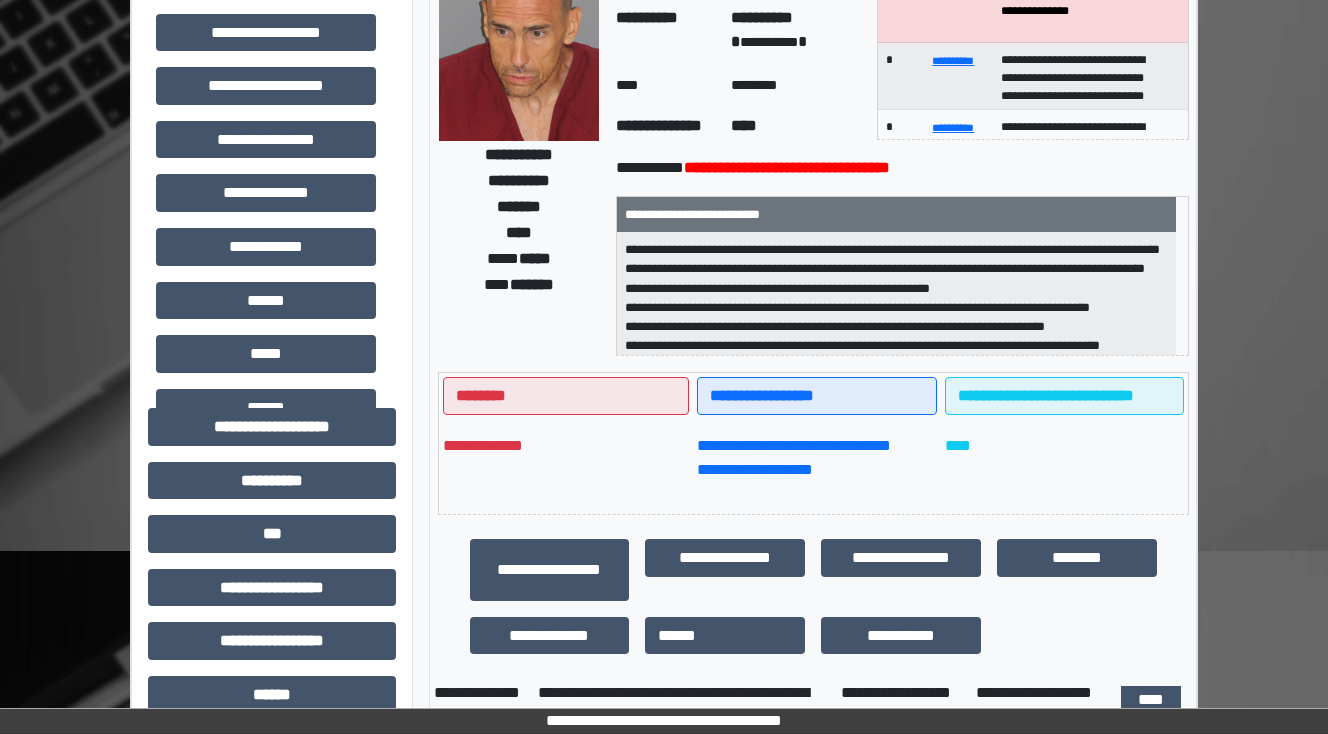 scroll, scrollTop: 0, scrollLeft: 0, axis: both 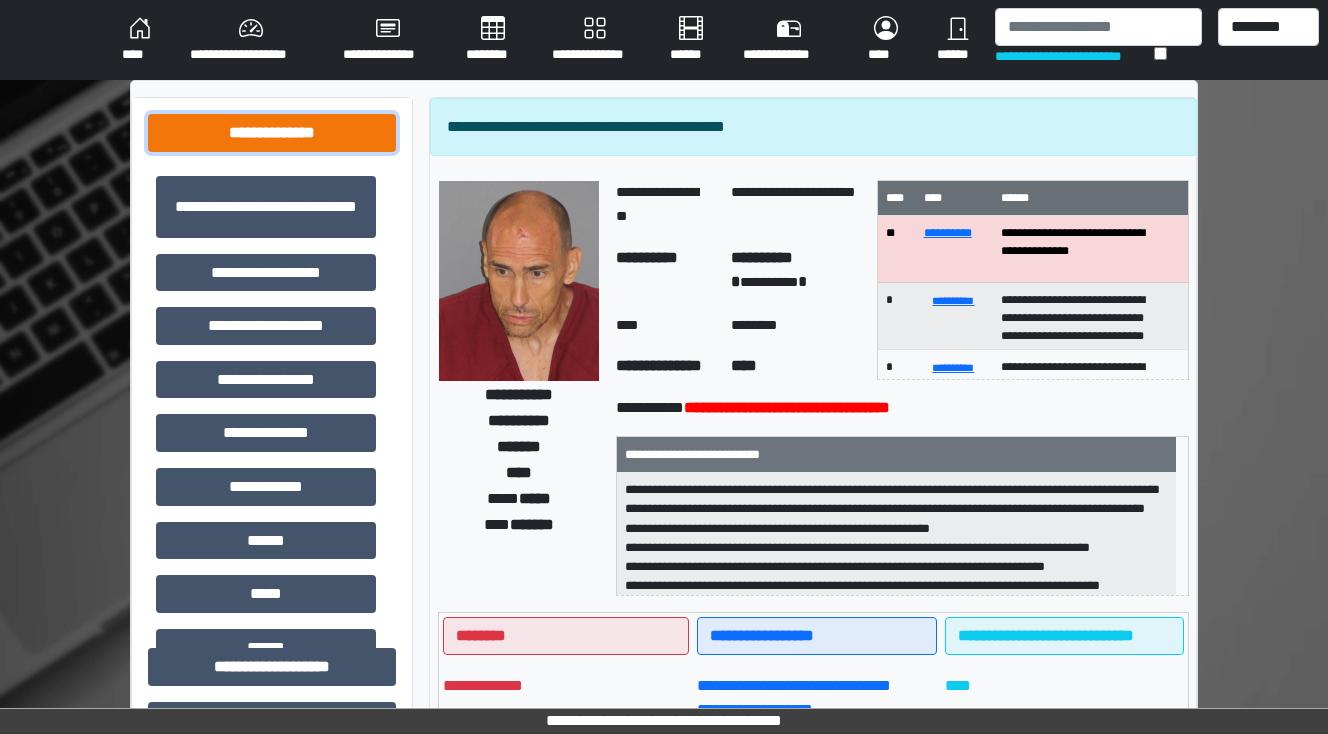 drag, startPoint x: 306, startPoint y: 131, endPoint x: 322, endPoint y: 132, distance: 16.03122 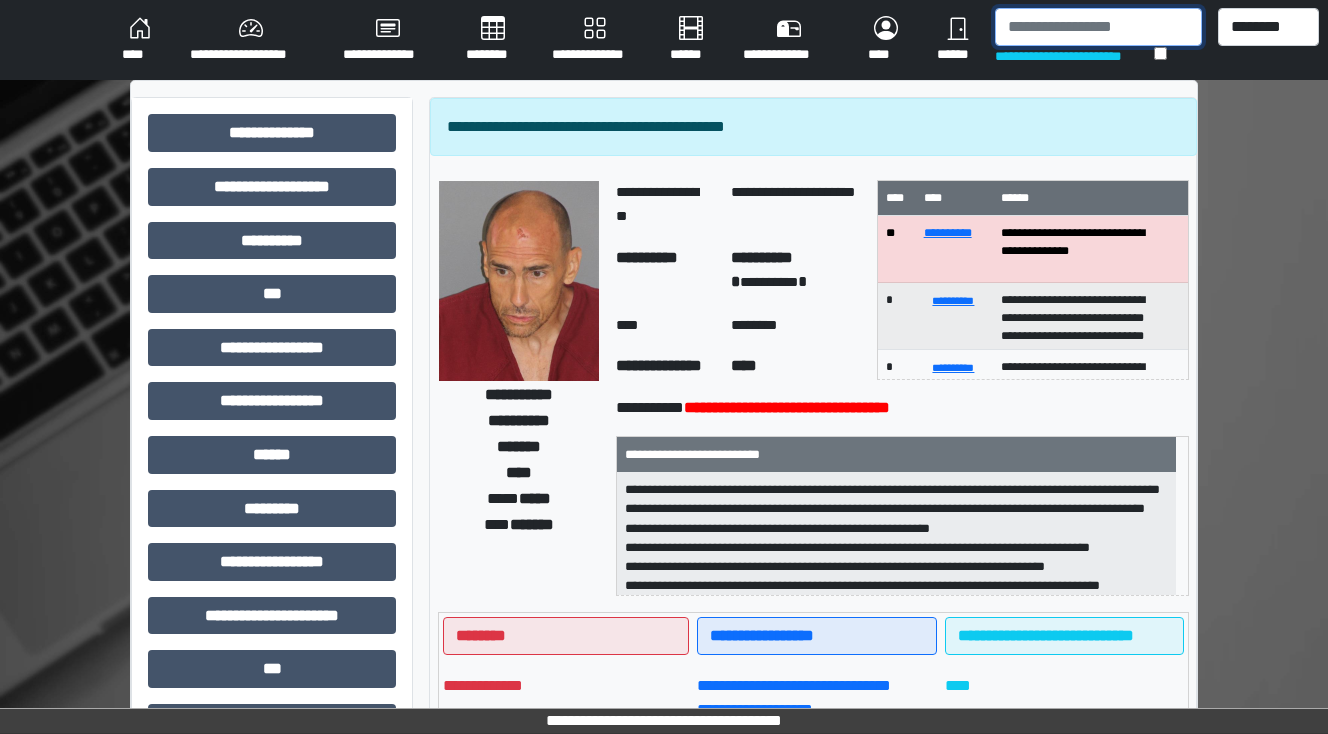 click at bounding box center (1098, 27) 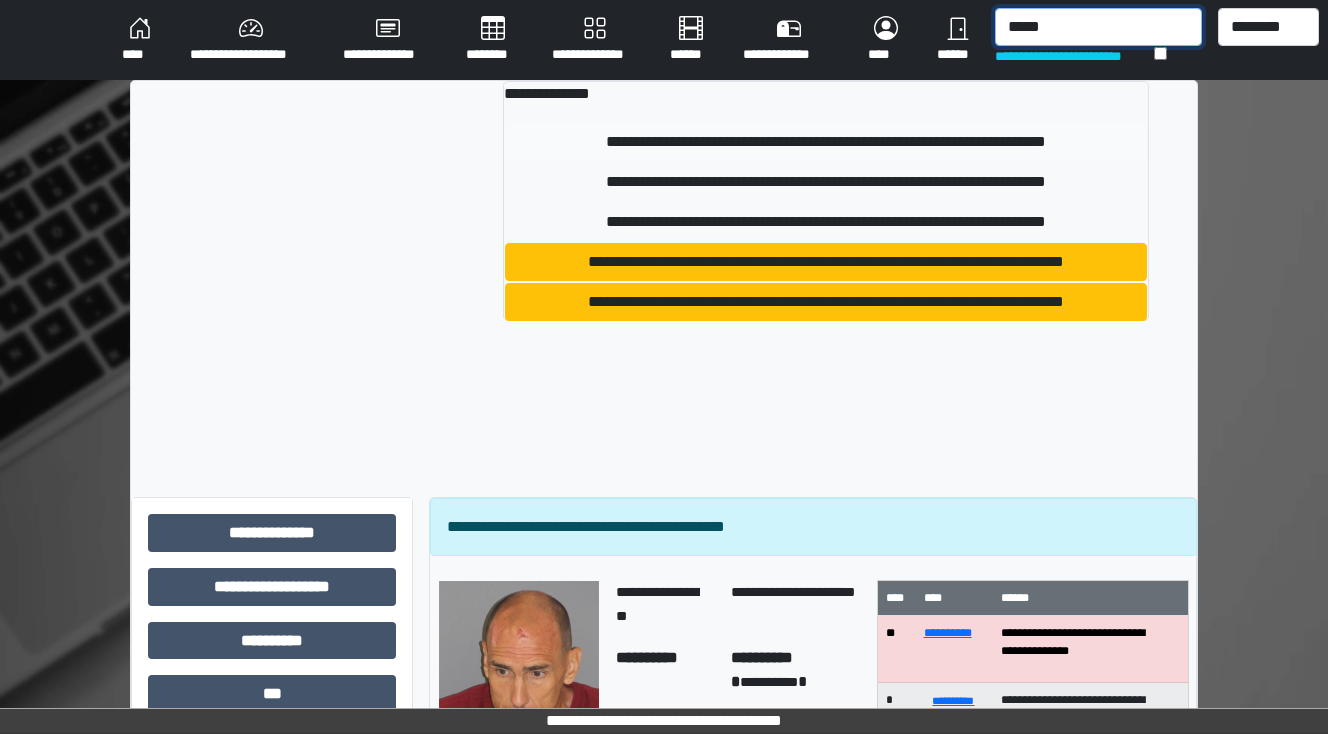 type on "*****" 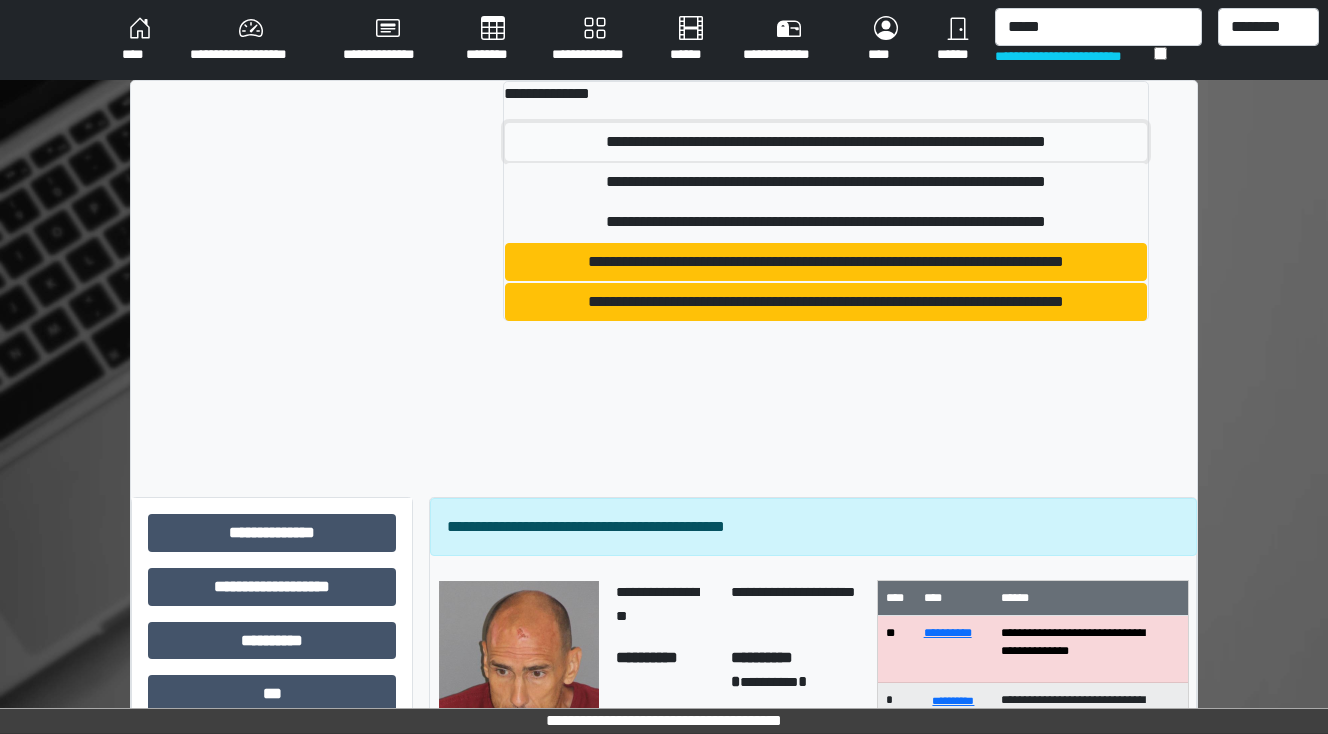 click on "**********" at bounding box center [826, 142] 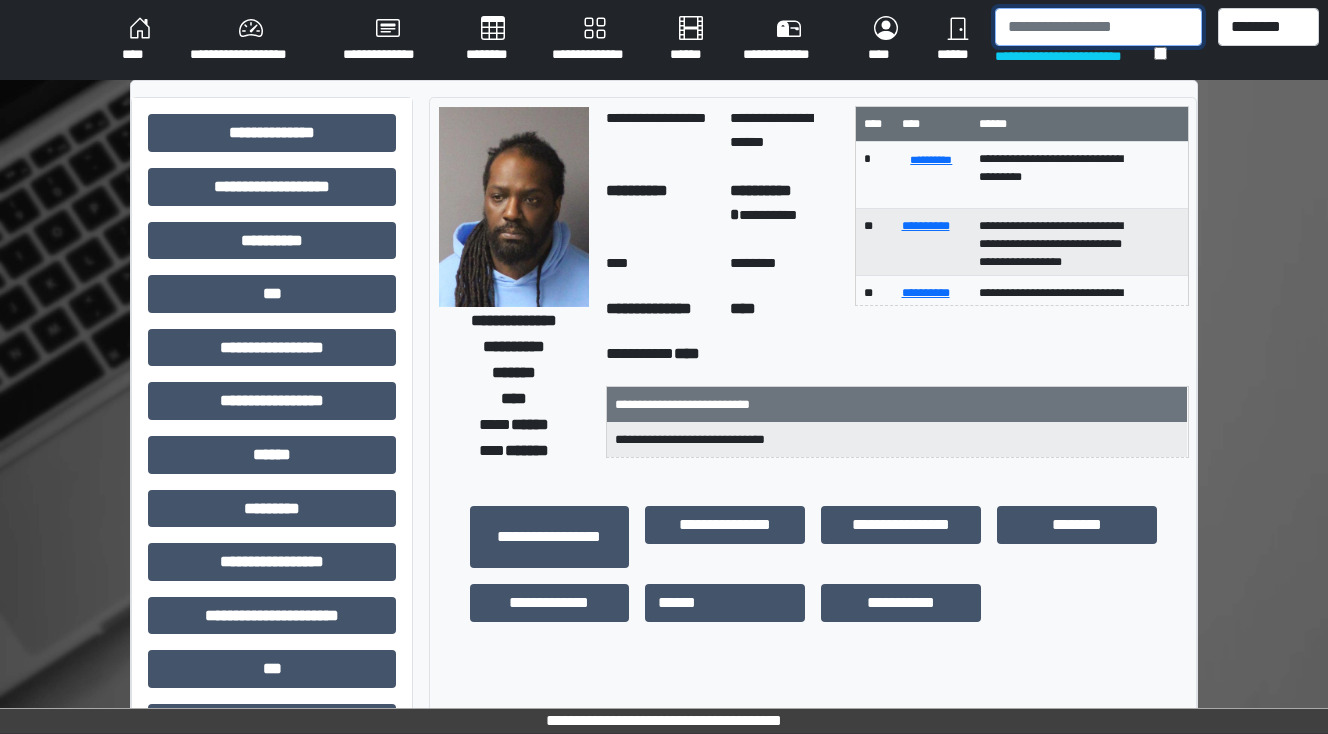 click at bounding box center (1098, 27) 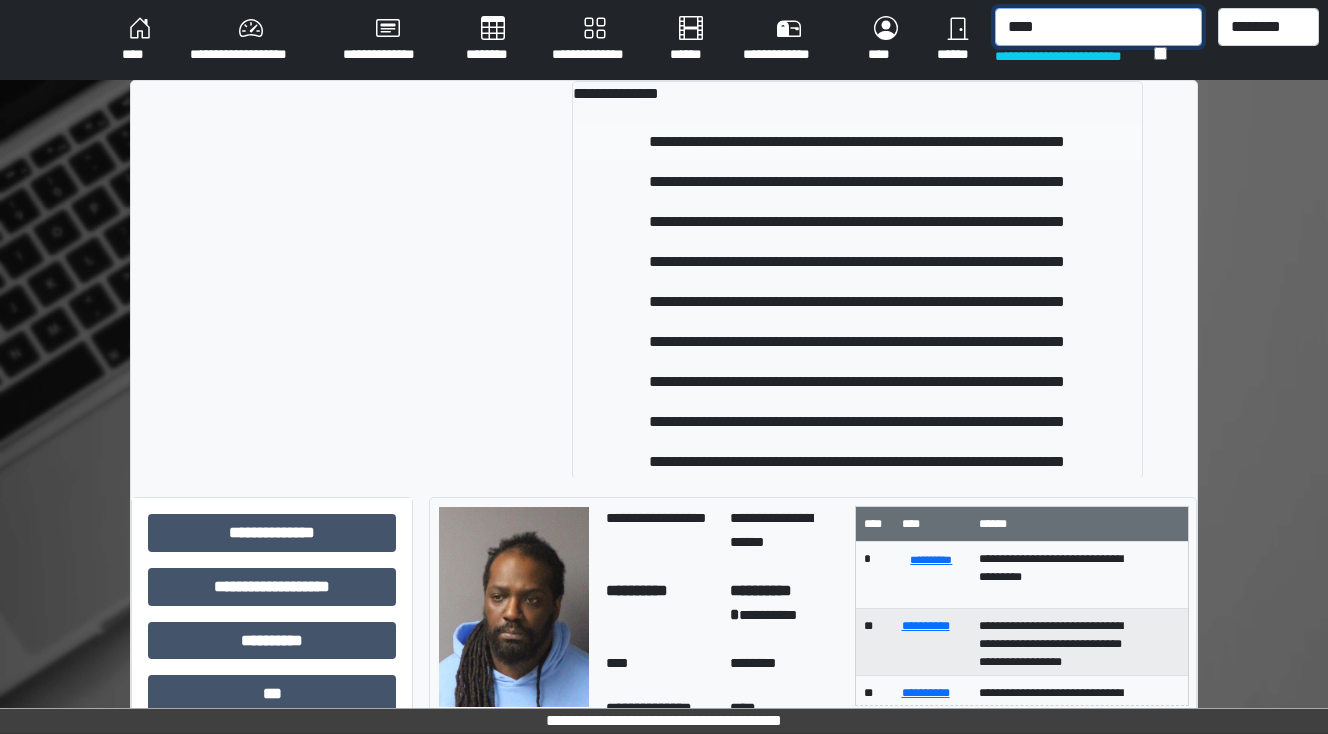 type on "****" 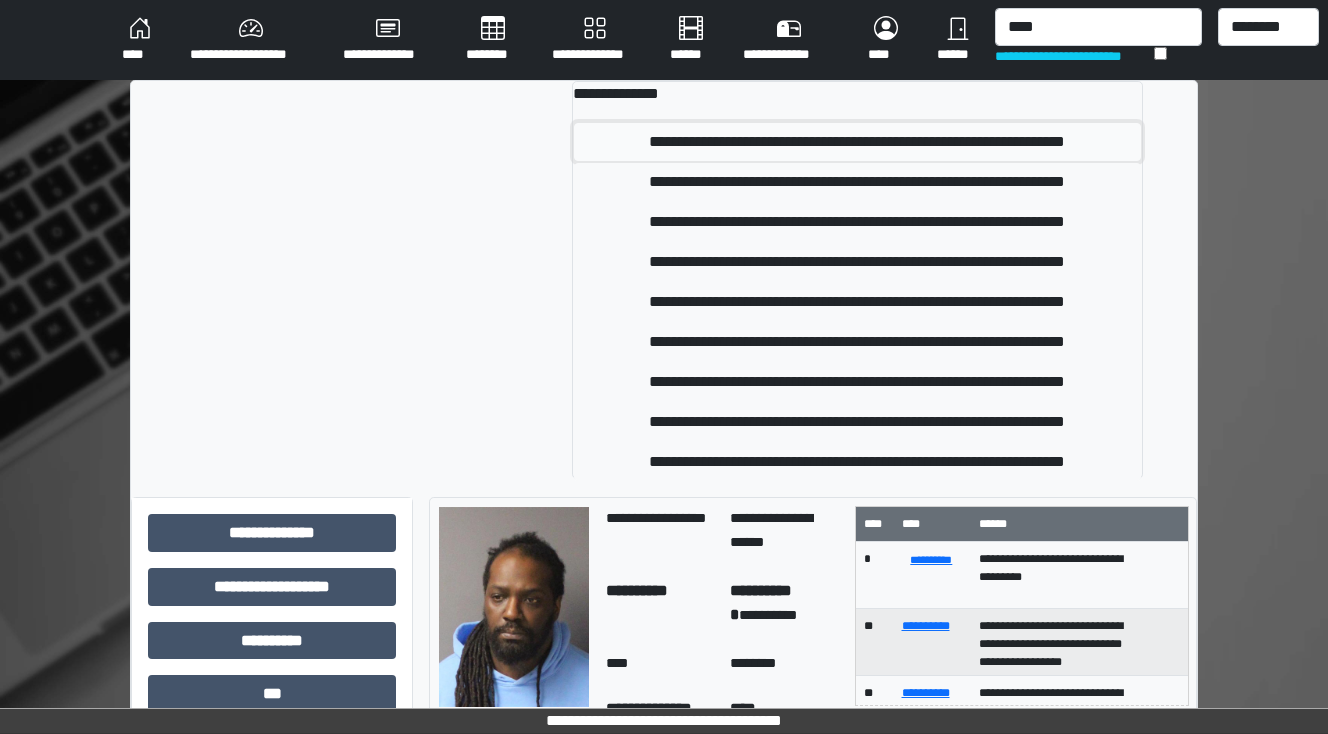 click on "**********" at bounding box center [858, 142] 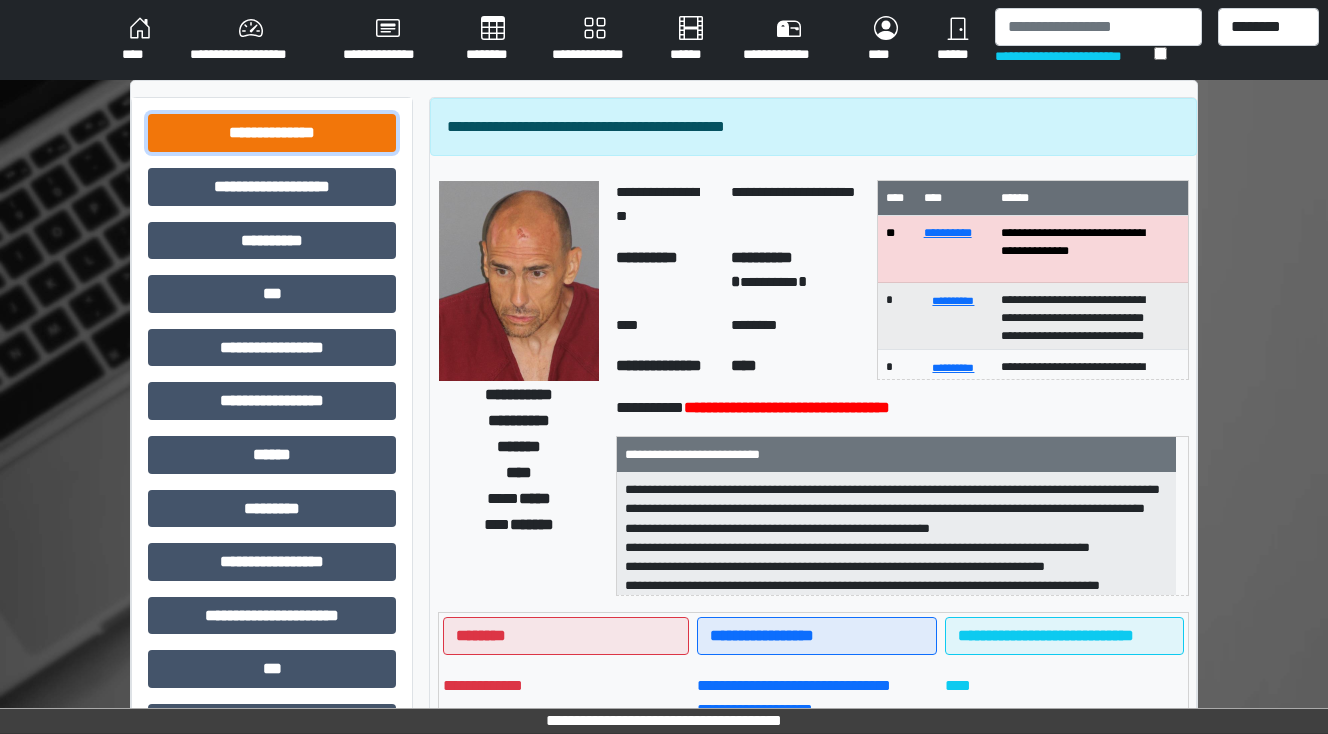 click on "**********" at bounding box center (272, 133) 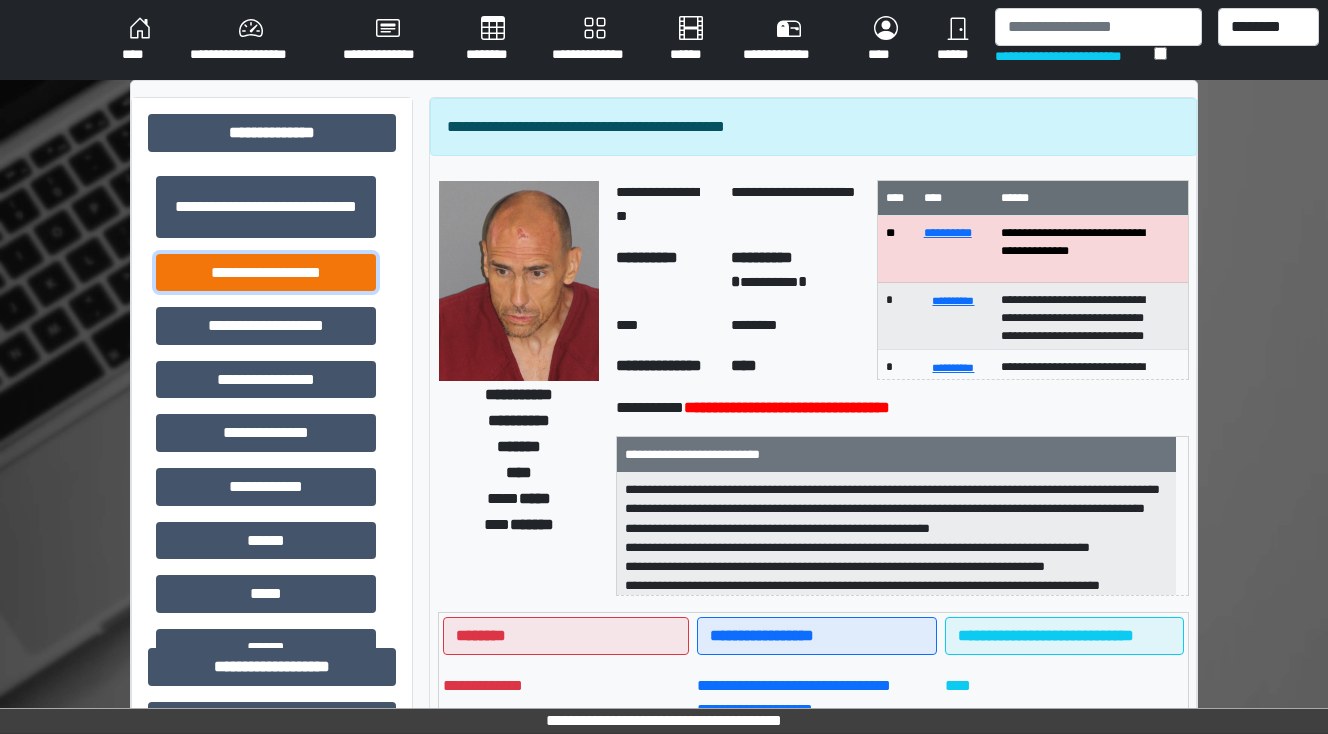 click on "**********" at bounding box center (266, 273) 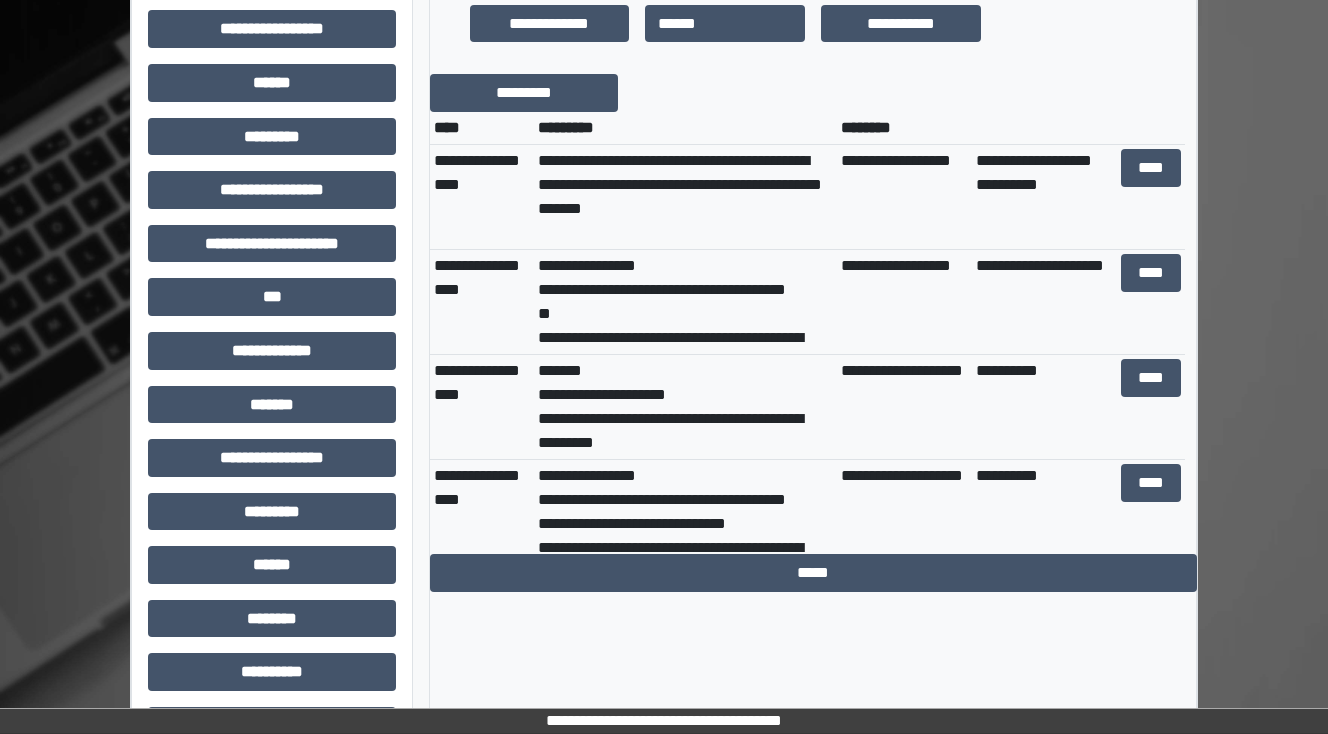 scroll, scrollTop: 880, scrollLeft: 0, axis: vertical 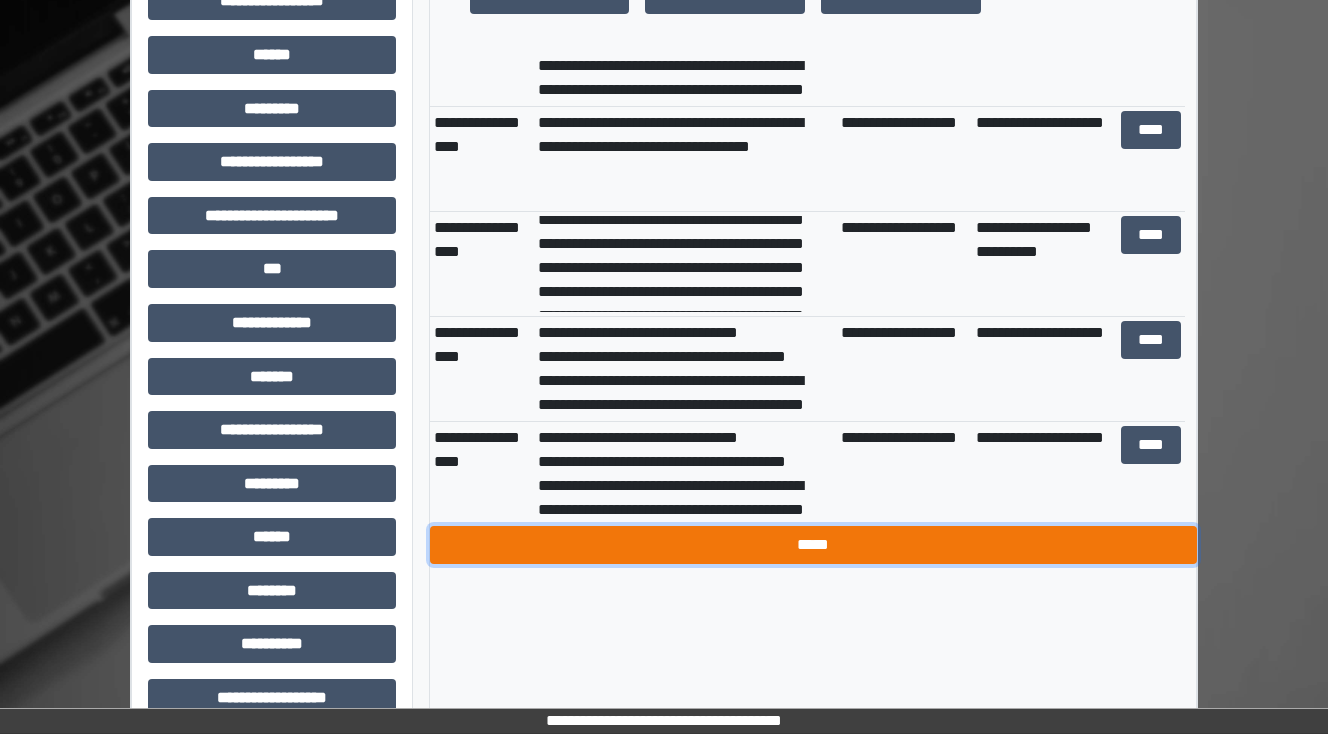 click on "*****" at bounding box center [813, 545] 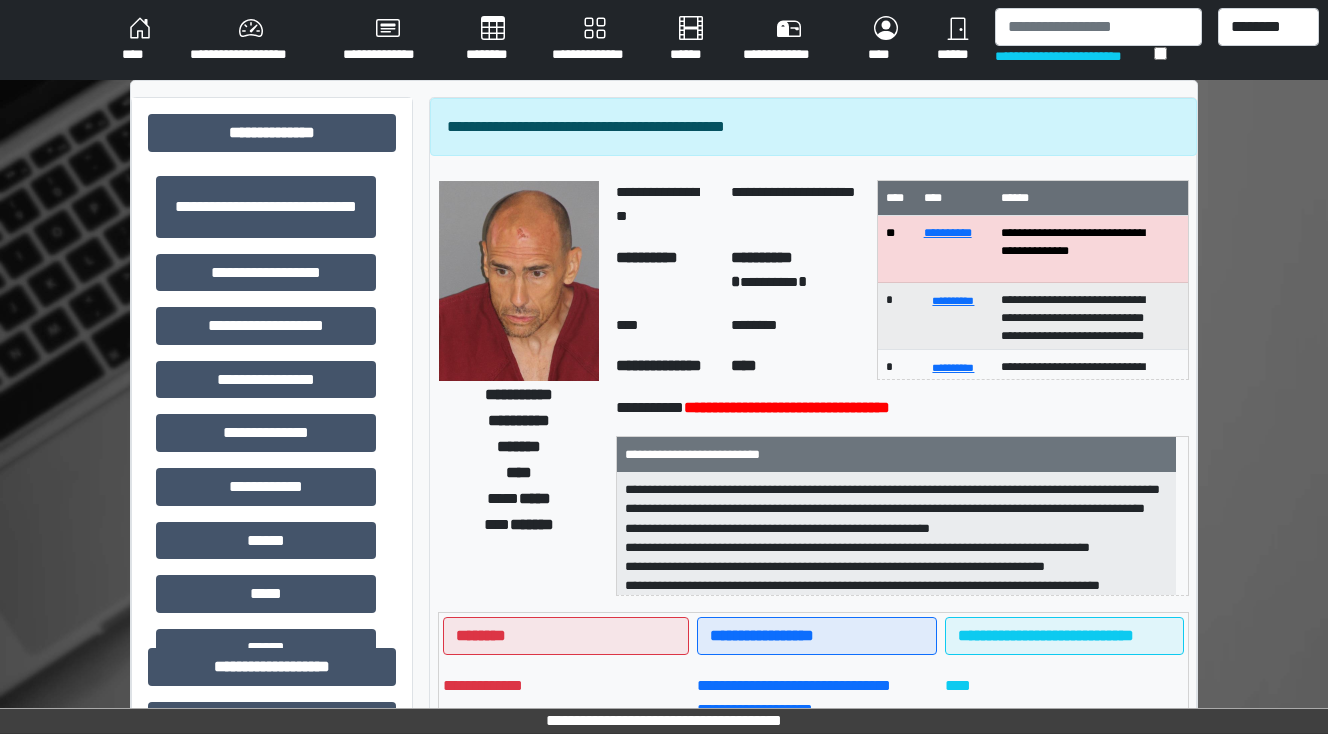 scroll, scrollTop: 0, scrollLeft: 0, axis: both 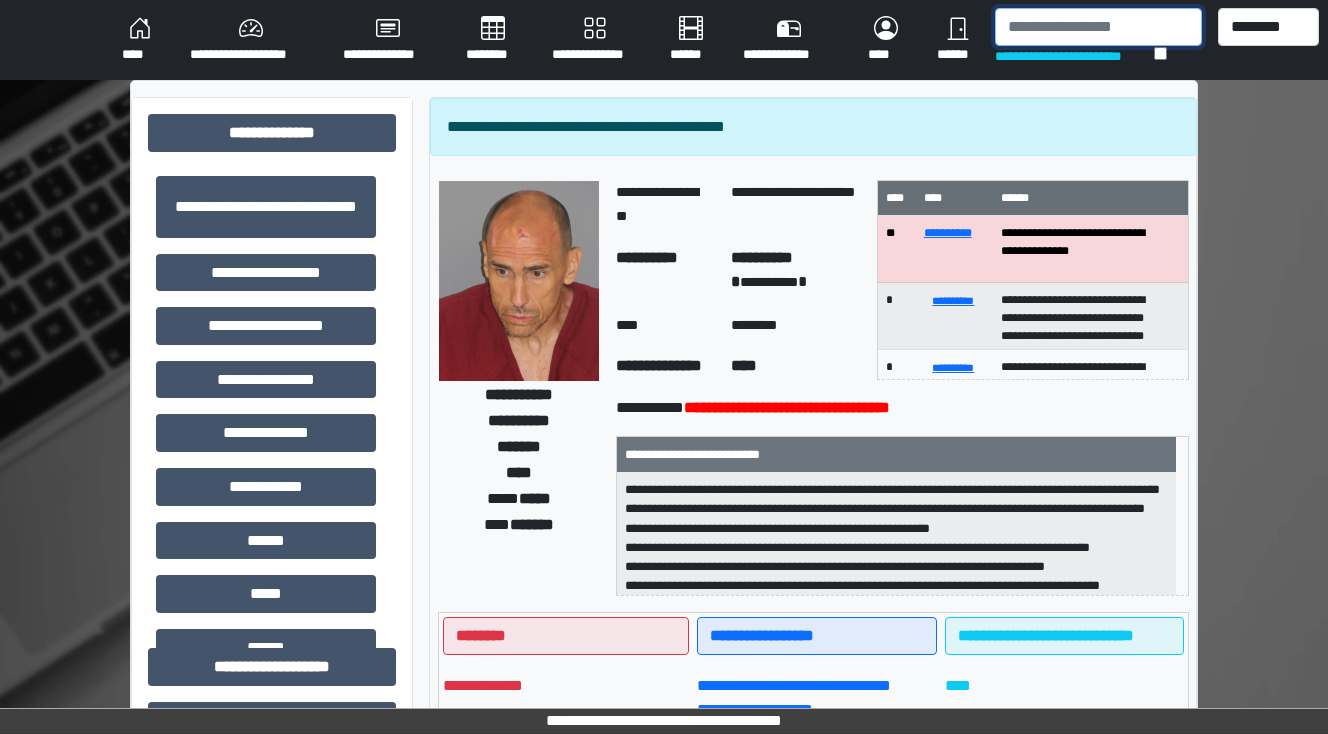 click at bounding box center (1098, 27) 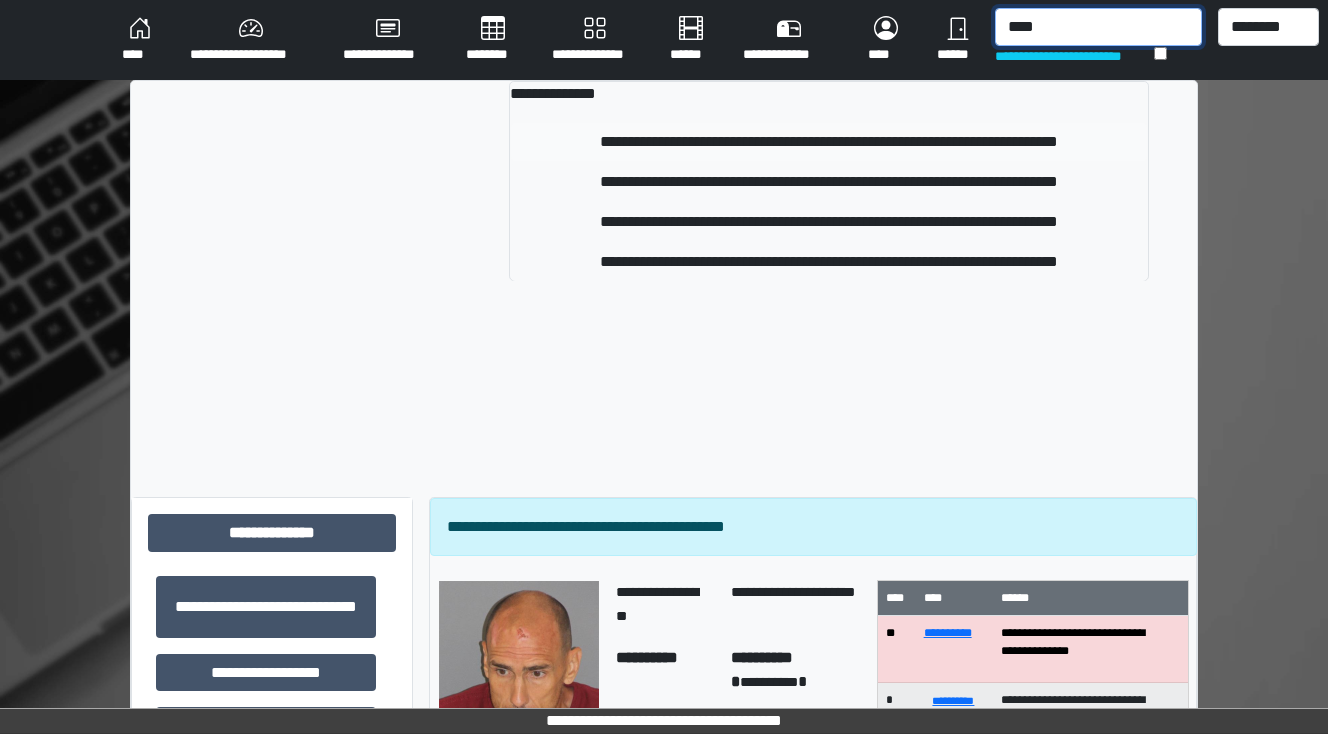 type on "****" 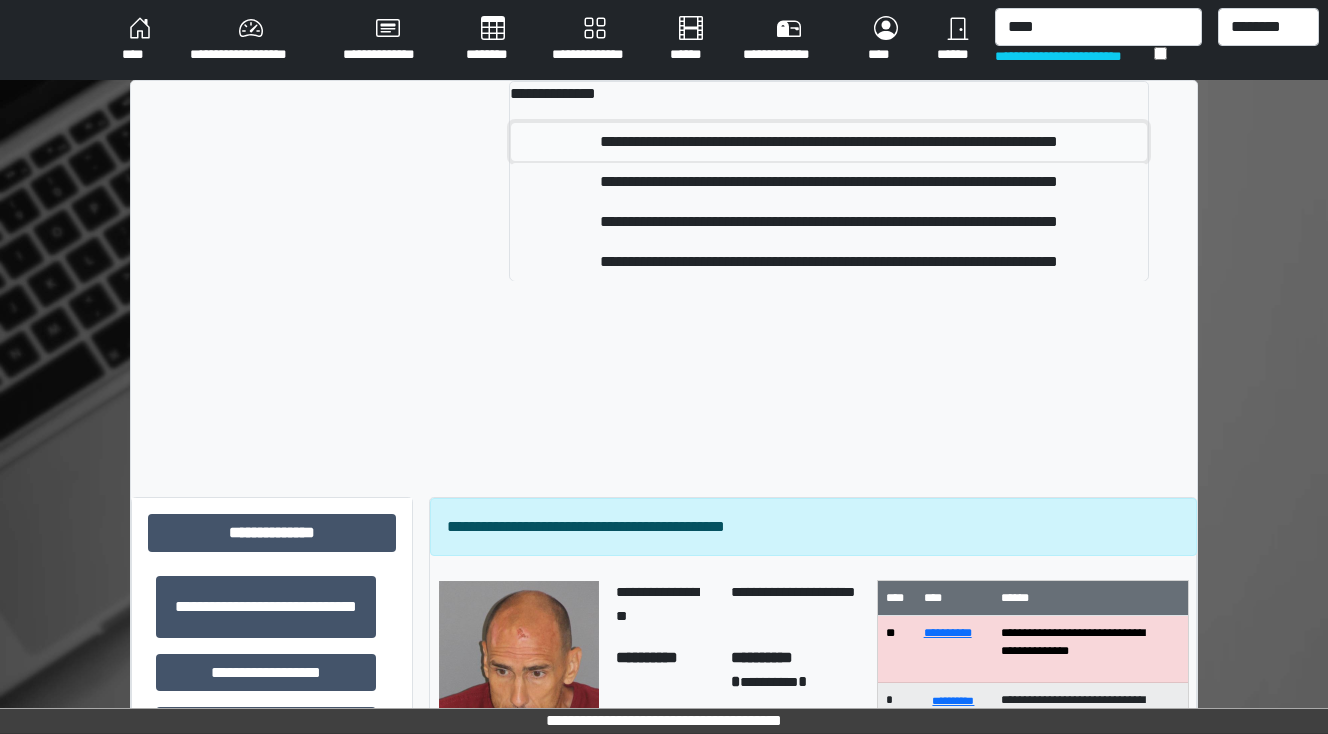 click on "**********" at bounding box center (829, 142) 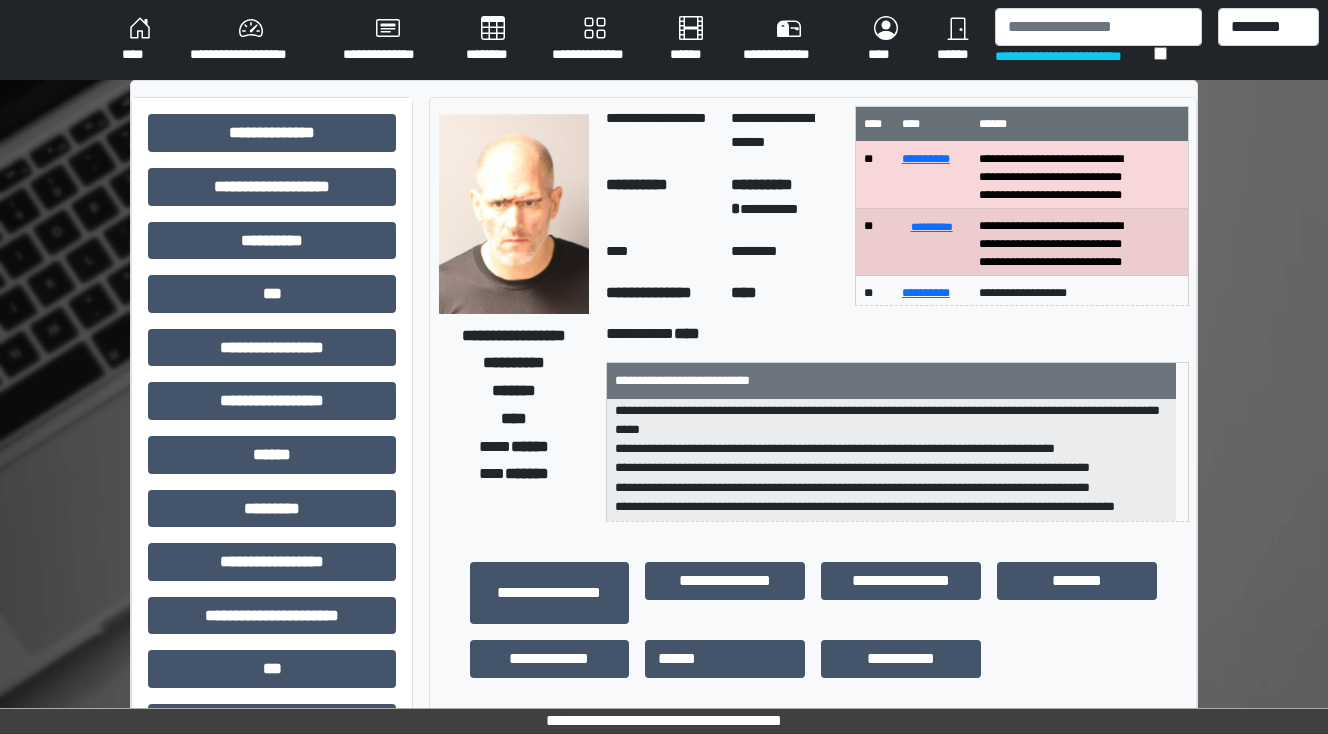 scroll, scrollTop: 294, scrollLeft: 0, axis: vertical 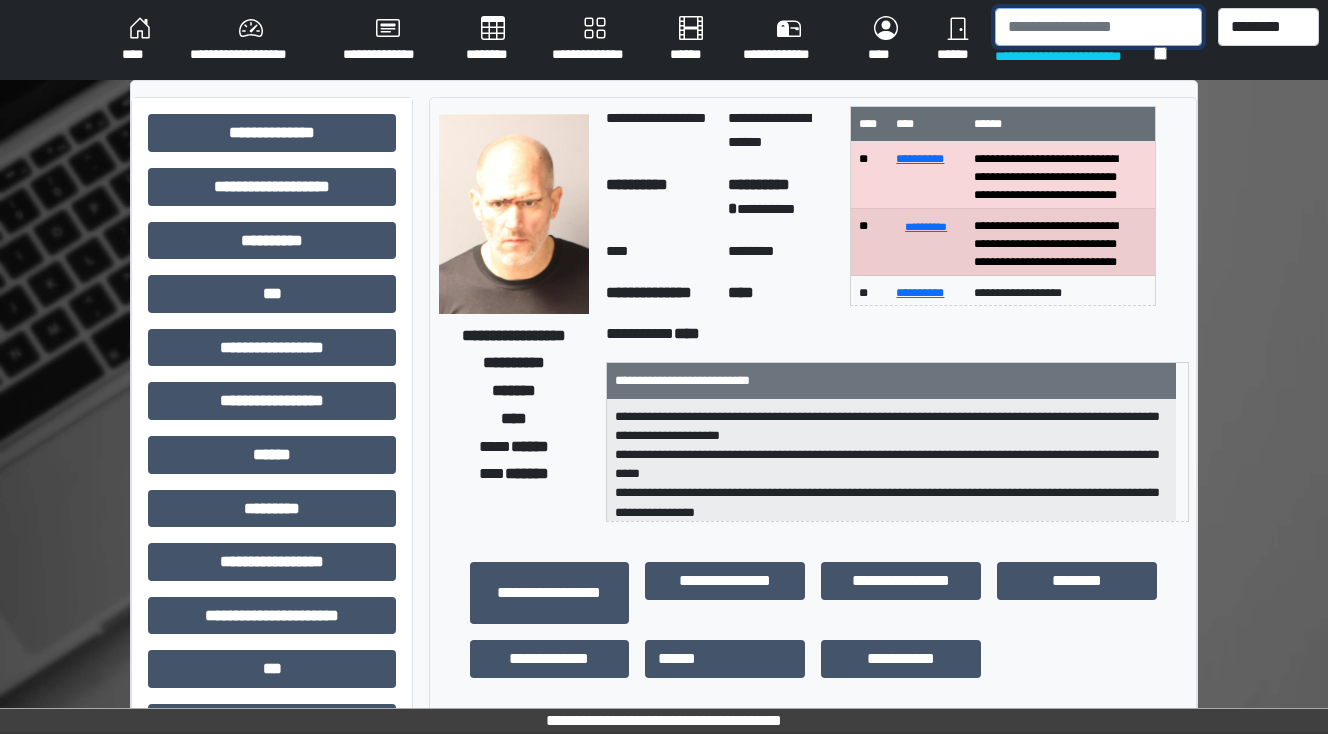 click at bounding box center (1098, 27) 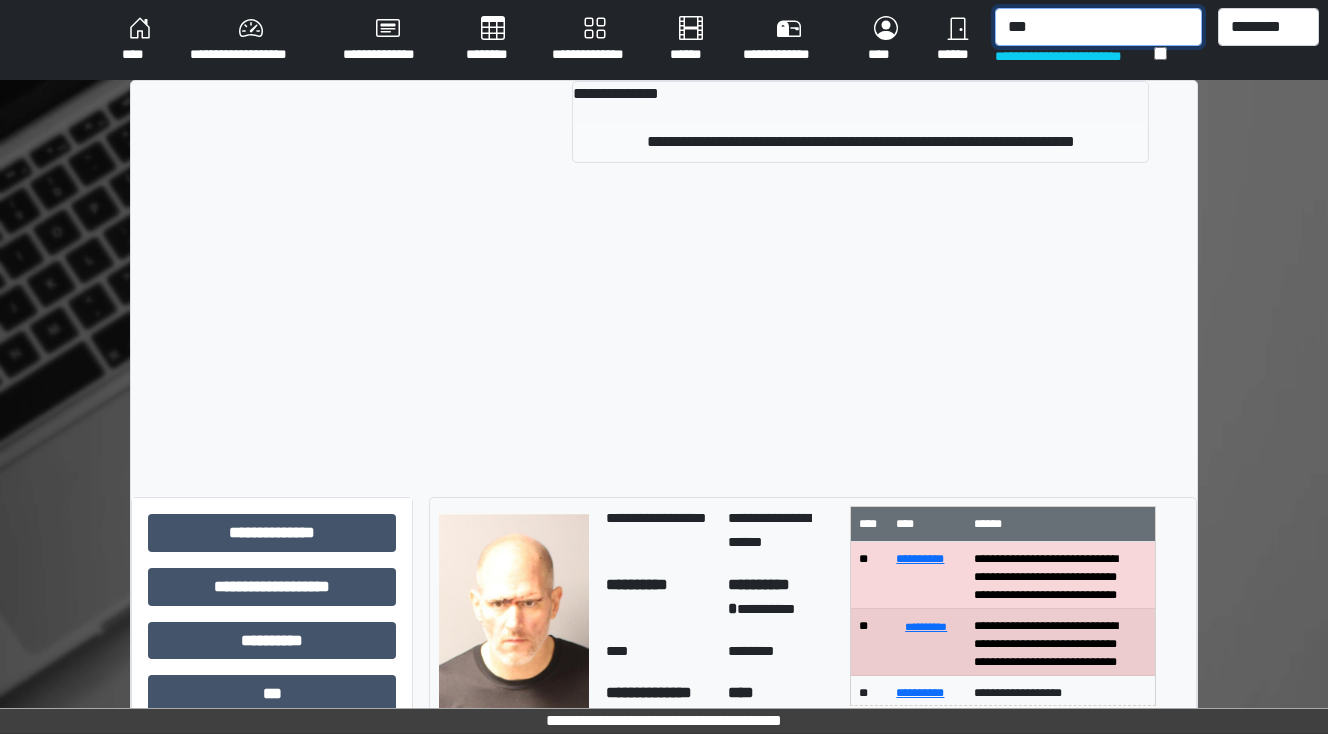 type on "***" 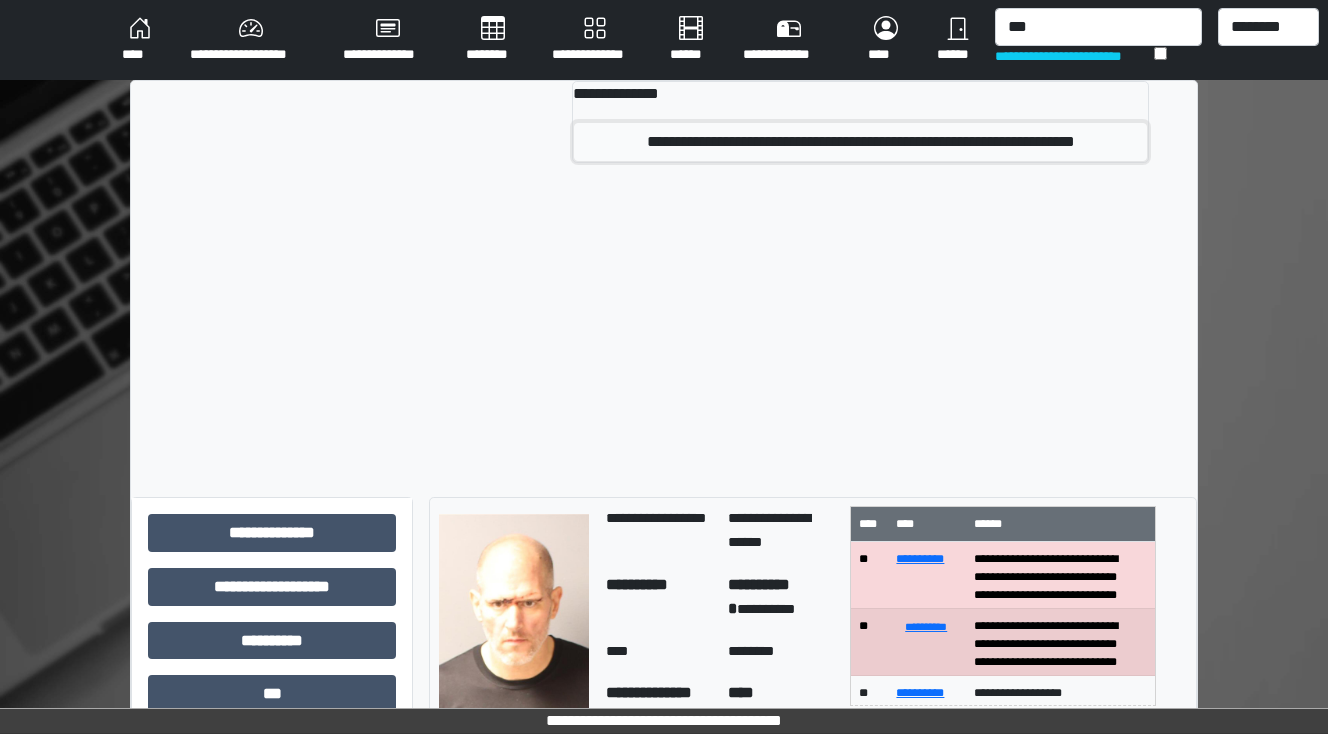 click on "**********" at bounding box center (860, 142) 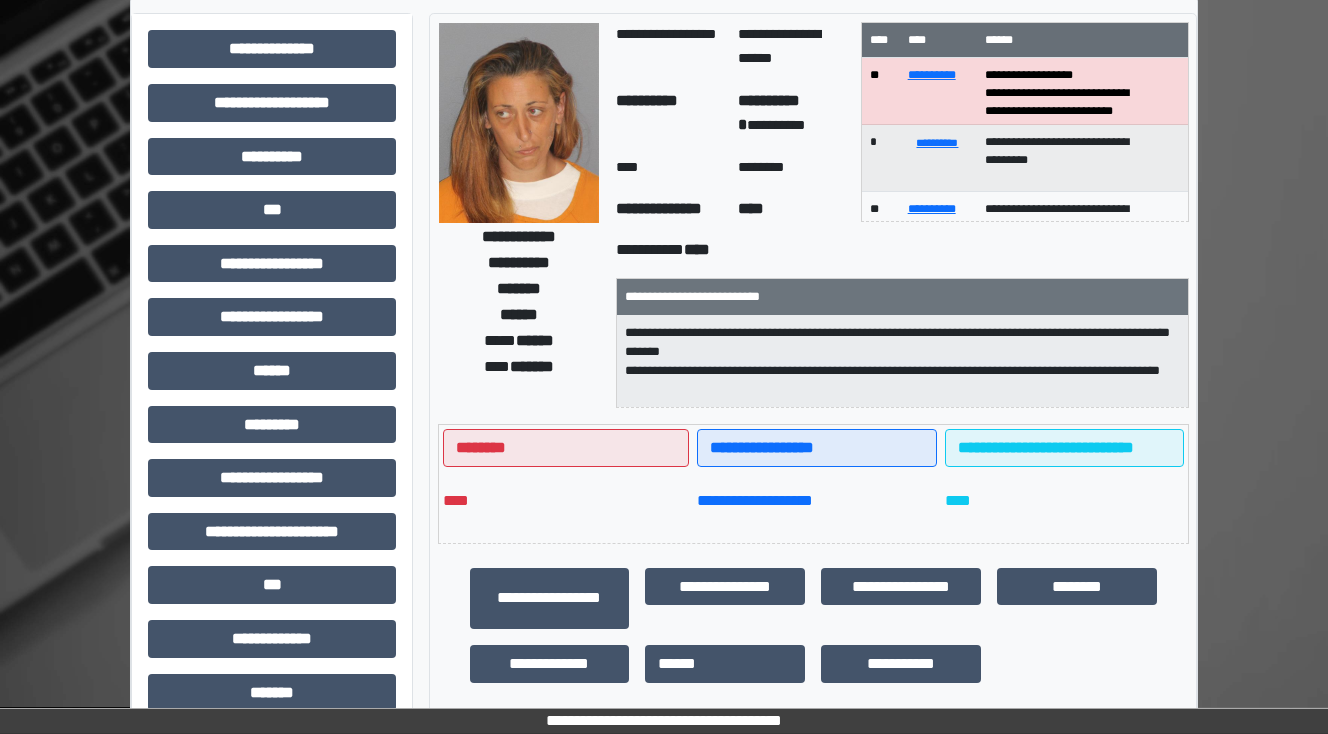 scroll, scrollTop: 0, scrollLeft: 0, axis: both 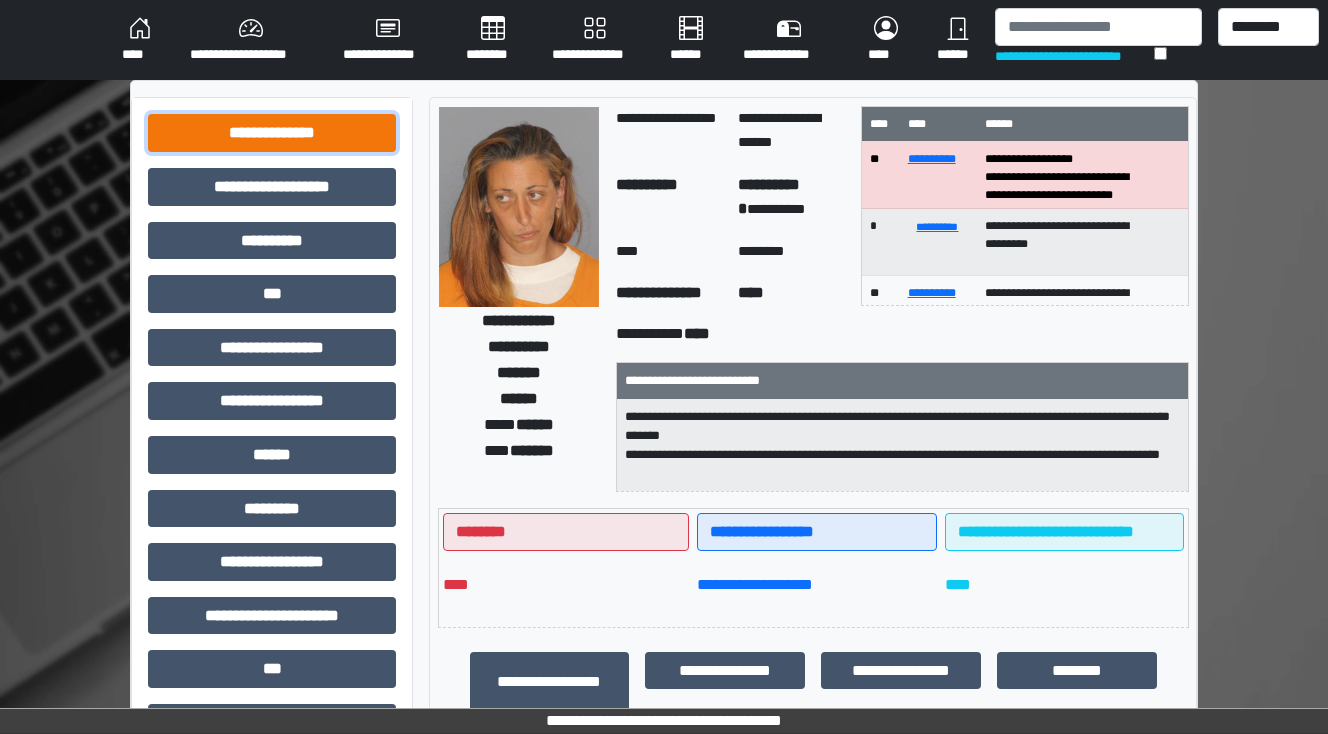 click on "**********" at bounding box center (272, 133) 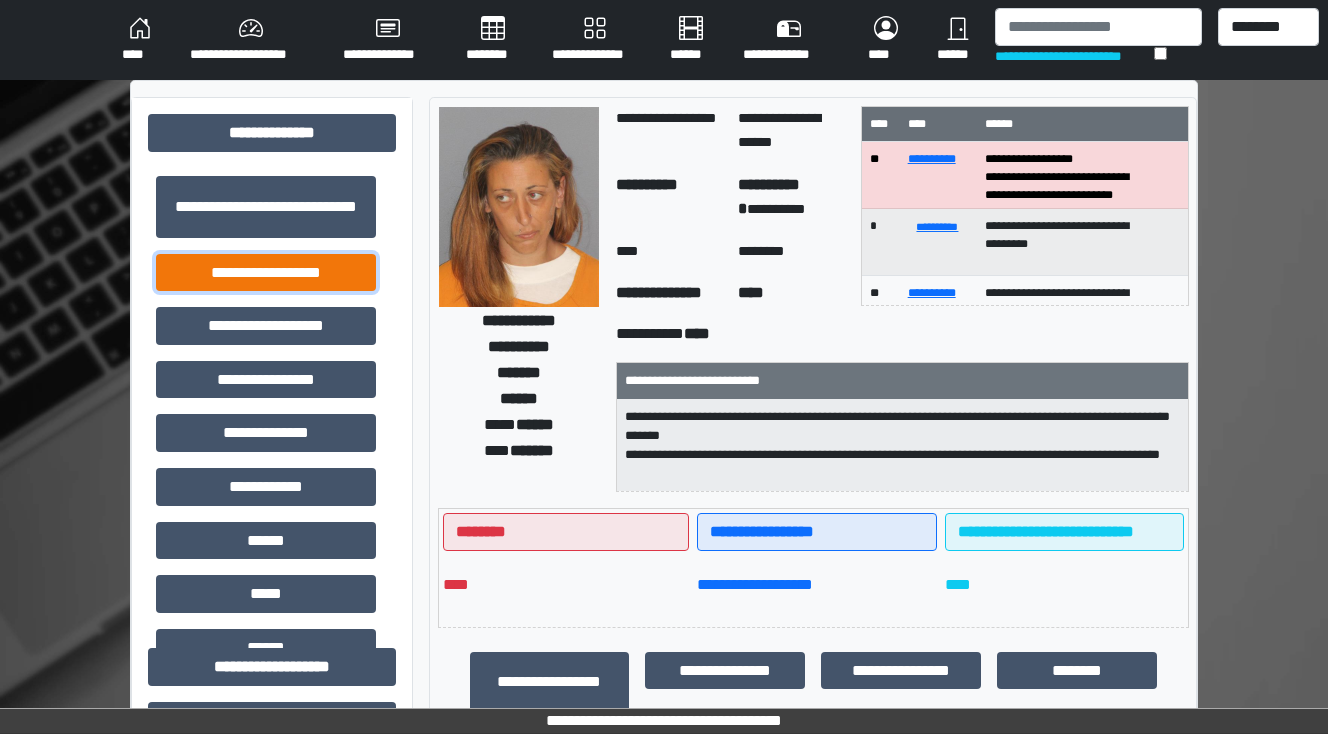 click on "**********" at bounding box center (266, 273) 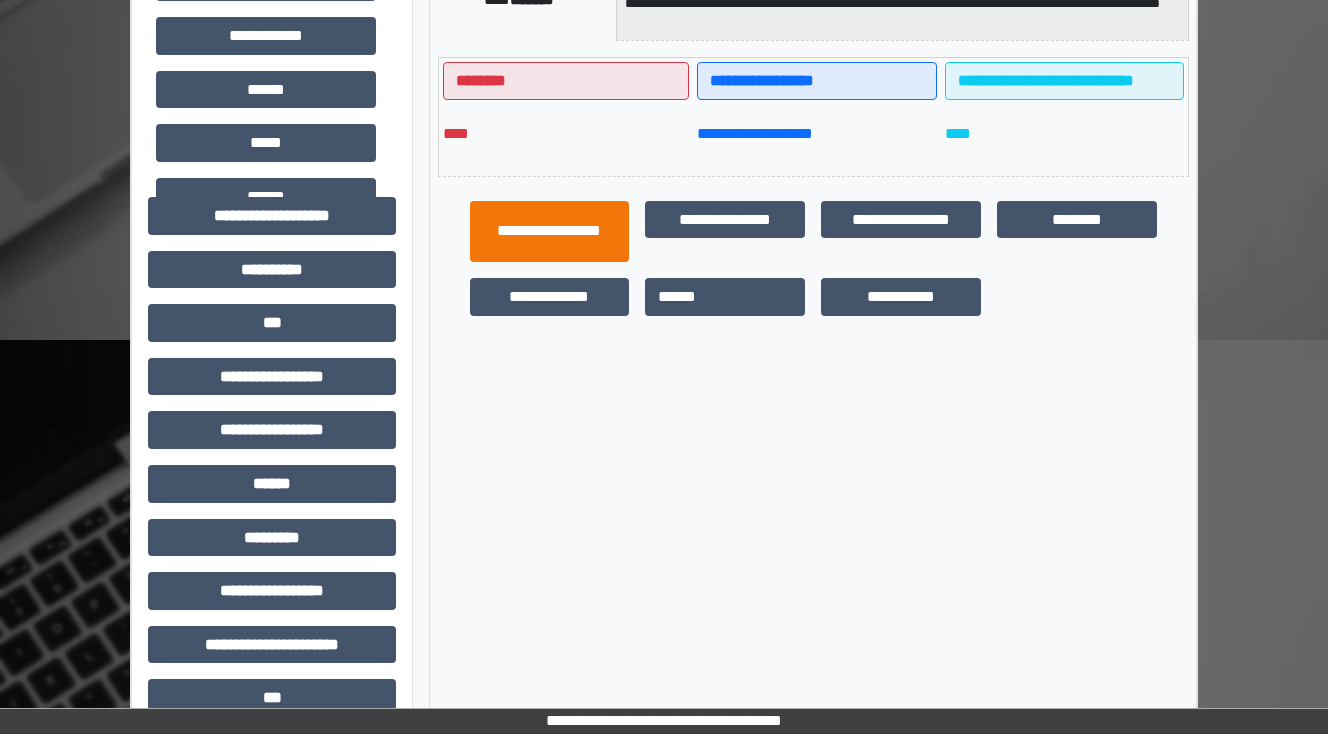 scroll, scrollTop: 480, scrollLeft: 0, axis: vertical 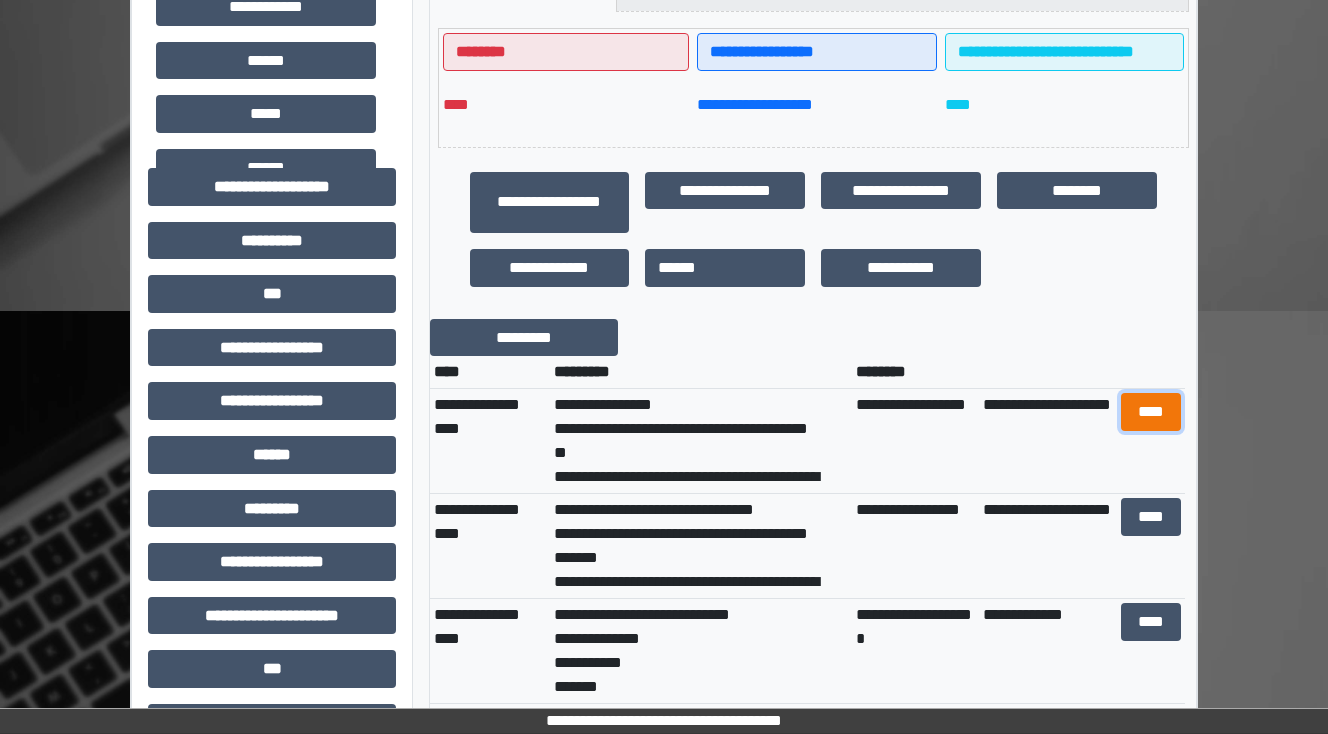 click on "****" at bounding box center (1150, 412) 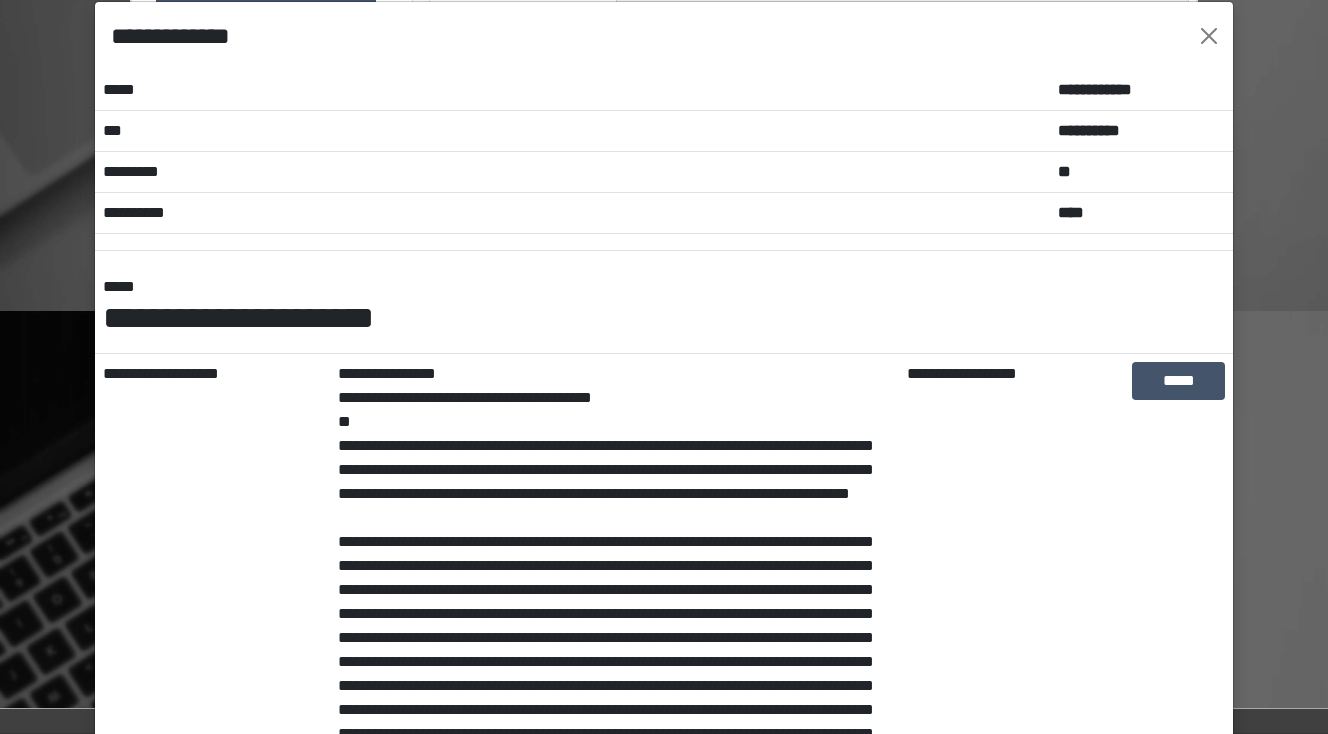 scroll, scrollTop: 0, scrollLeft: 0, axis: both 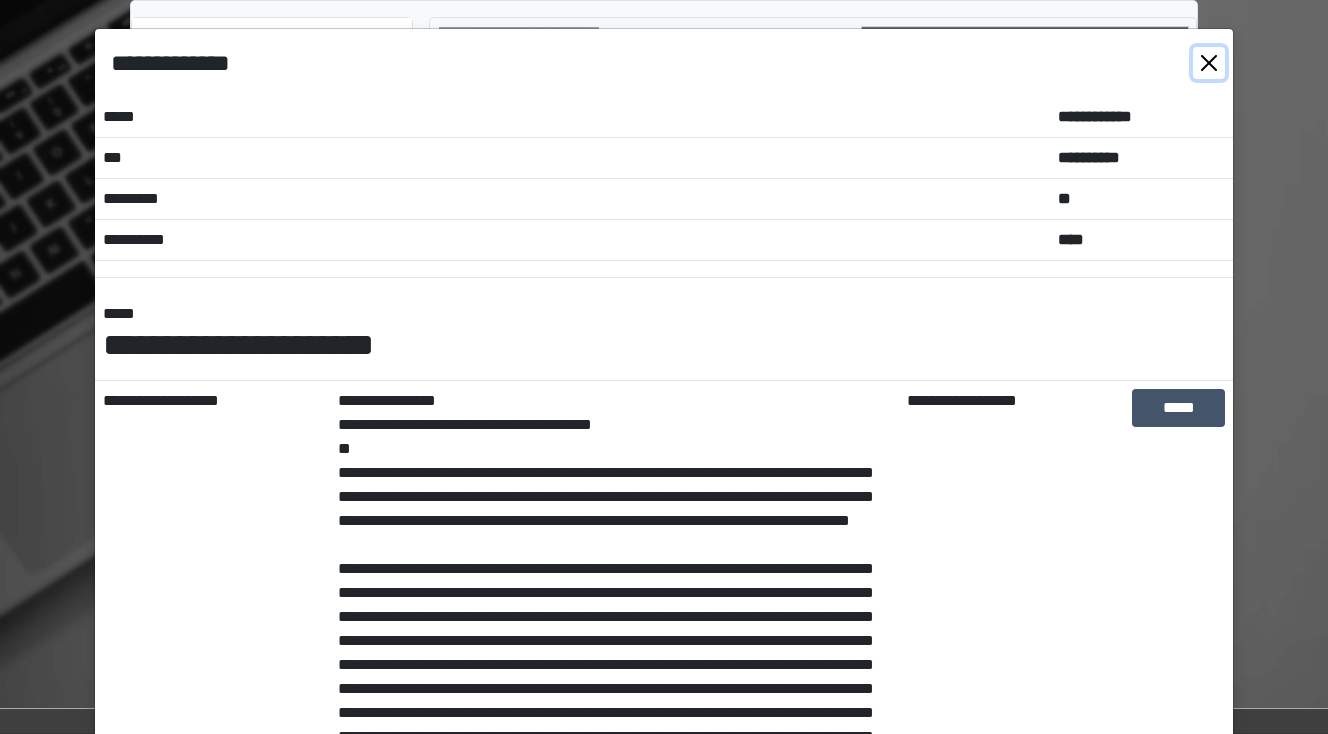 click at bounding box center (1209, 63) 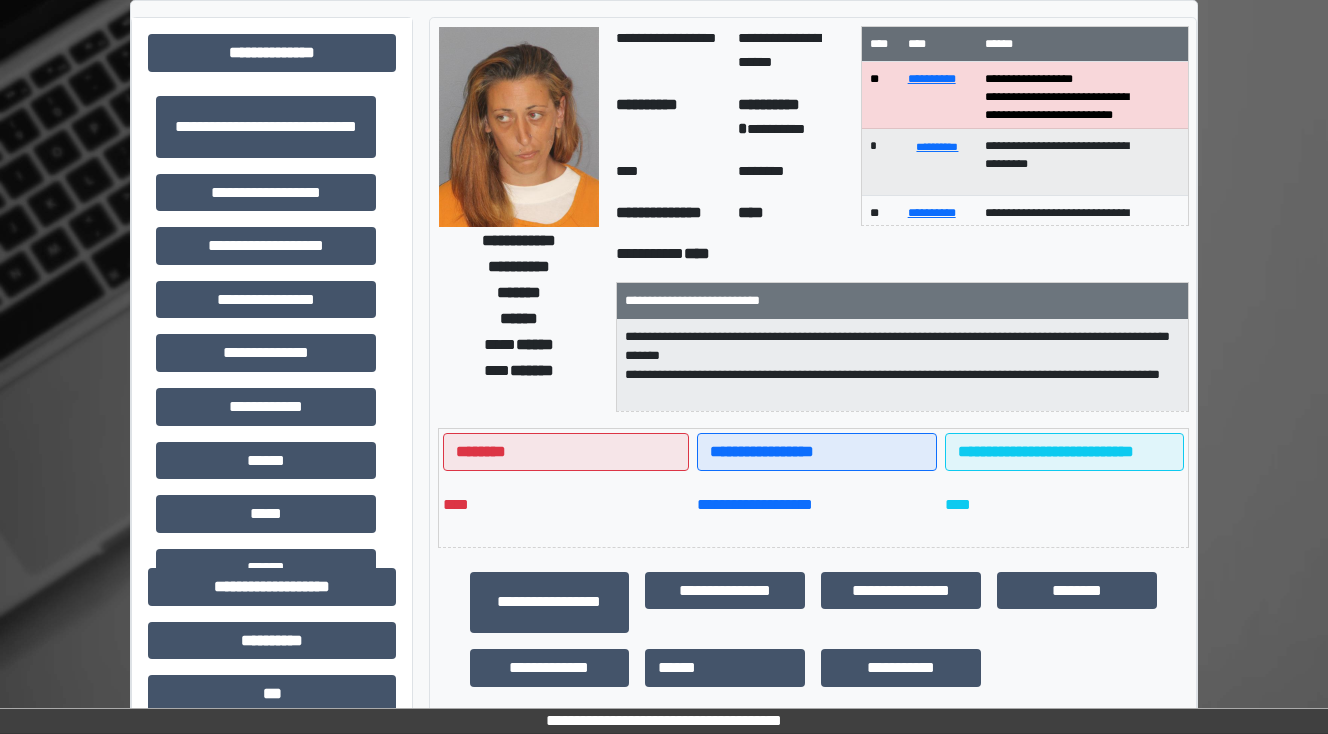 scroll, scrollTop: 0, scrollLeft: 0, axis: both 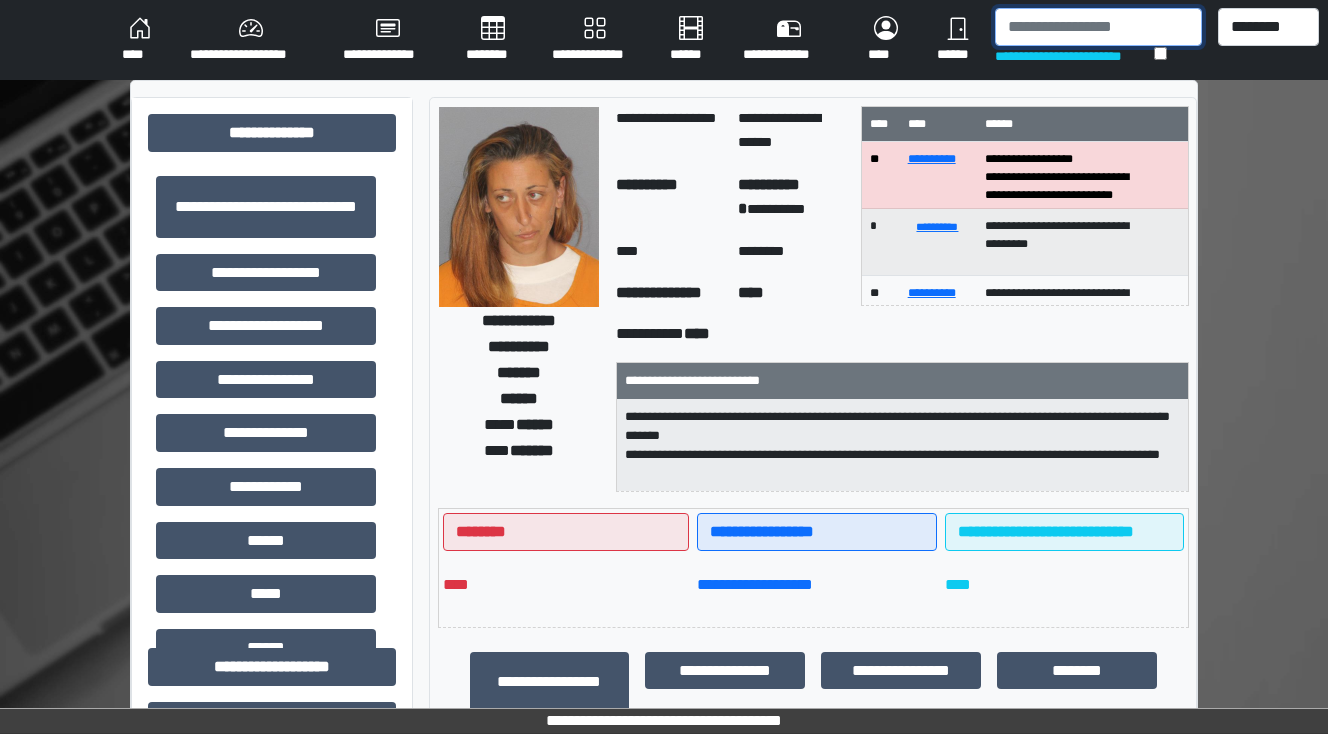 click at bounding box center (1098, 27) 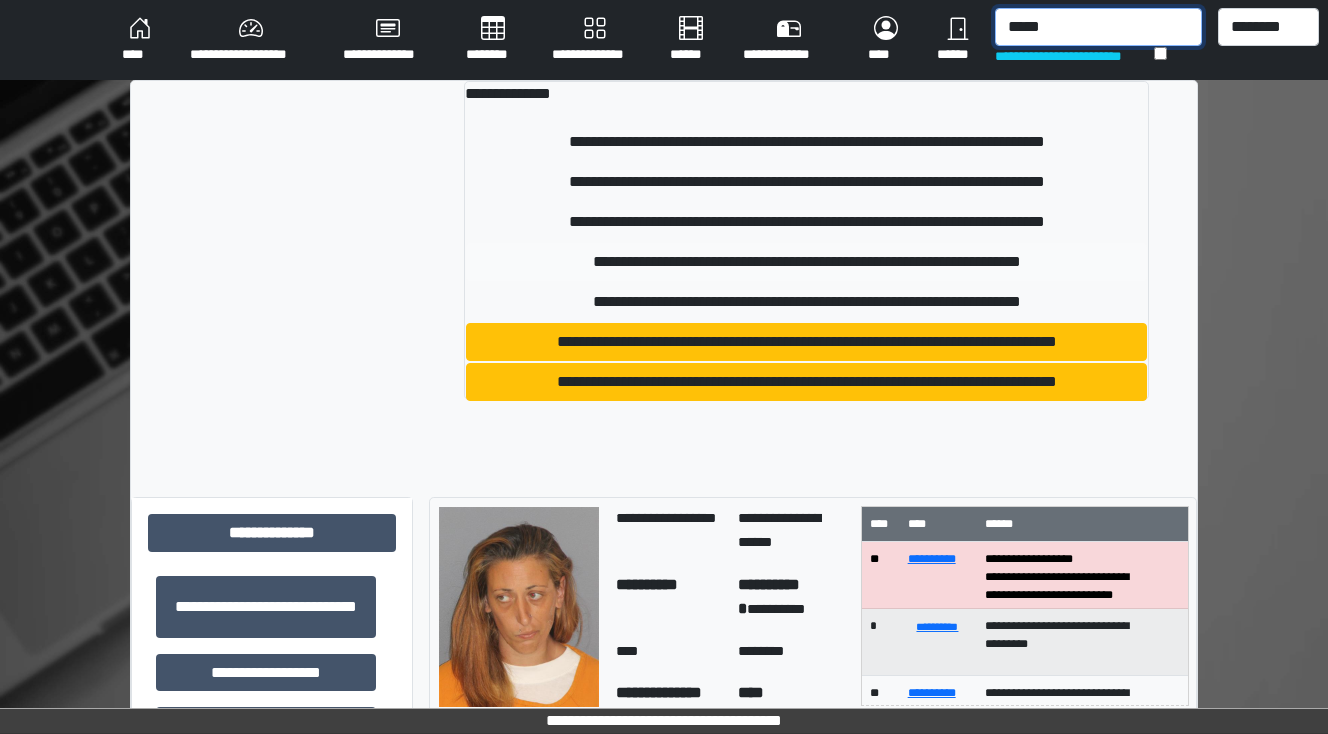 type on "*****" 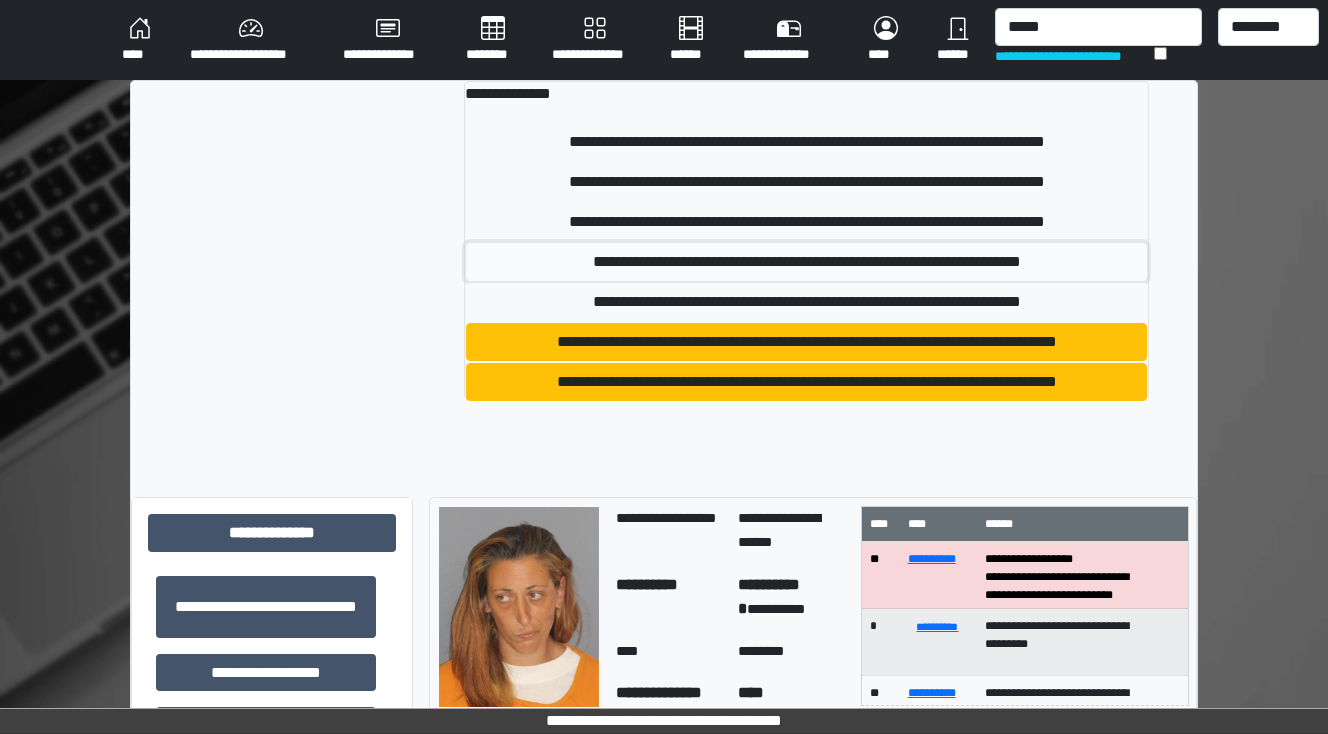 click on "**********" at bounding box center [807, 262] 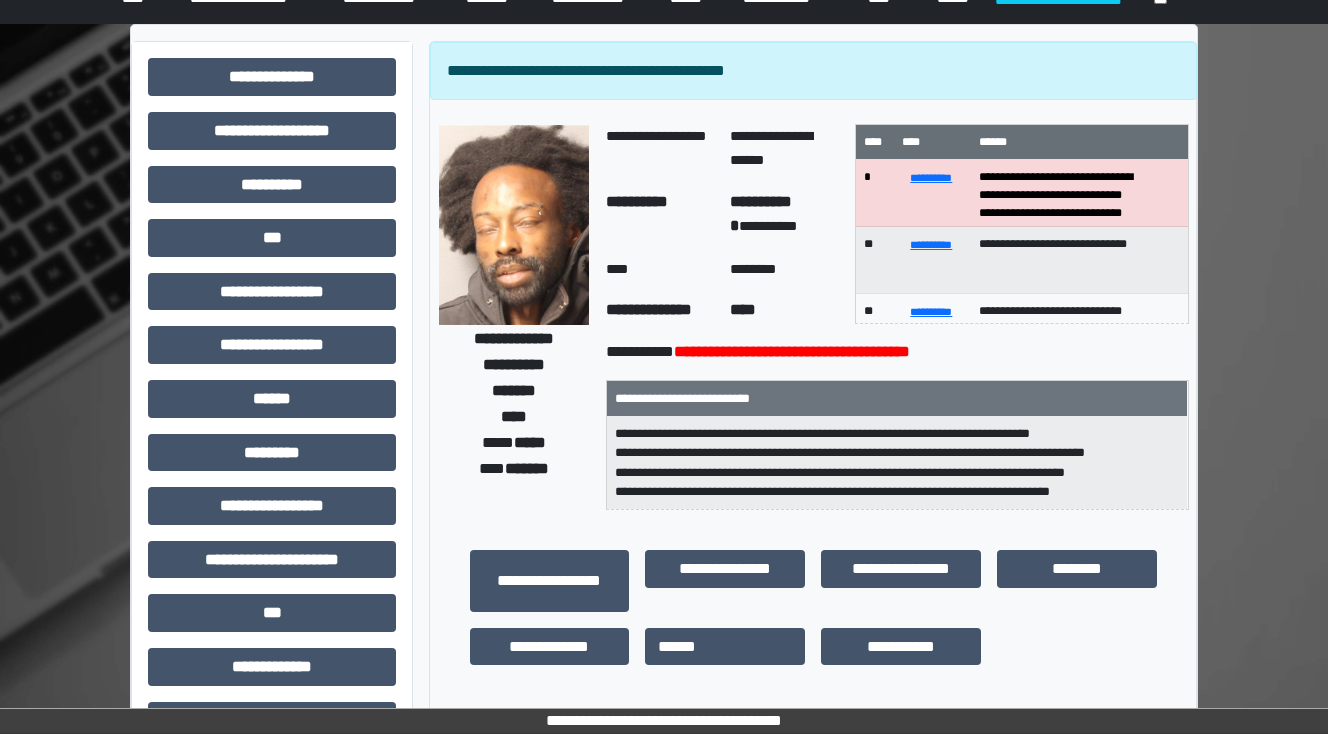 scroll, scrollTop: 80, scrollLeft: 0, axis: vertical 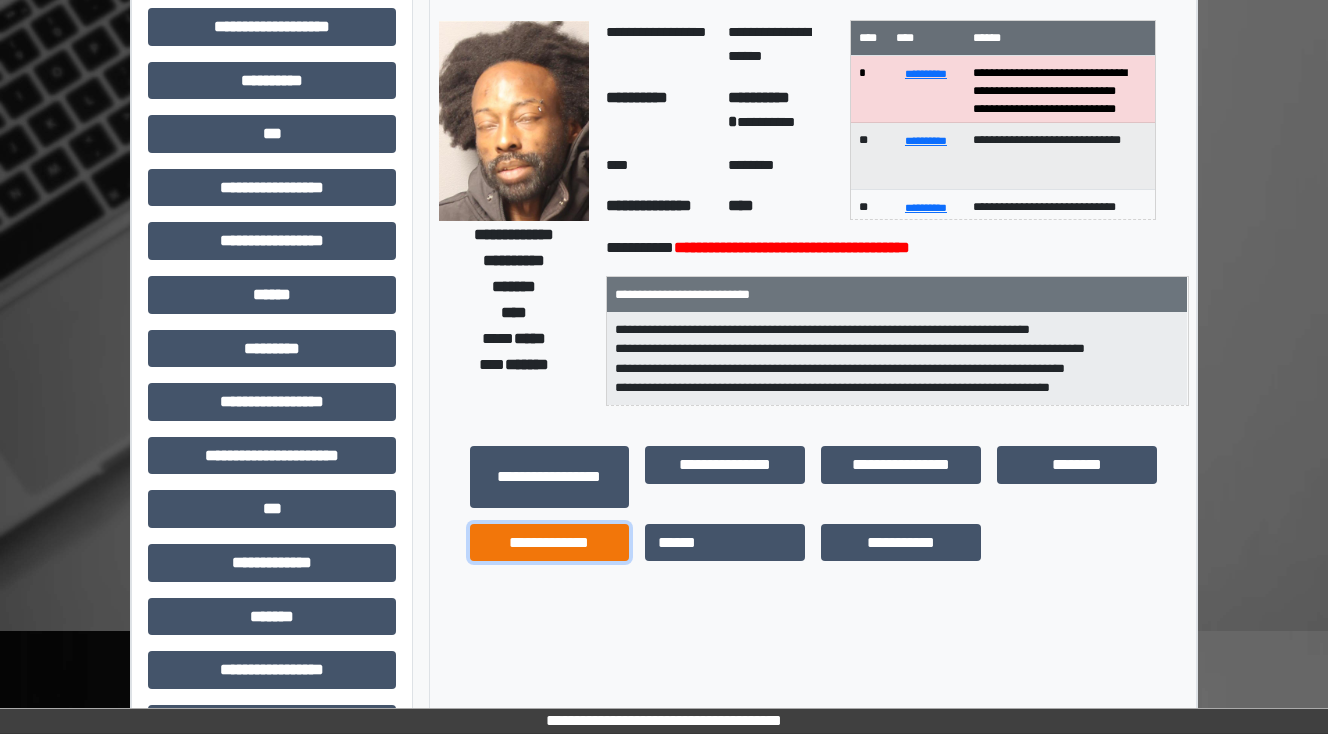 click on "**********" at bounding box center (550, 543) 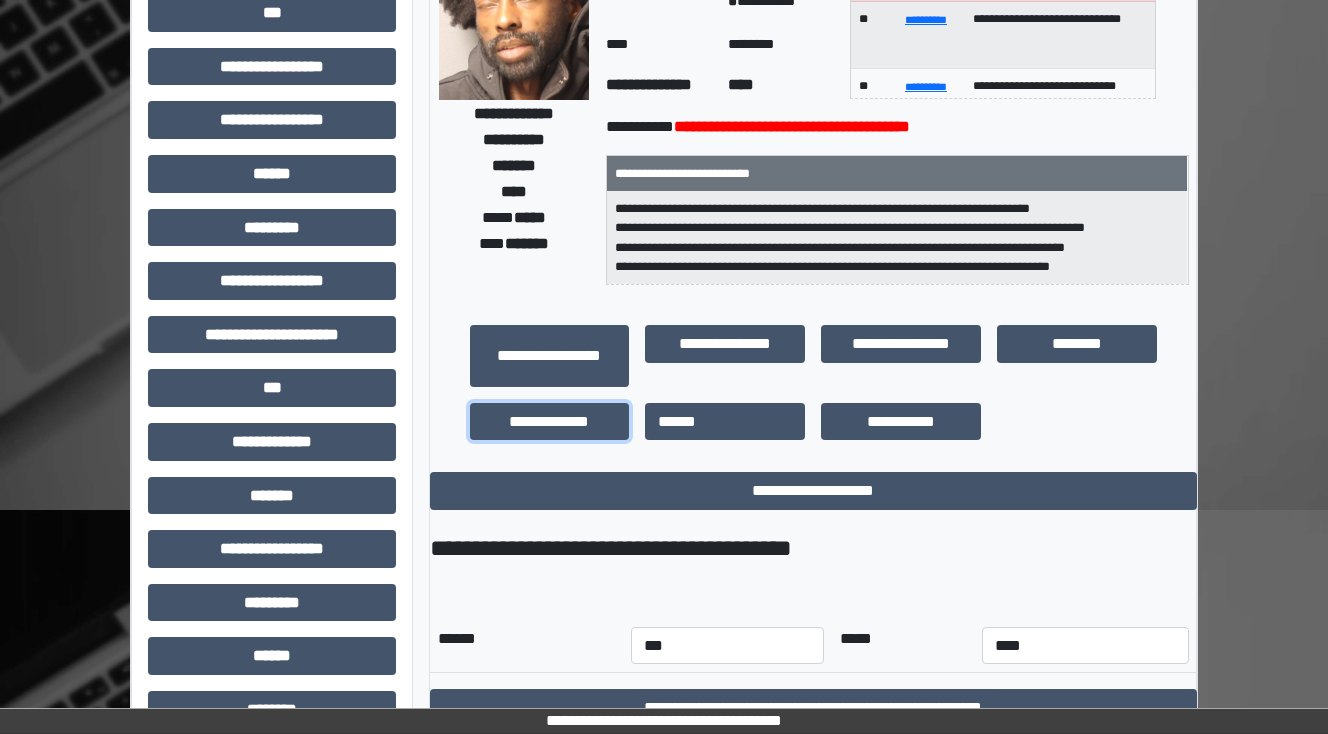 scroll, scrollTop: 432, scrollLeft: 0, axis: vertical 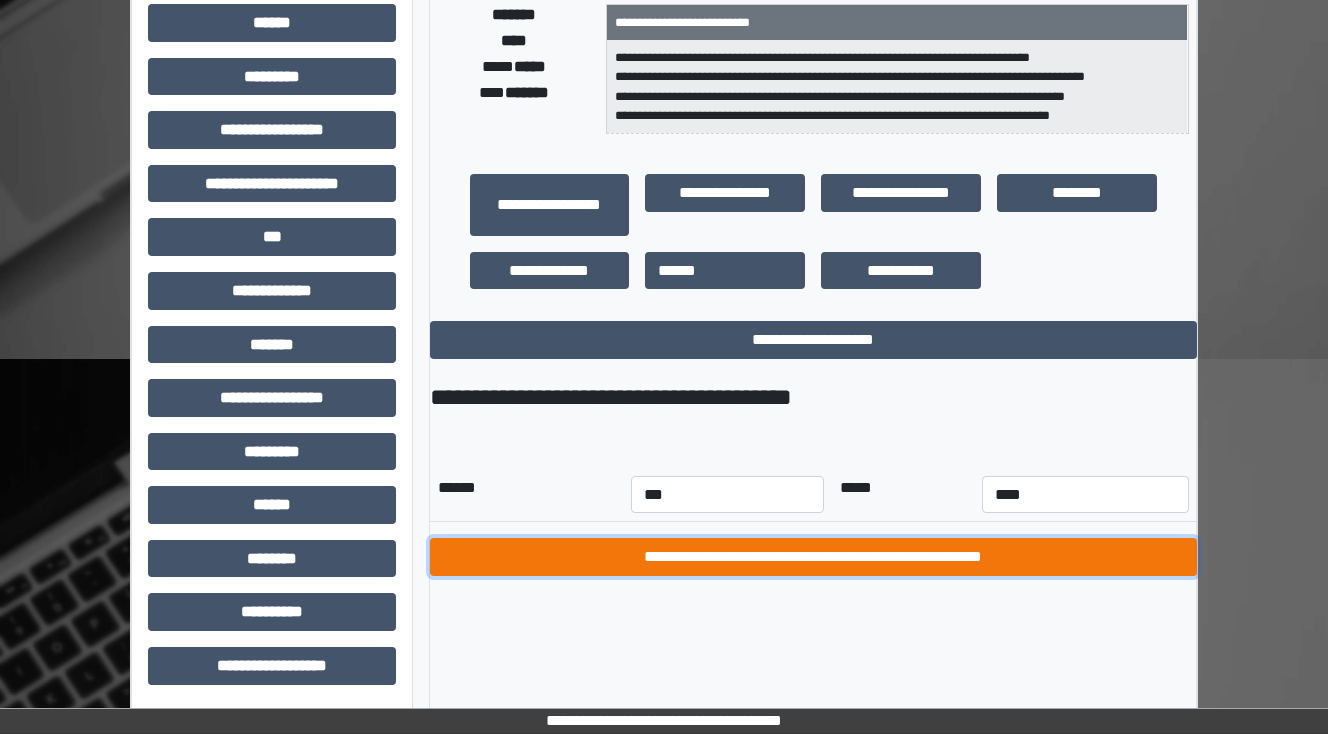 click on "**********" at bounding box center [813, 557] 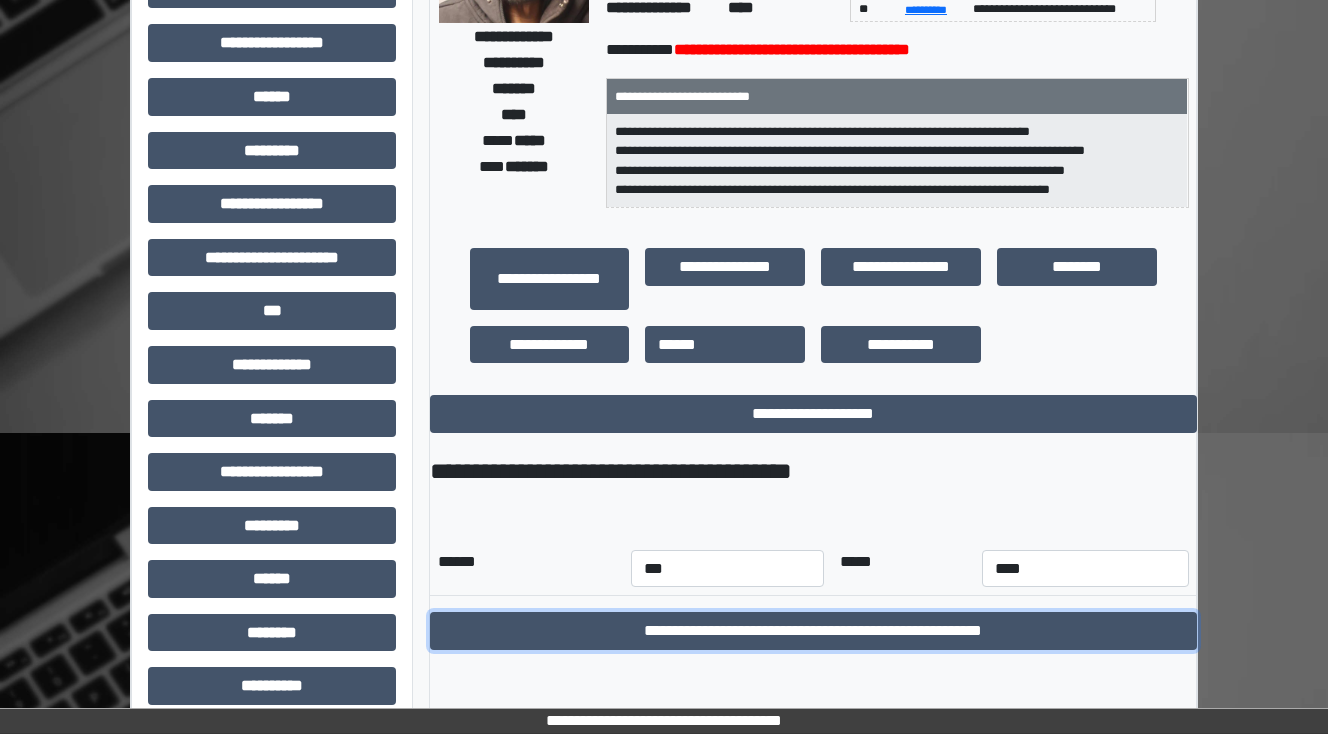 scroll, scrollTop: 32, scrollLeft: 0, axis: vertical 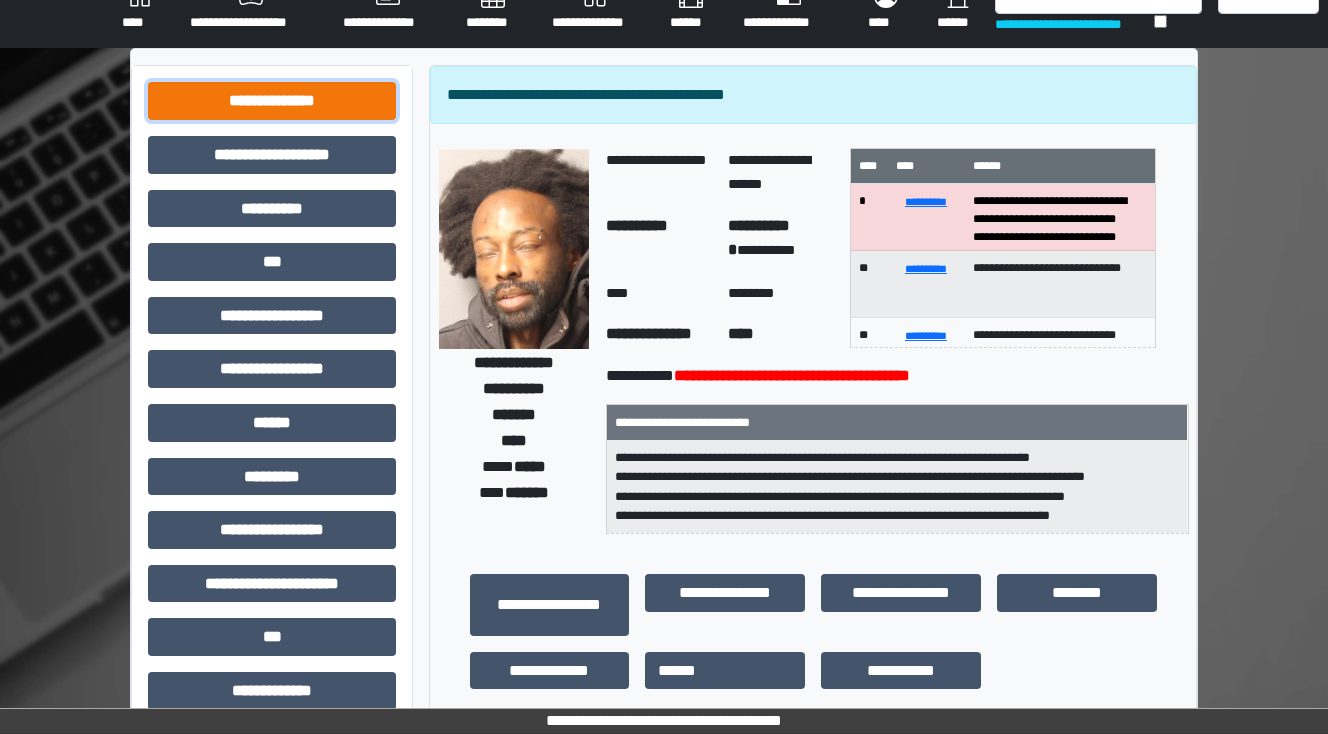click on "**********" at bounding box center [272, 101] 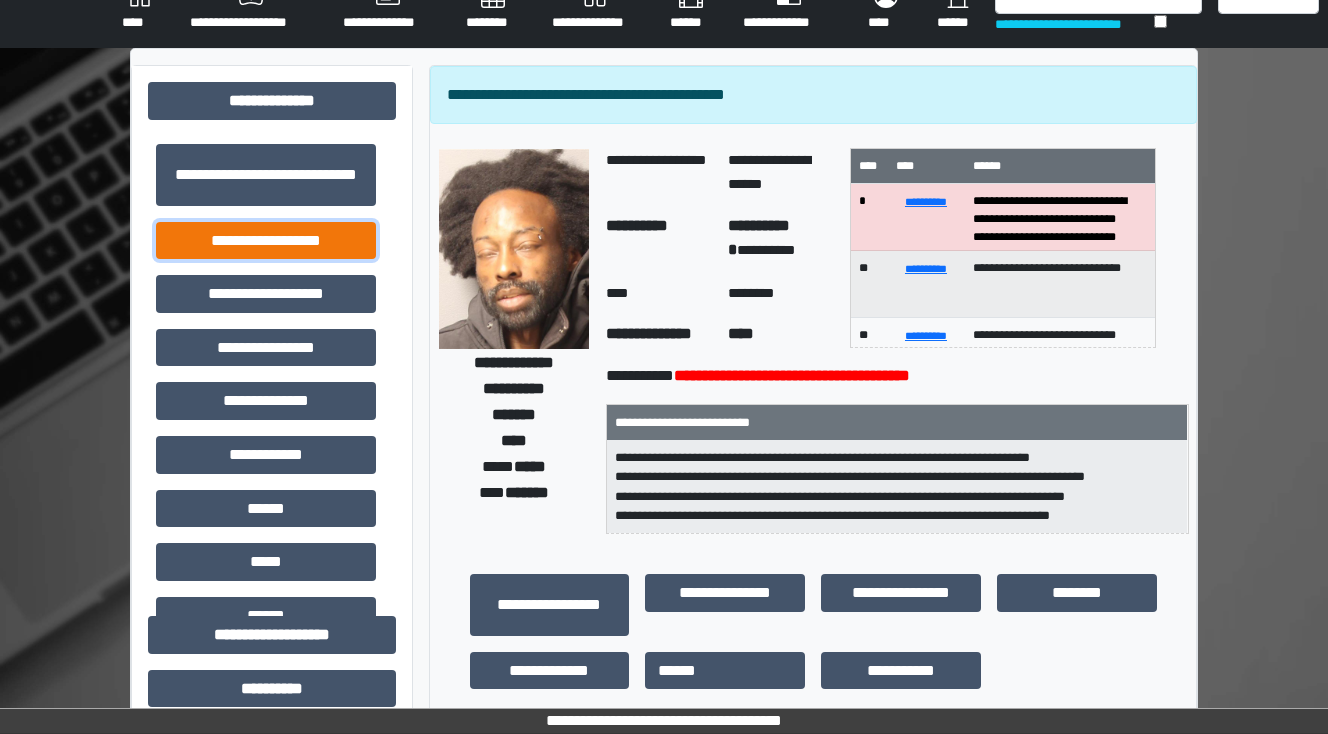 click on "**********" at bounding box center (266, 241) 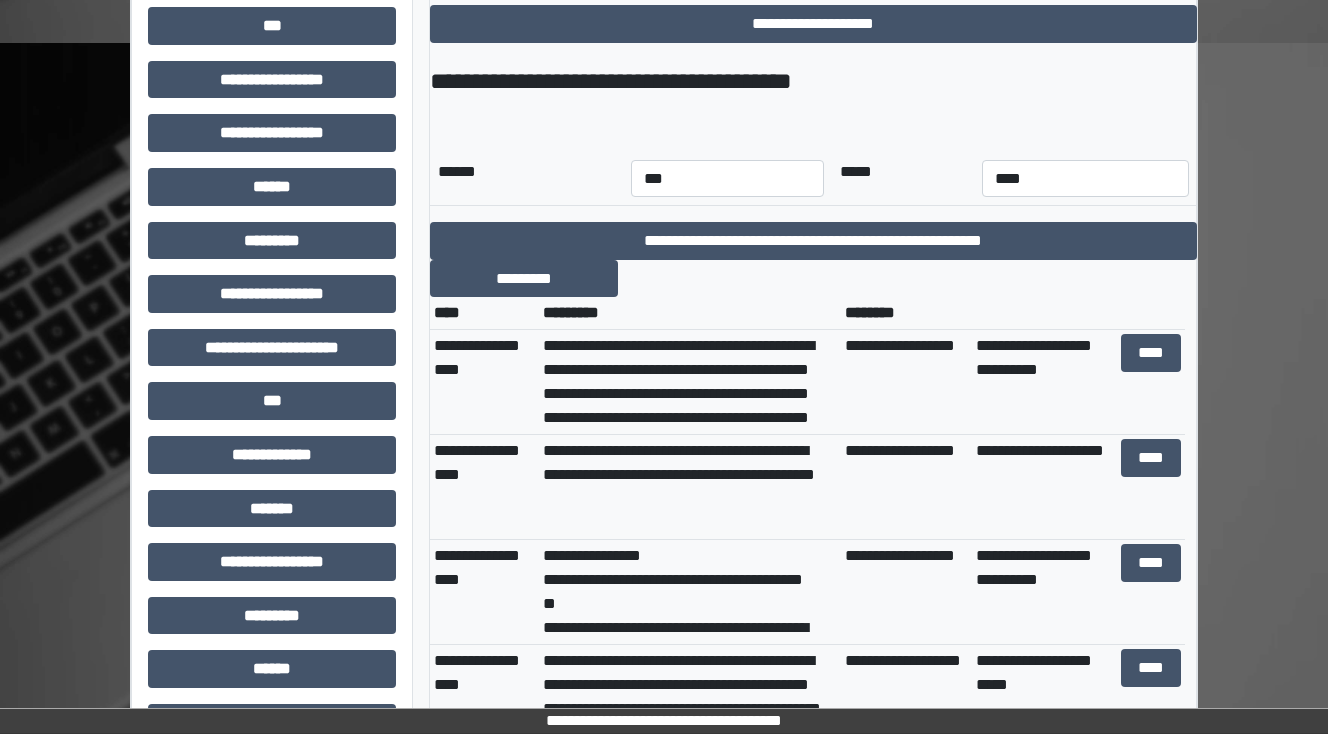 scroll, scrollTop: 752, scrollLeft: 0, axis: vertical 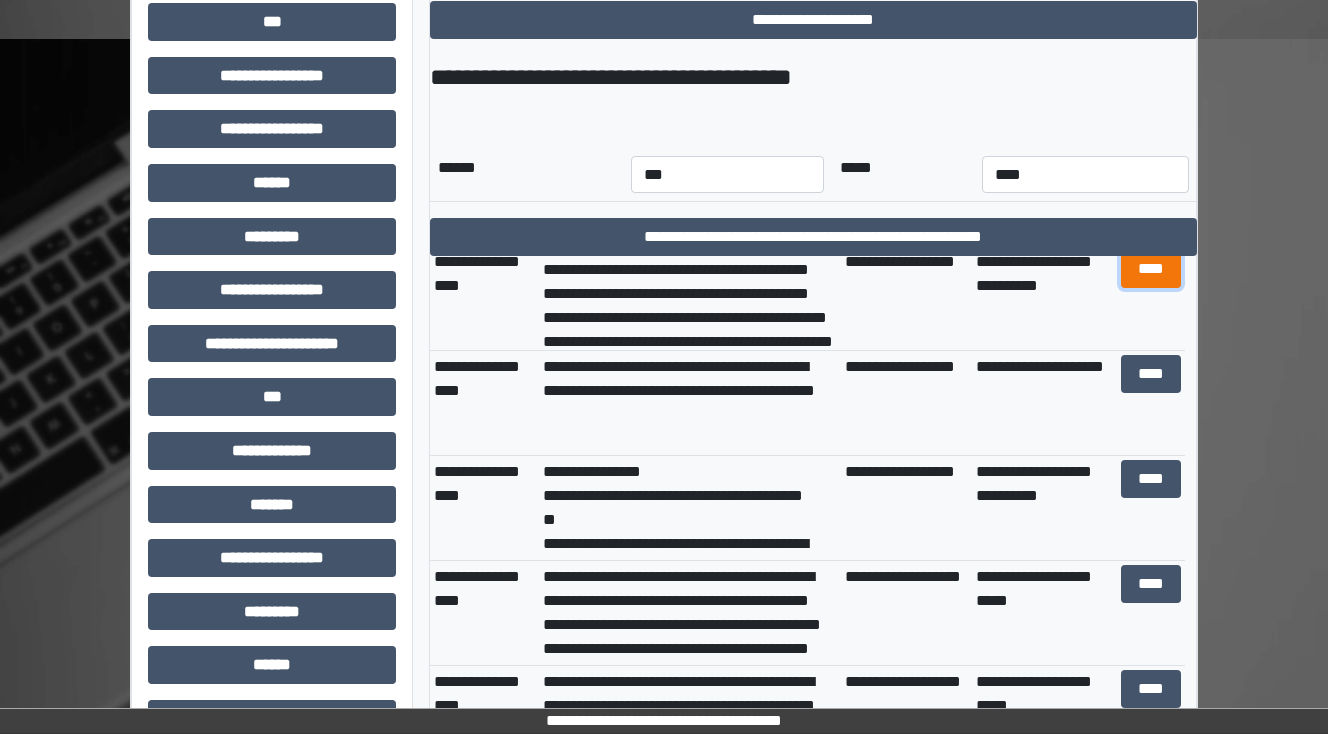 click on "****" at bounding box center (1150, 269) 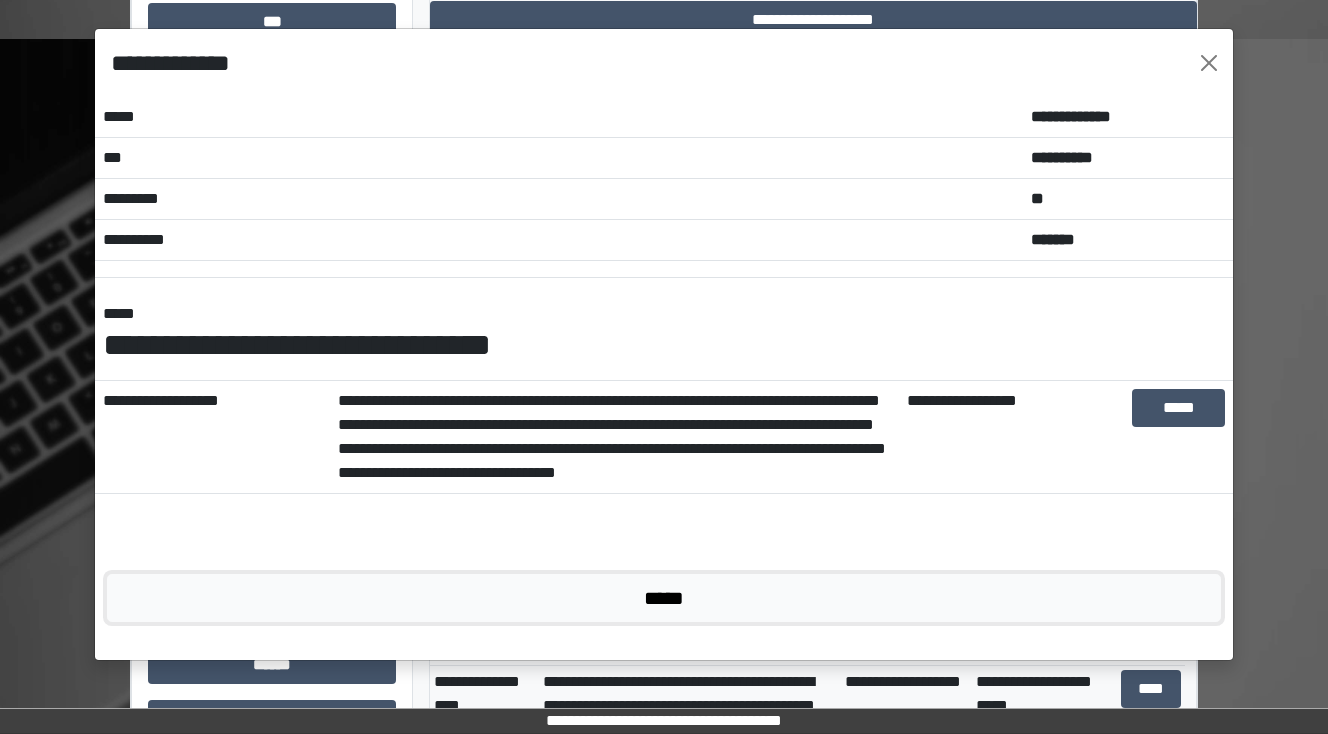 click on "*****" at bounding box center [664, 598] 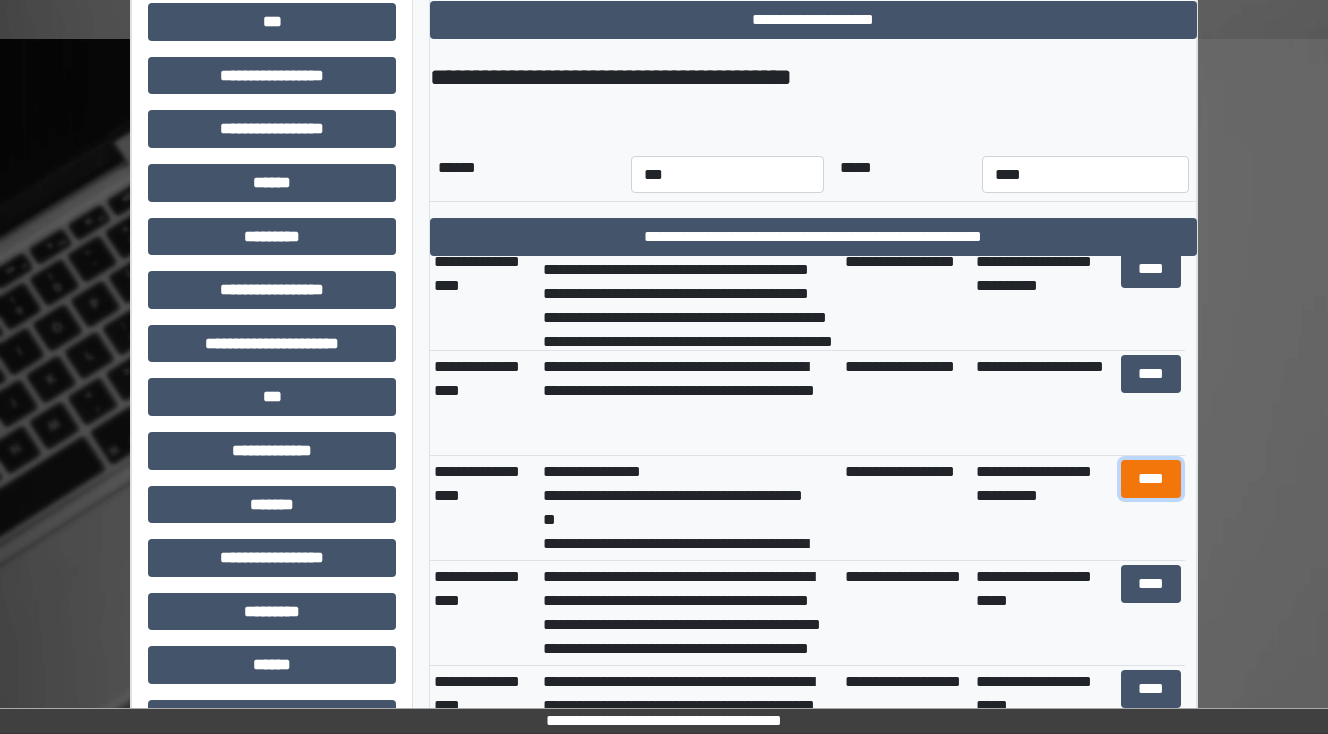 click on "****" at bounding box center (1150, 479) 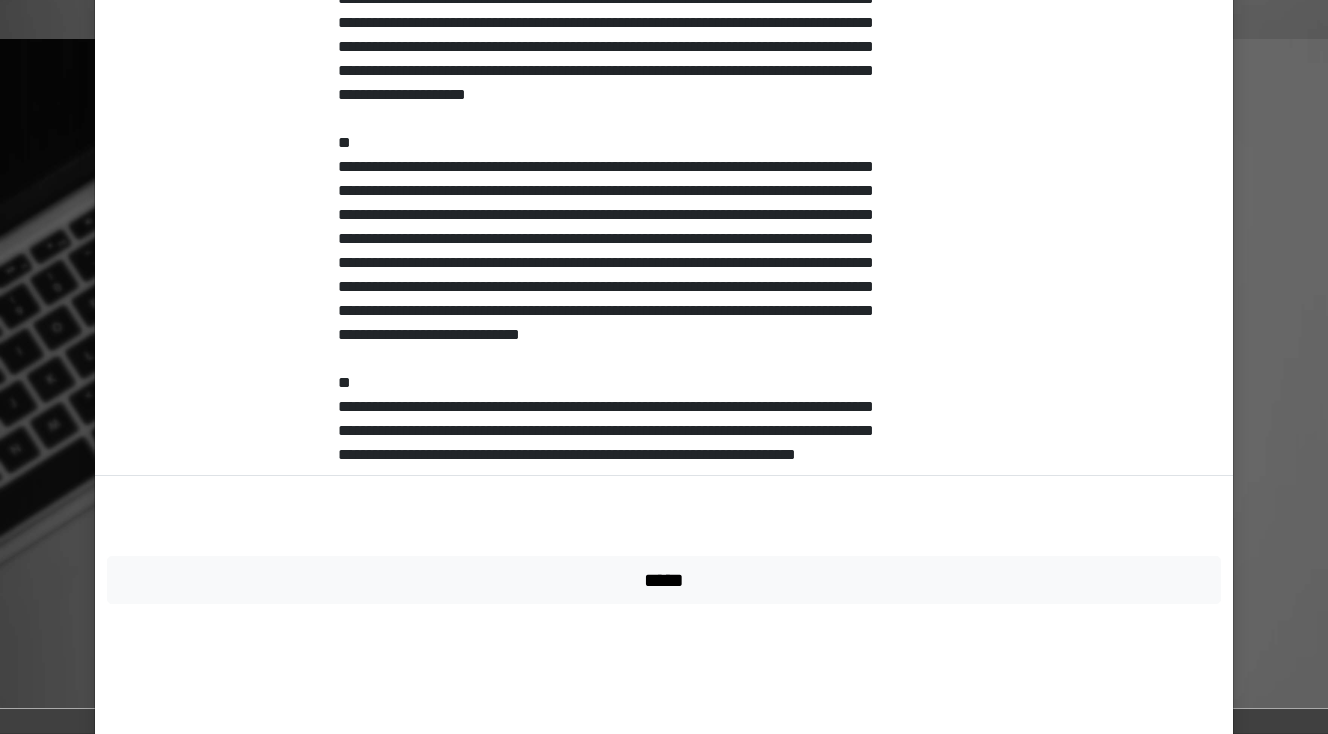 scroll, scrollTop: 843, scrollLeft: 0, axis: vertical 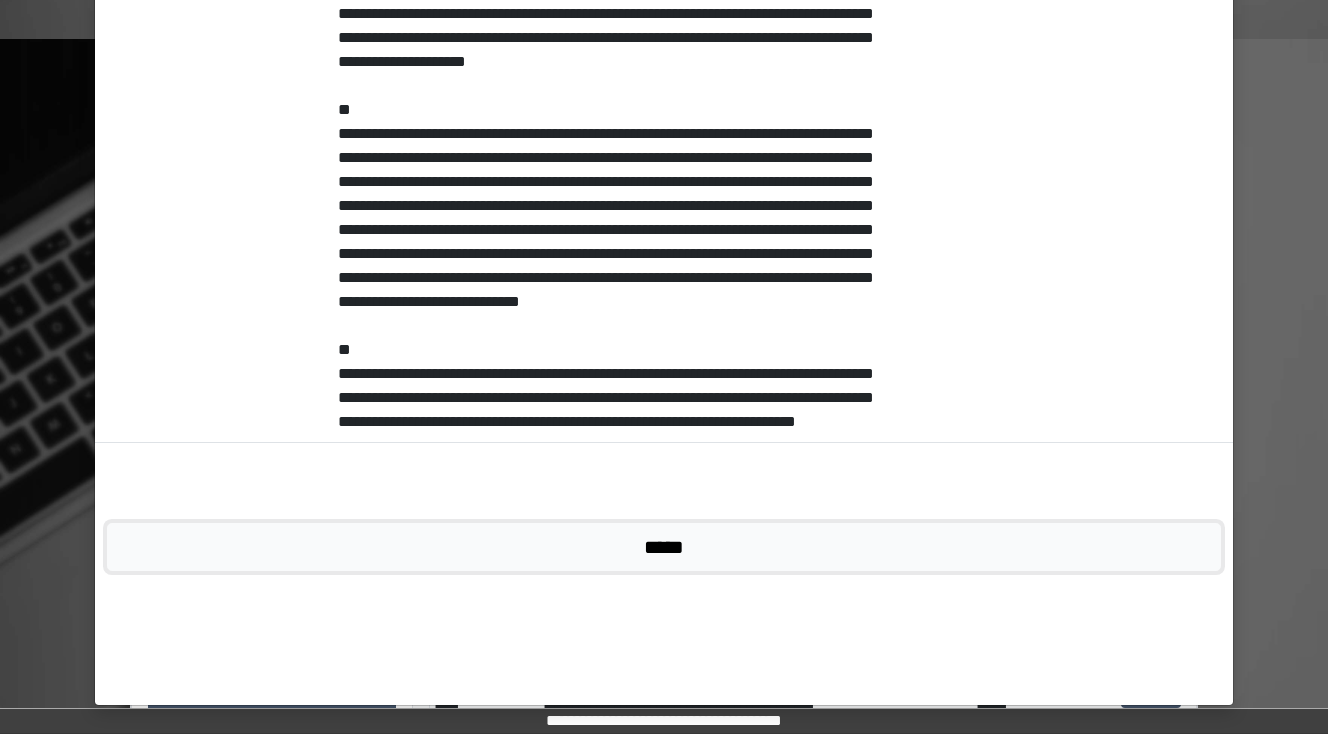 click on "*****" at bounding box center (664, 547) 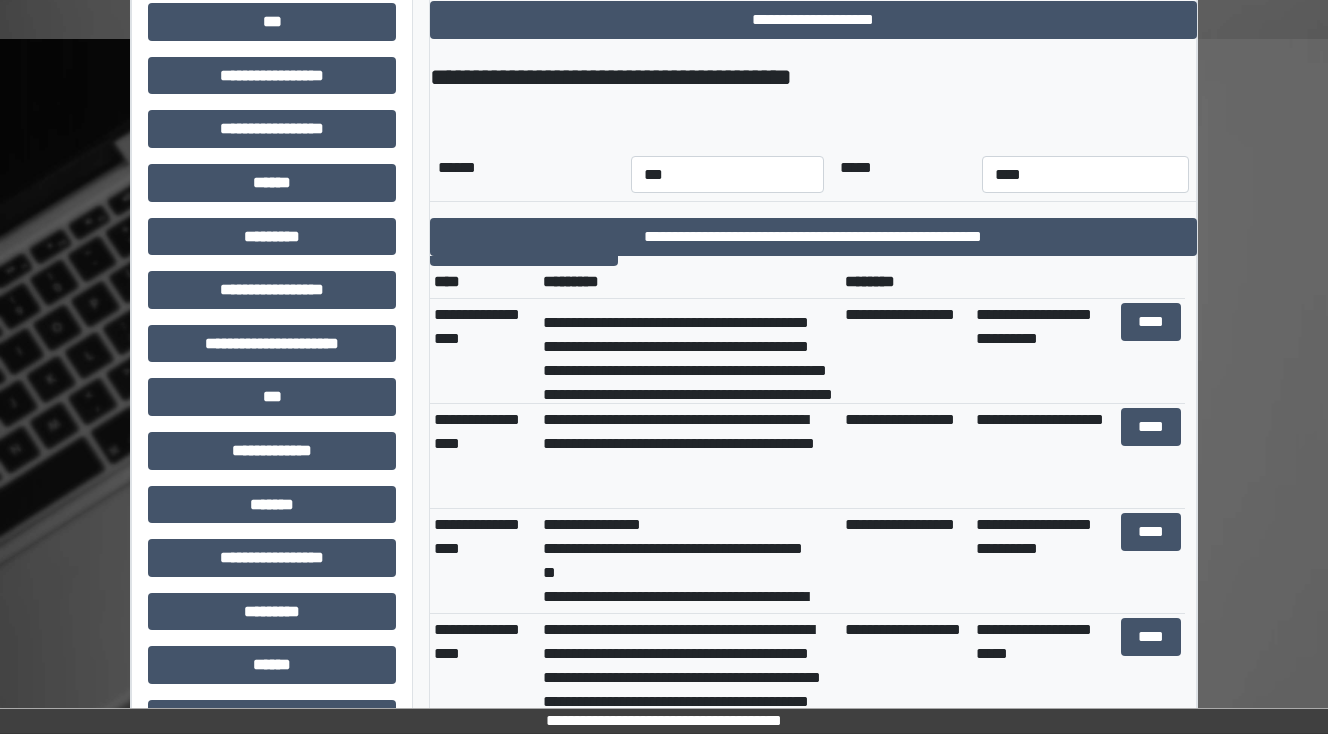 scroll, scrollTop: 0, scrollLeft: 0, axis: both 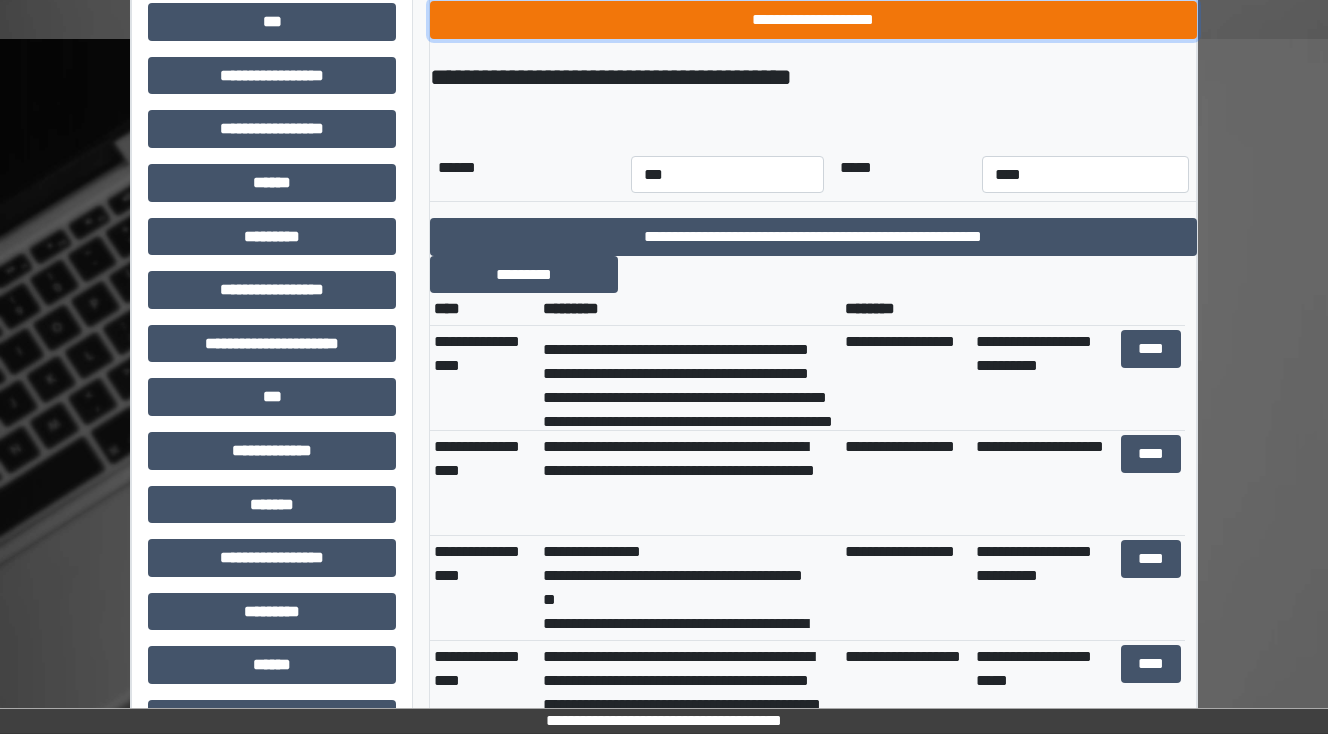 click on "**********" at bounding box center [813, 20] 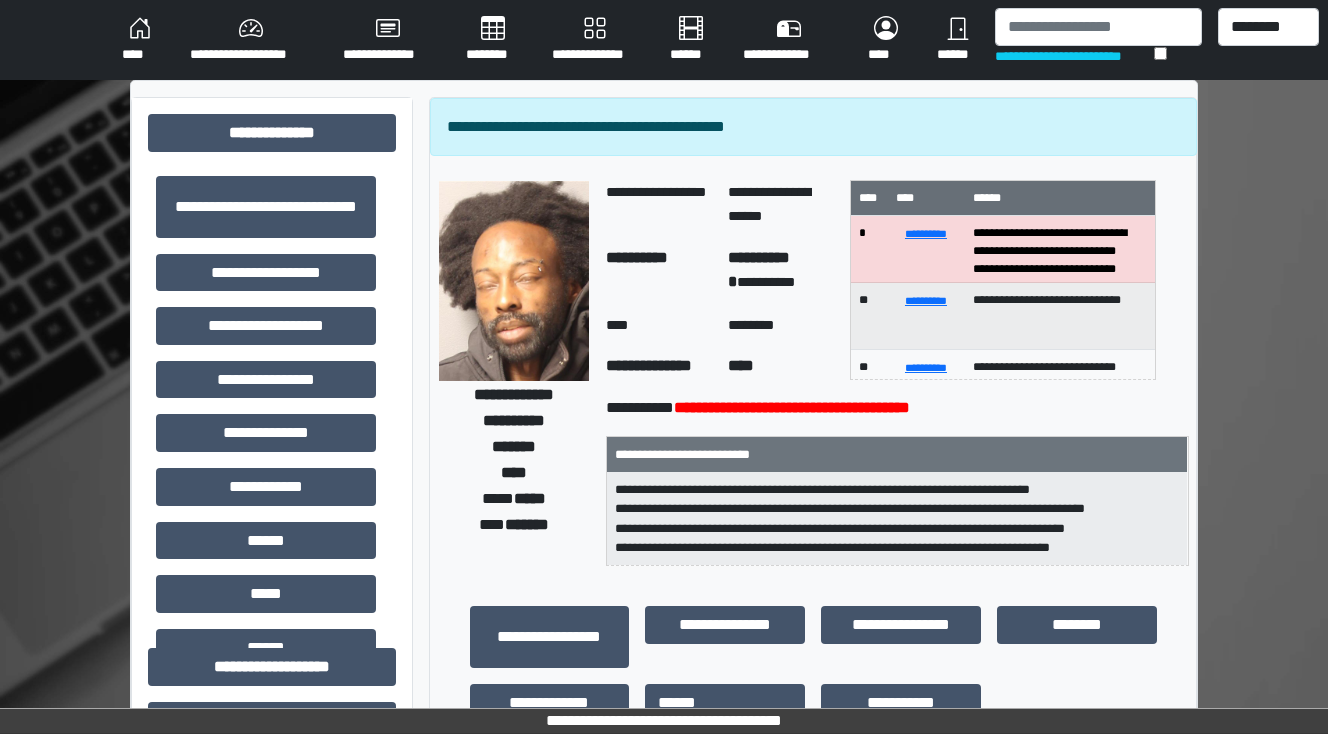 scroll, scrollTop: 0, scrollLeft: 0, axis: both 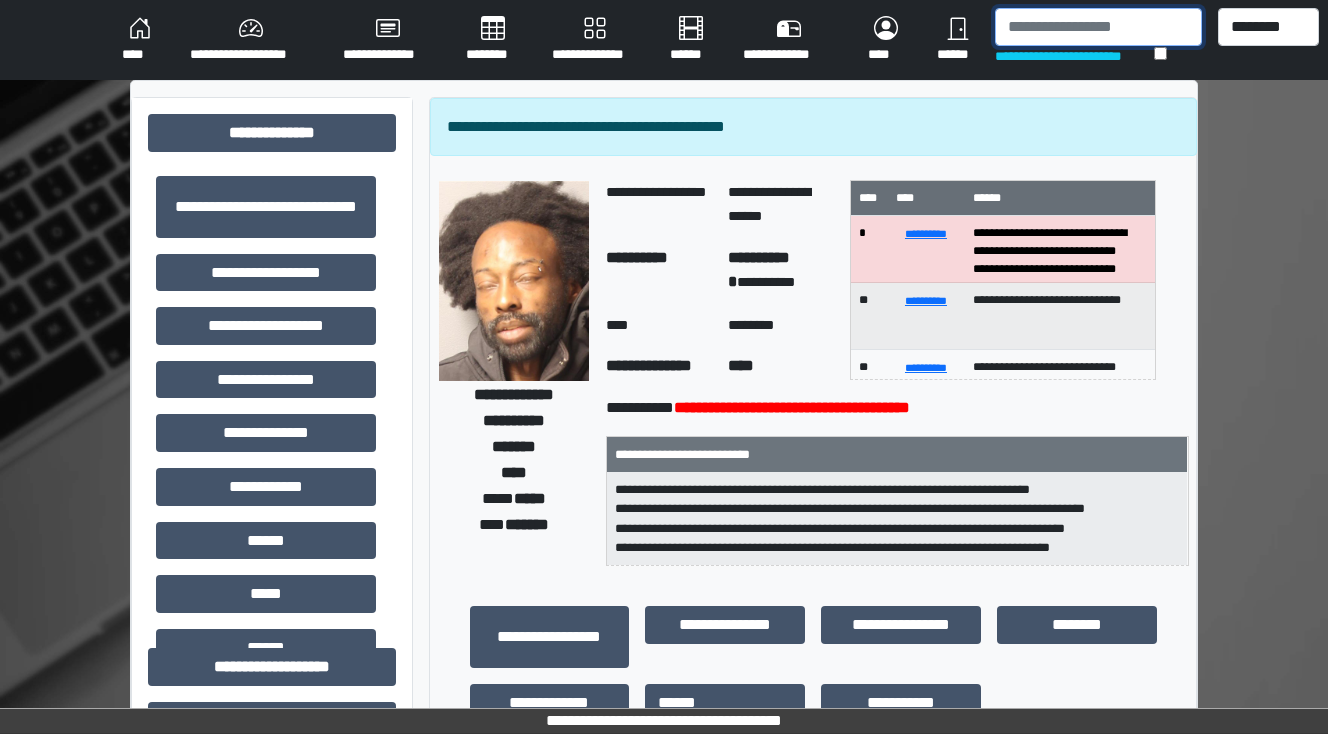 click at bounding box center [1098, 27] 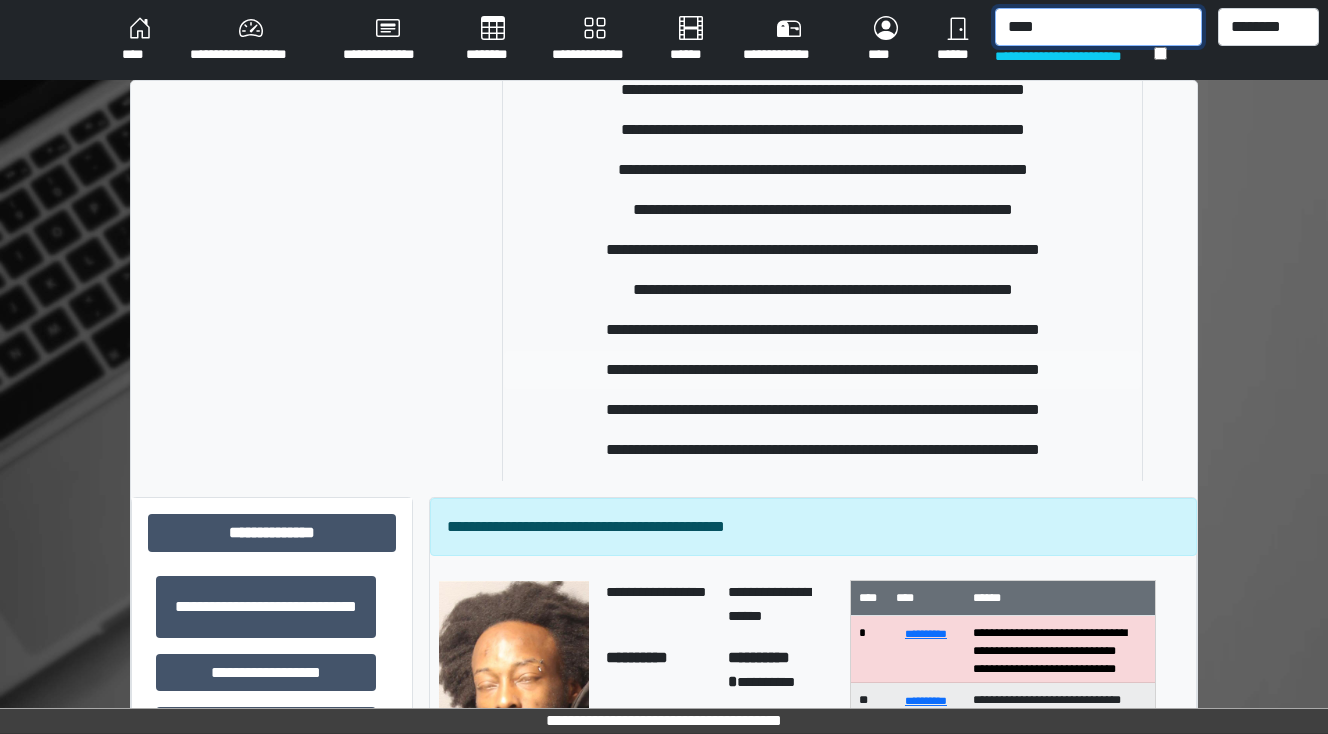 scroll, scrollTop: 240, scrollLeft: 0, axis: vertical 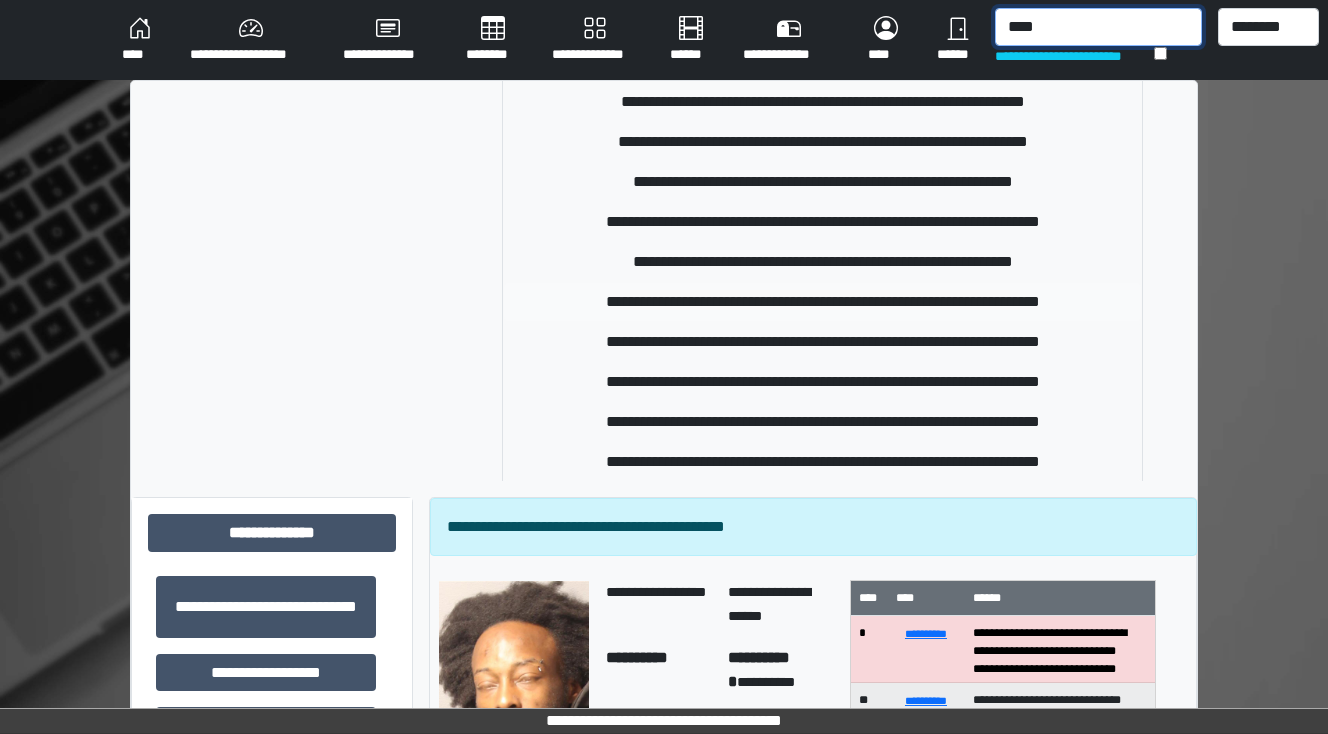 type on "****" 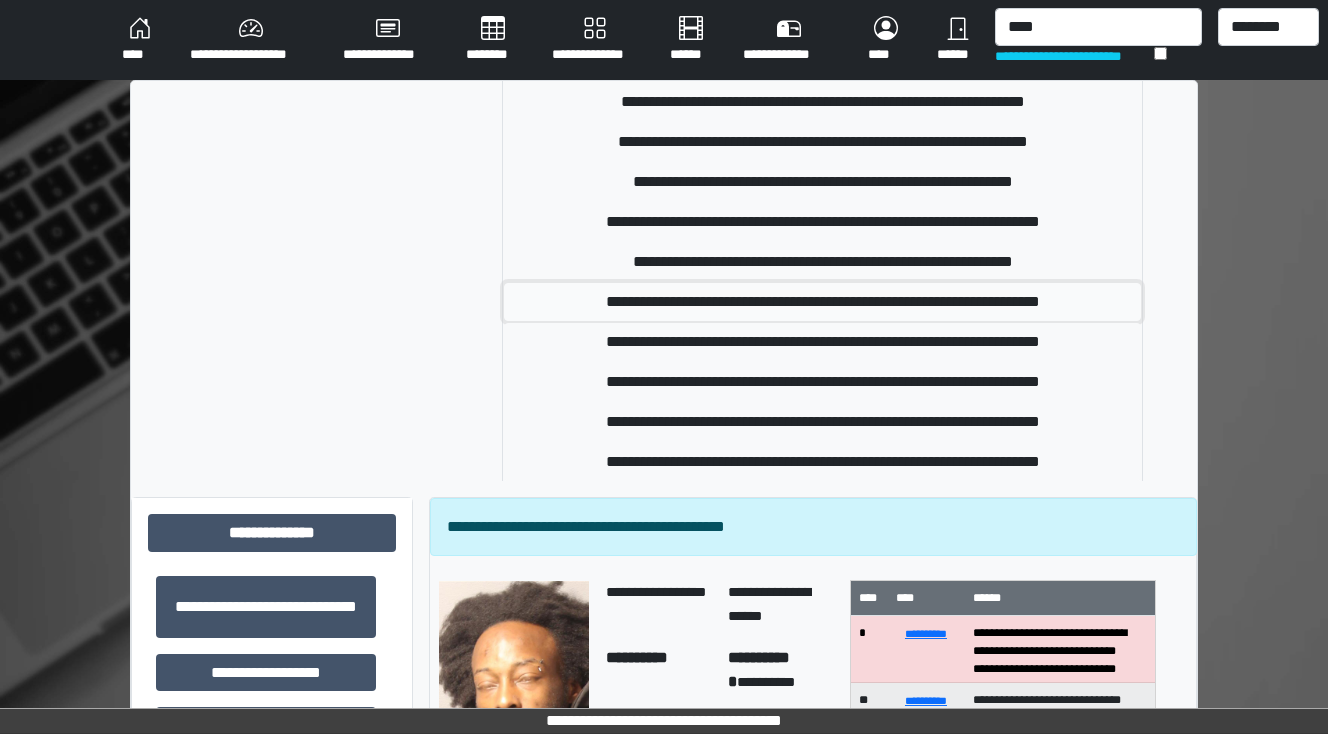 click on "**********" at bounding box center [822, 302] 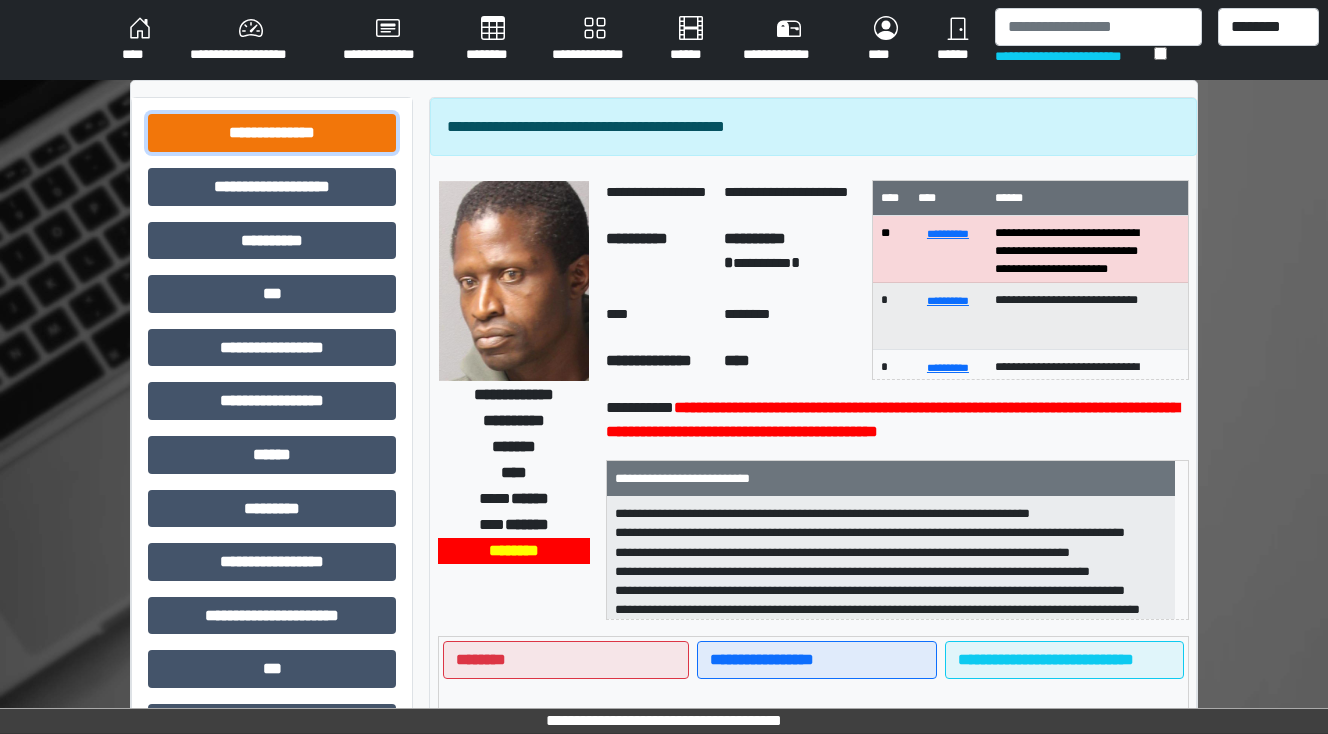 click on "**********" at bounding box center [272, 133] 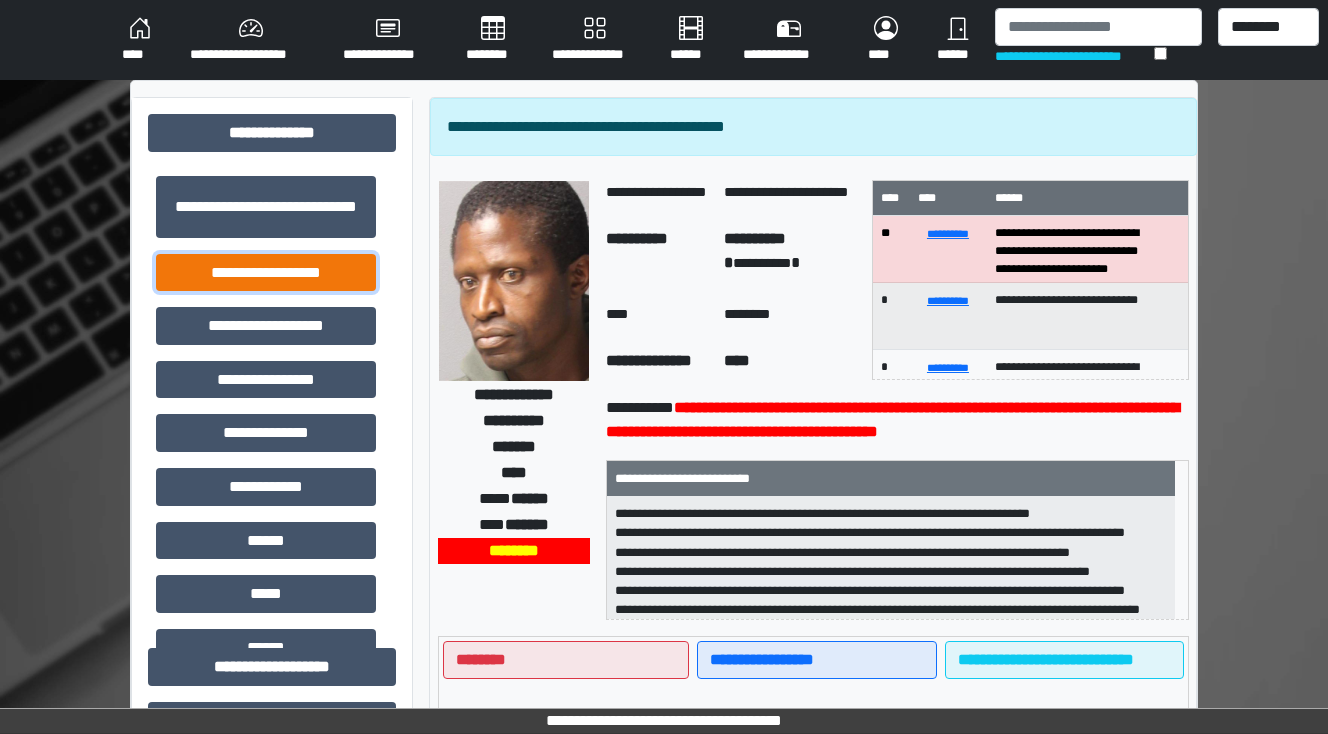 click on "**********" at bounding box center [266, 273] 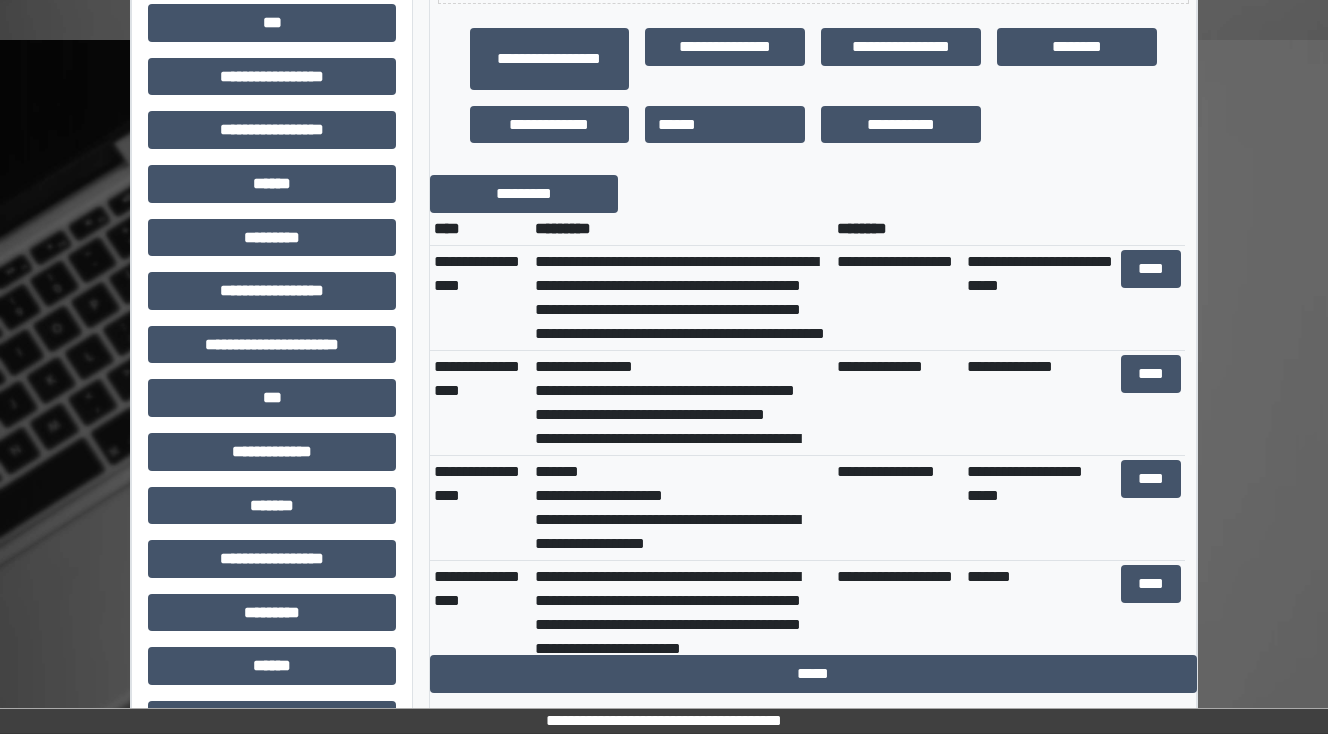 scroll, scrollTop: 800, scrollLeft: 0, axis: vertical 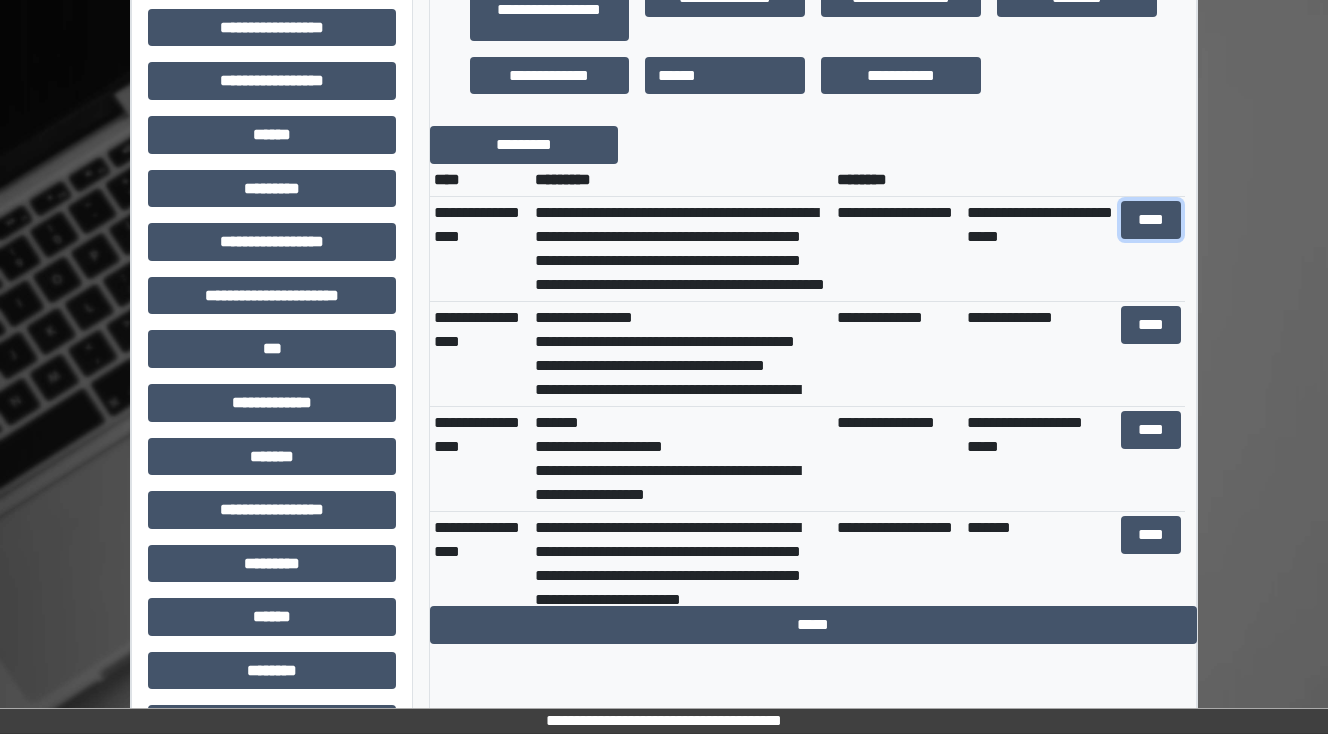 click on "****" at bounding box center (1150, 220) 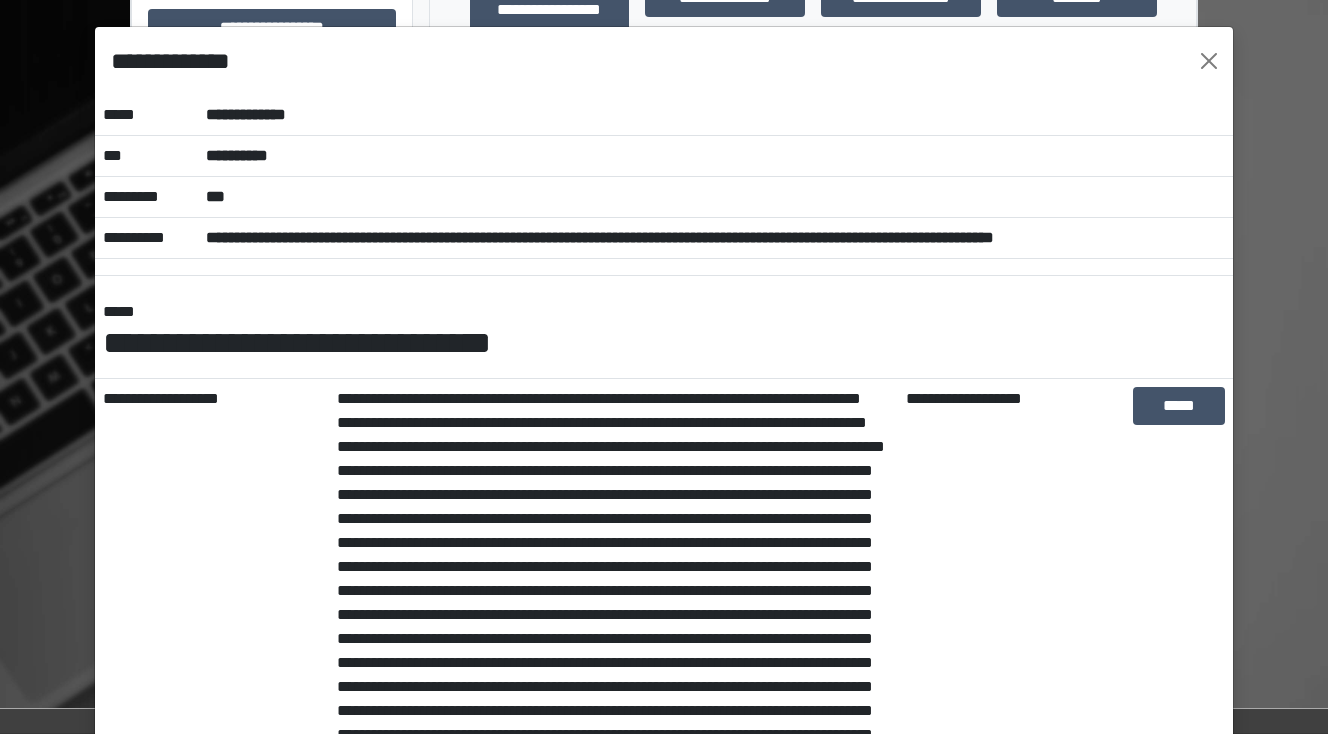 scroll, scrollTop: 0, scrollLeft: 0, axis: both 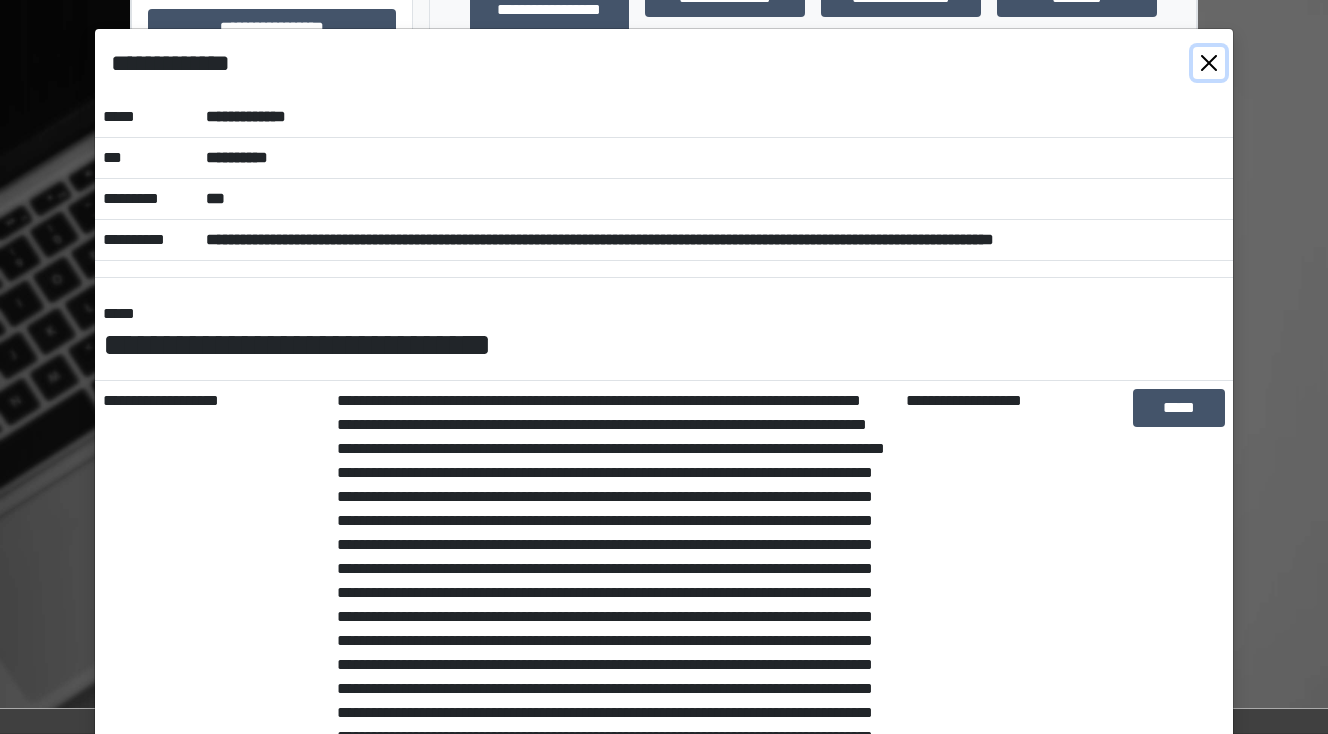 click at bounding box center [1209, 63] 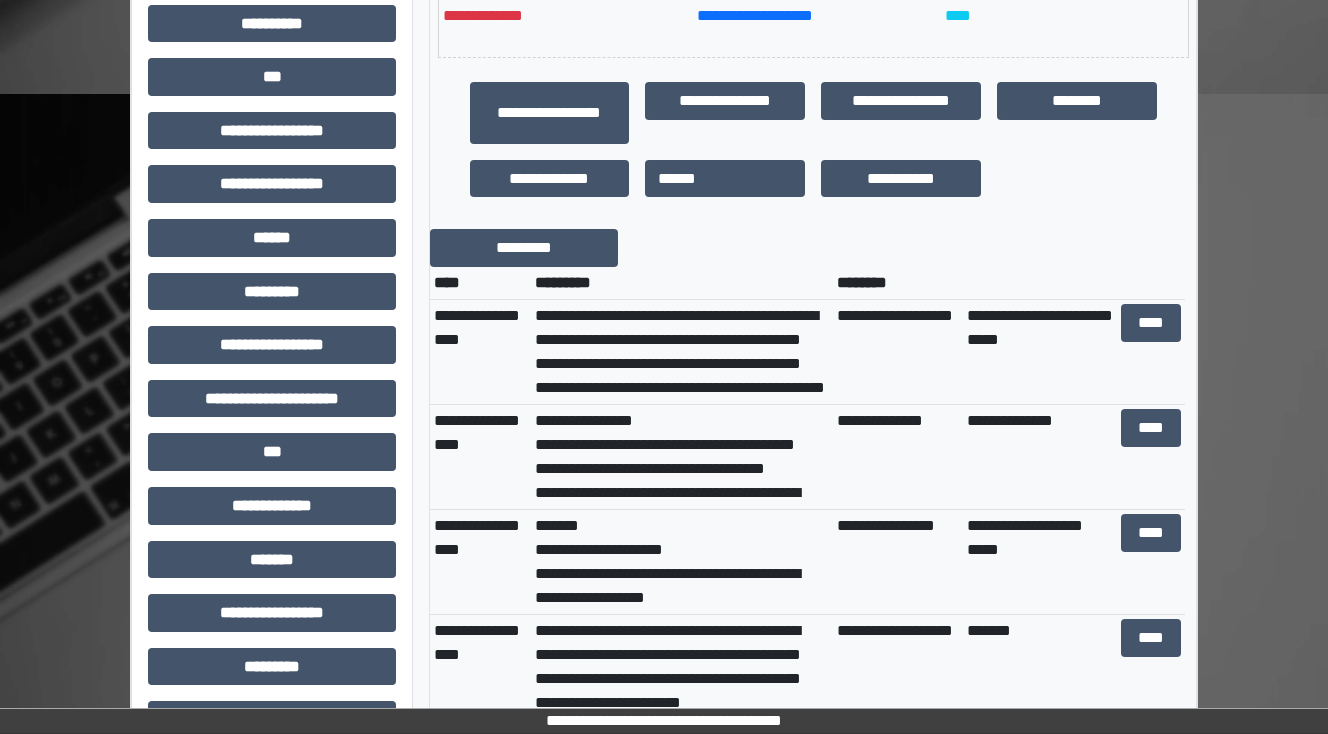 scroll, scrollTop: 720, scrollLeft: 0, axis: vertical 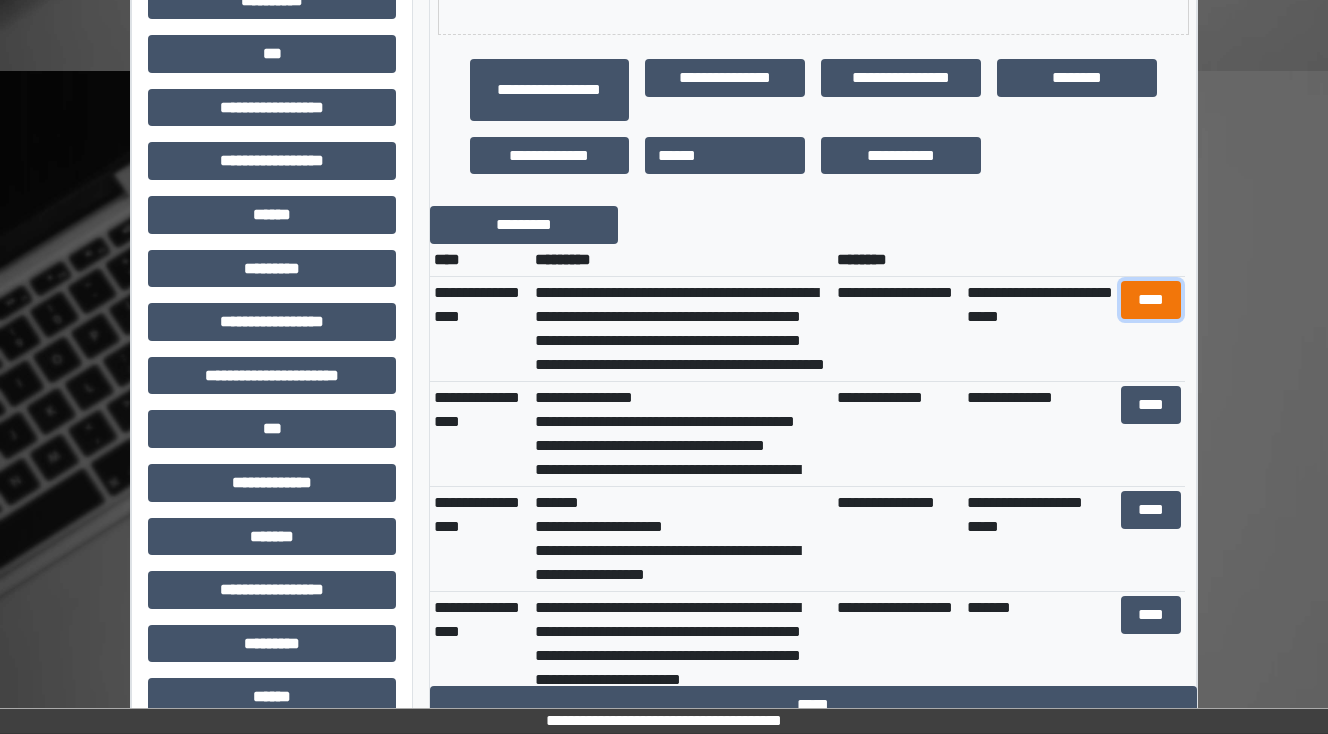drag, startPoint x: 1162, startPoint y: 336, endPoint x: 1174, endPoint y: 334, distance: 12.165525 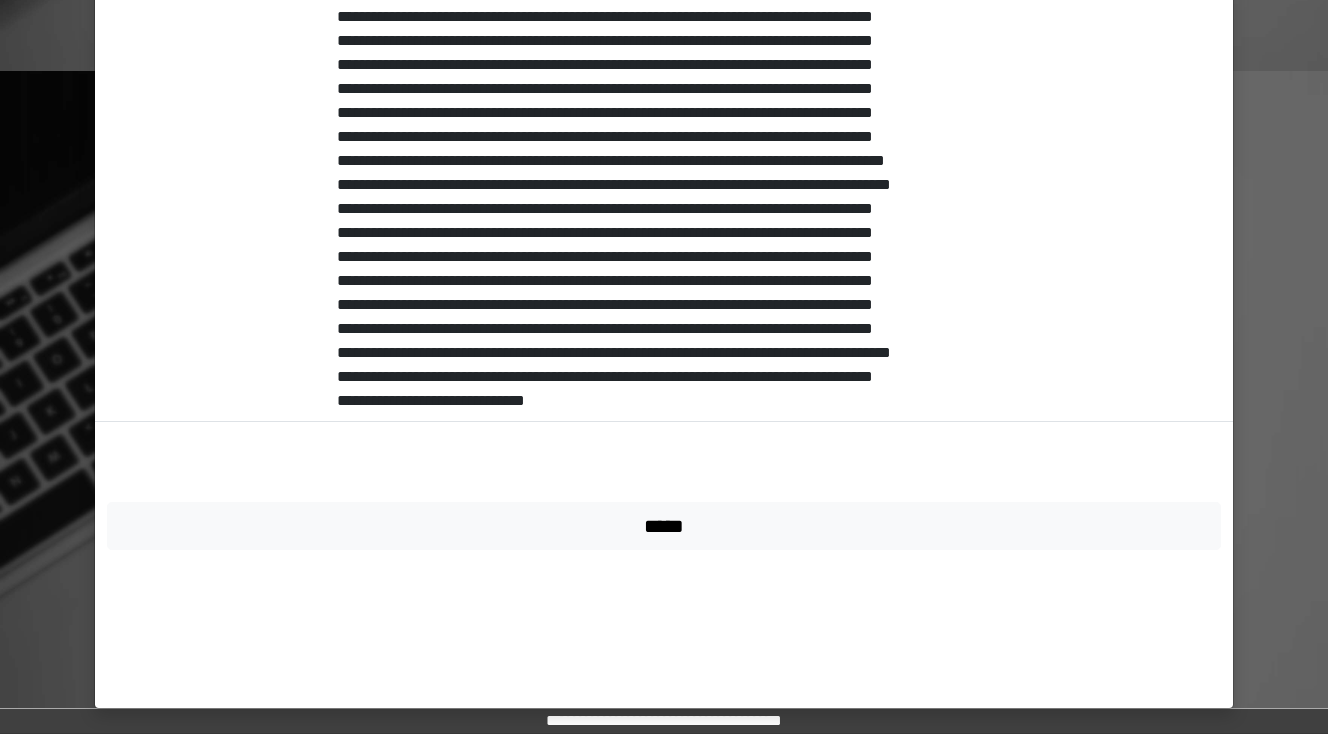 scroll, scrollTop: 651, scrollLeft: 0, axis: vertical 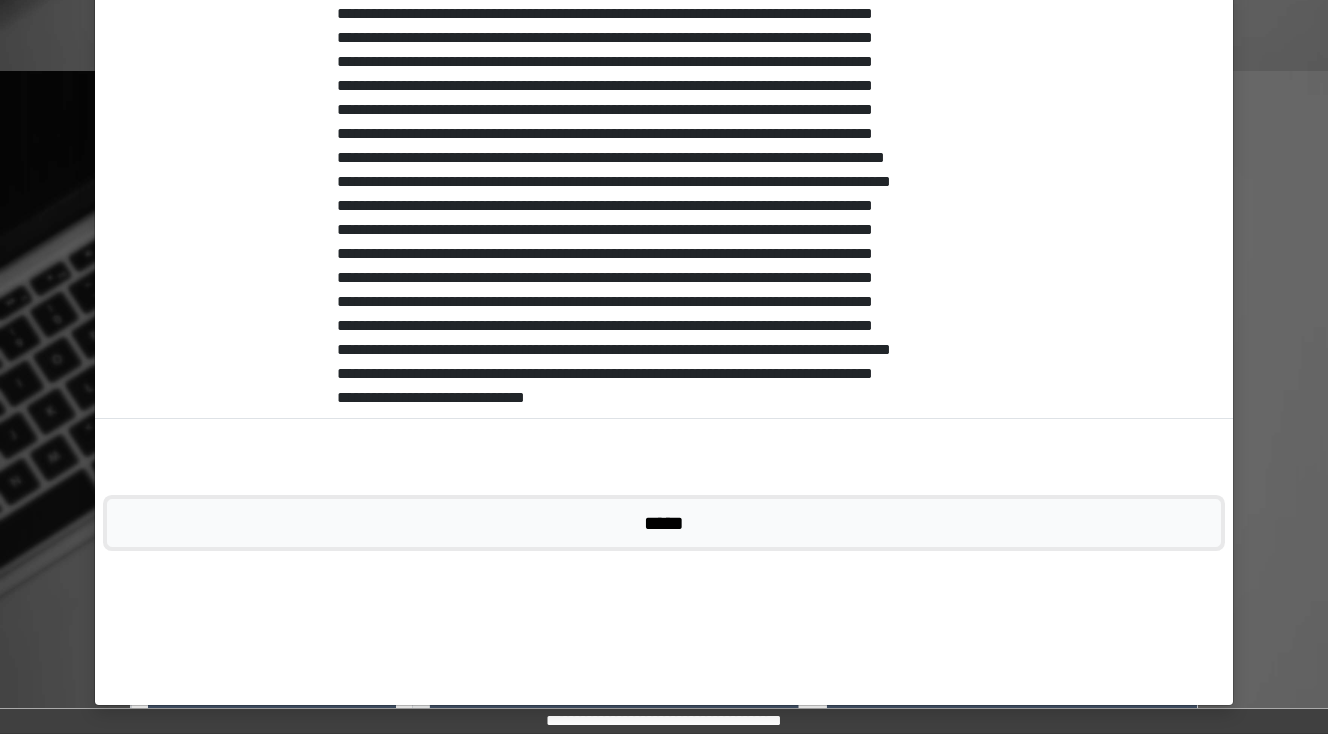 click on "*****" at bounding box center [664, 523] 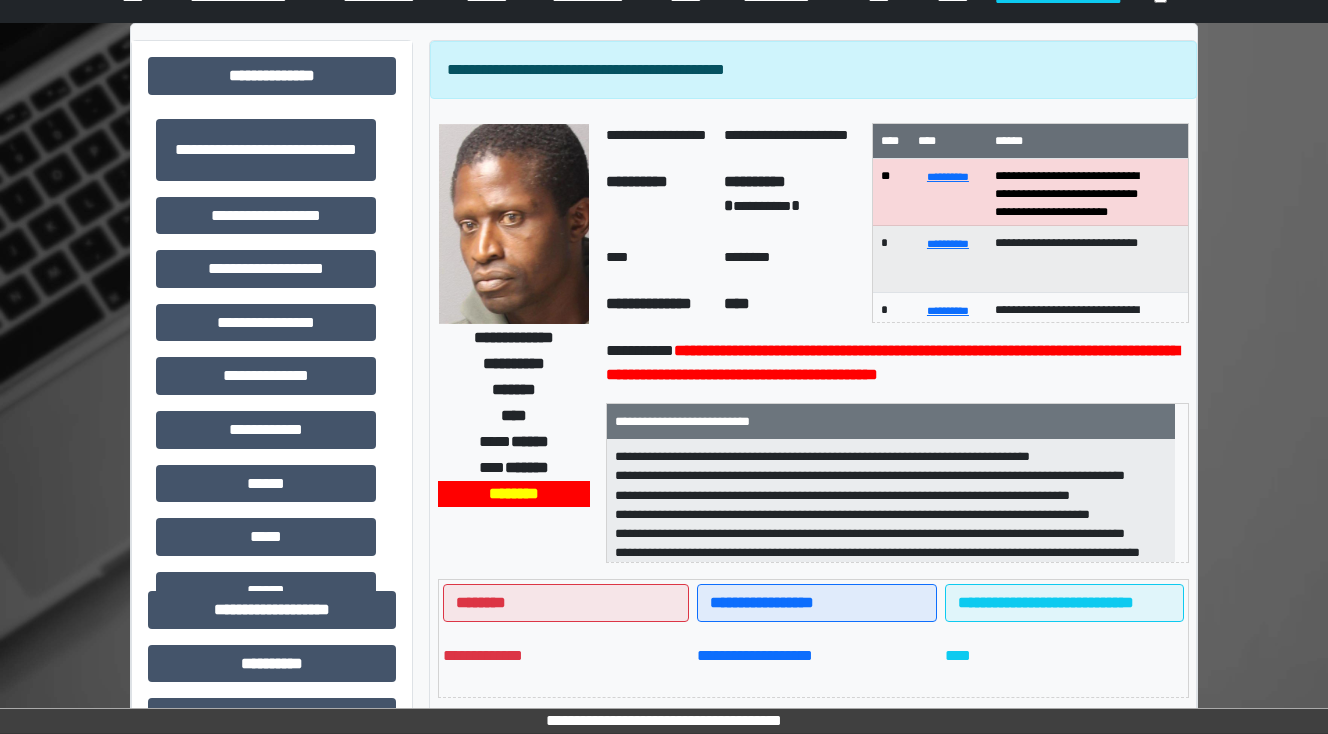 scroll, scrollTop: 0, scrollLeft: 0, axis: both 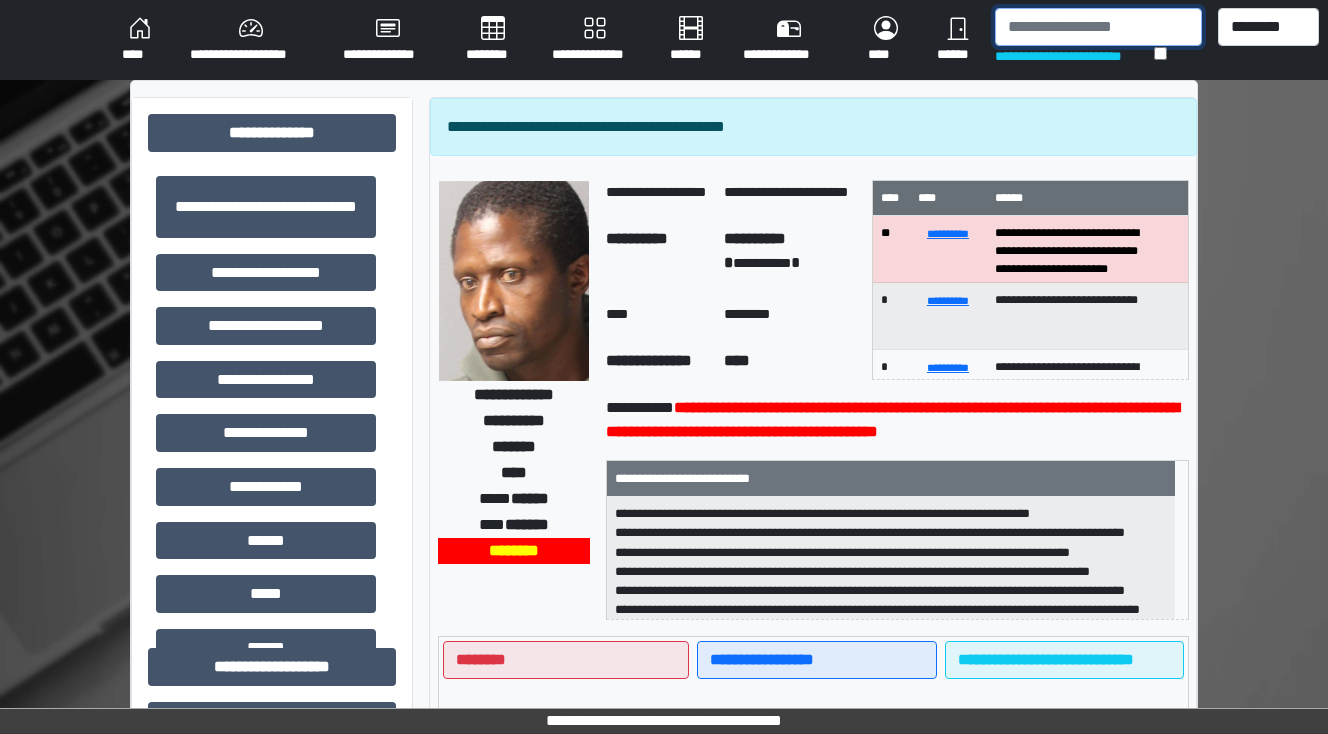 click at bounding box center (1098, 27) 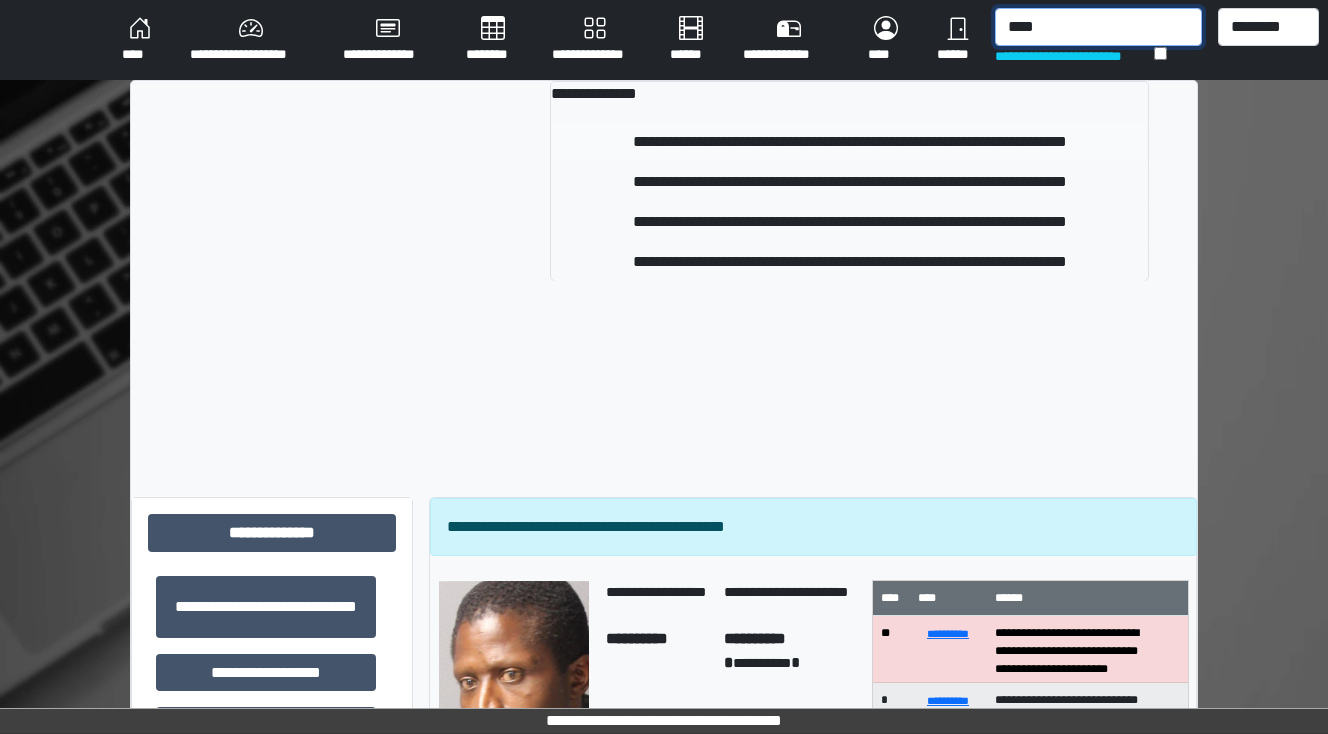 type on "****" 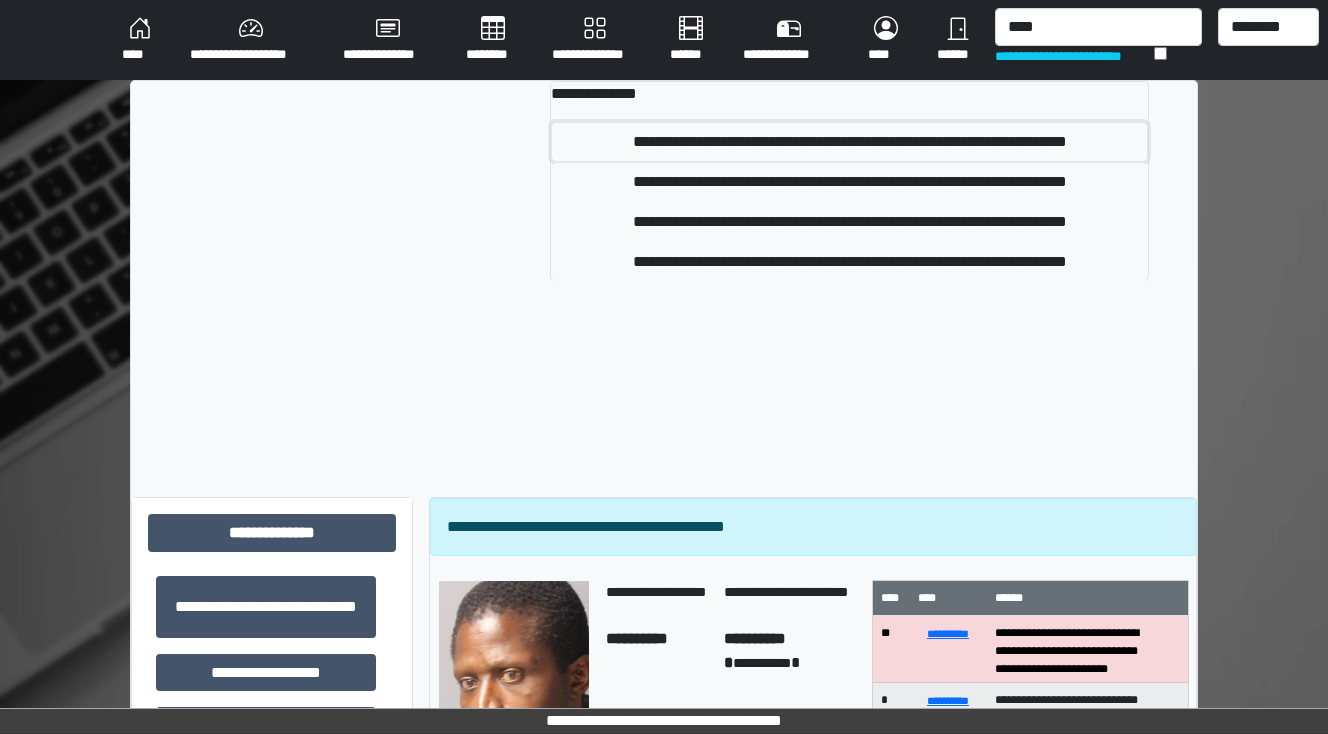 click on "**********" at bounding box center [849, 142] 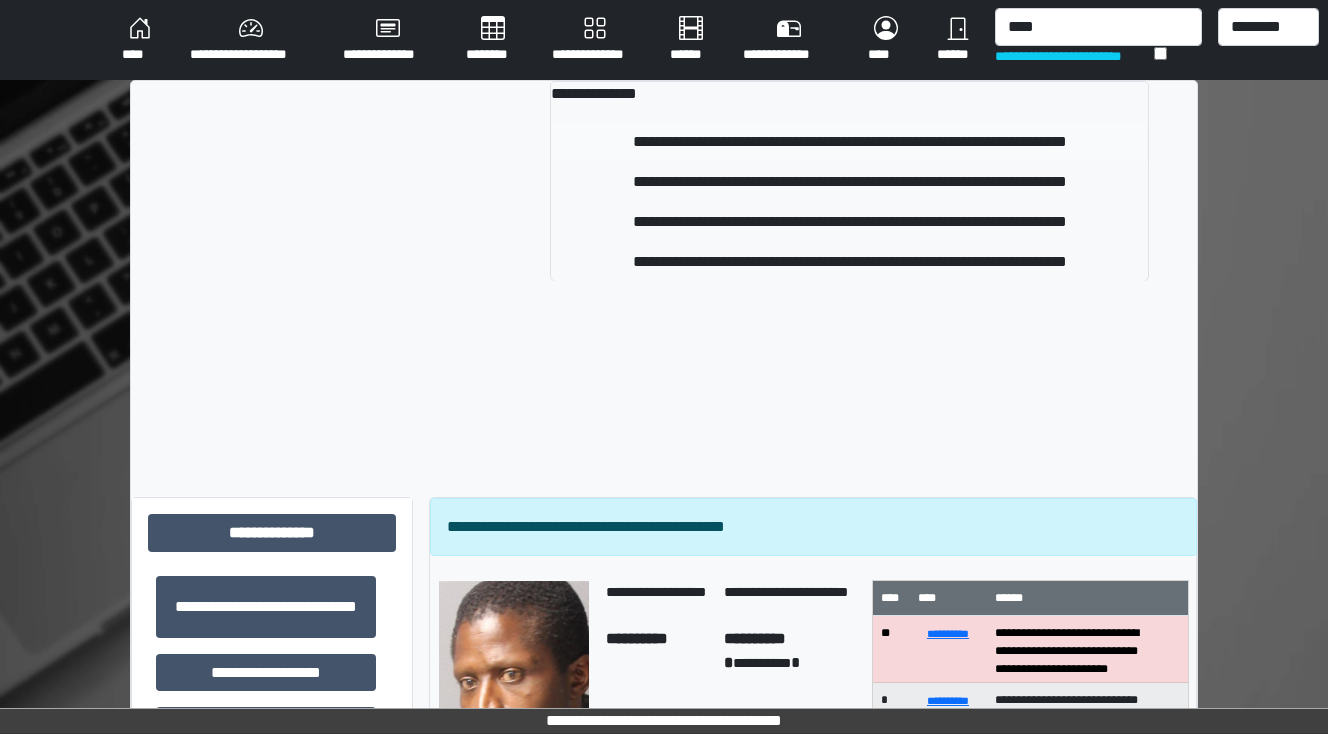type 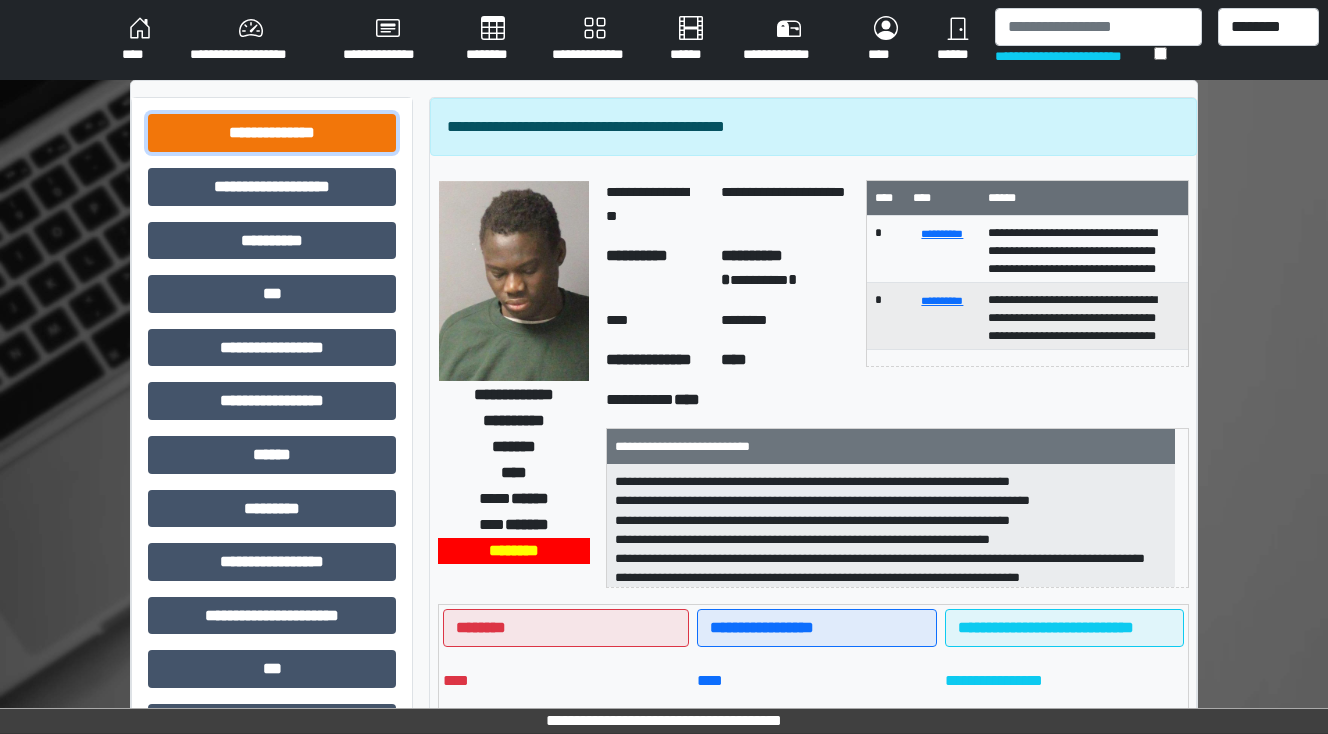 click on "**********" at bounding box center (272, 133) 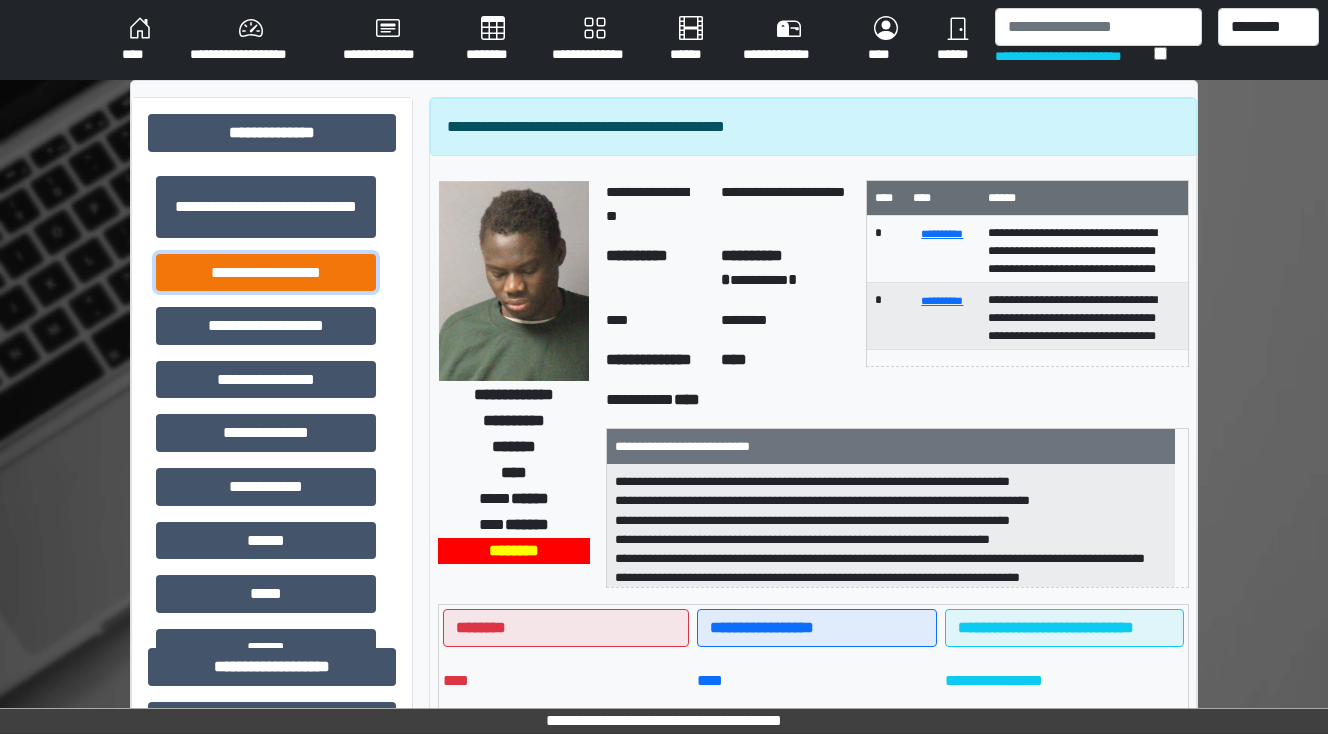 click on "**********" at bounding box center (266, 273) 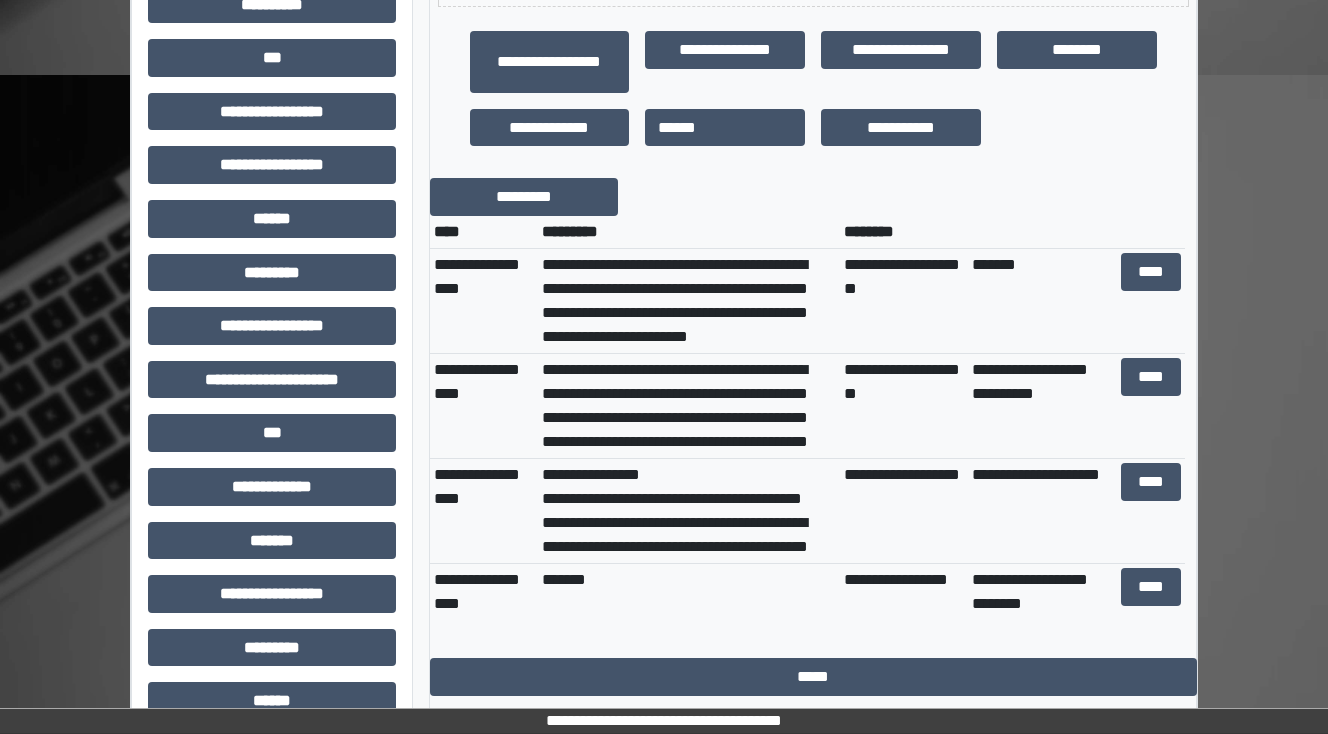 scroll, scrollTop: 720, scrollLeft: 0, axis: vertical 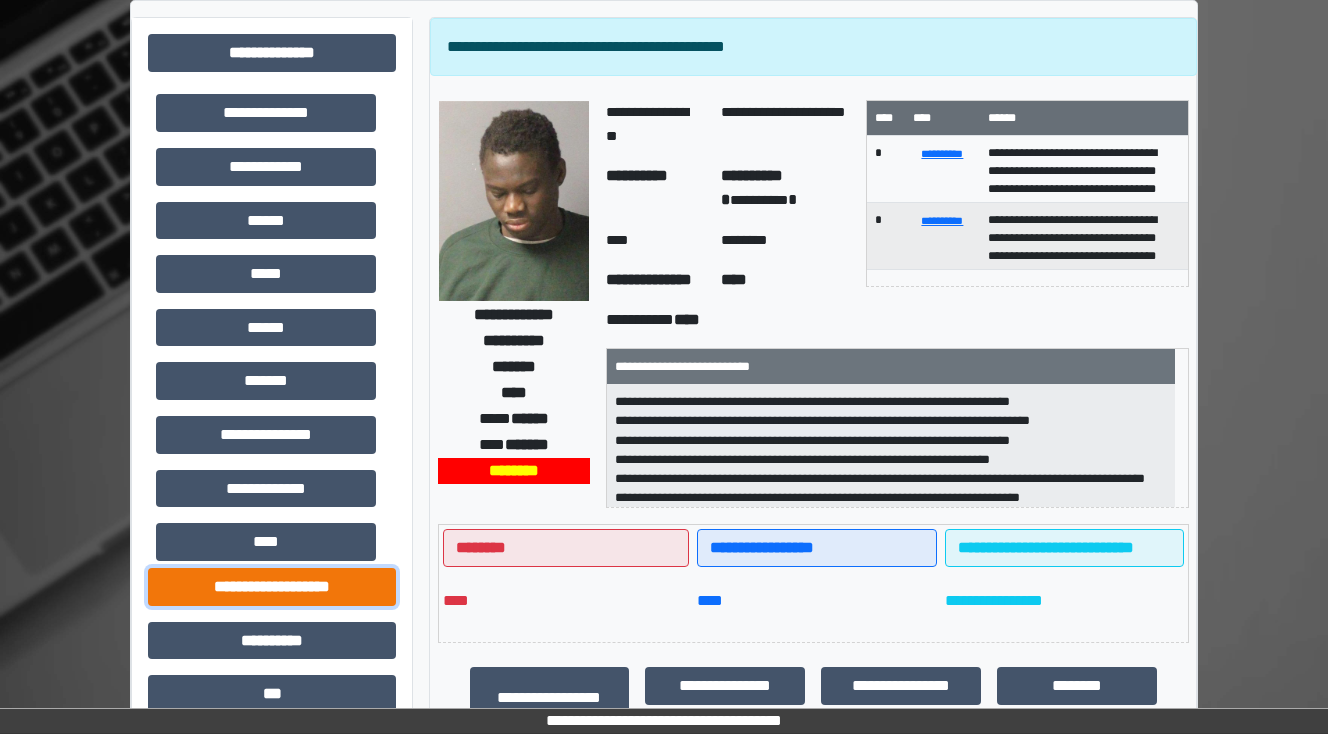 click on "**********" at bounding box center (272, 587) 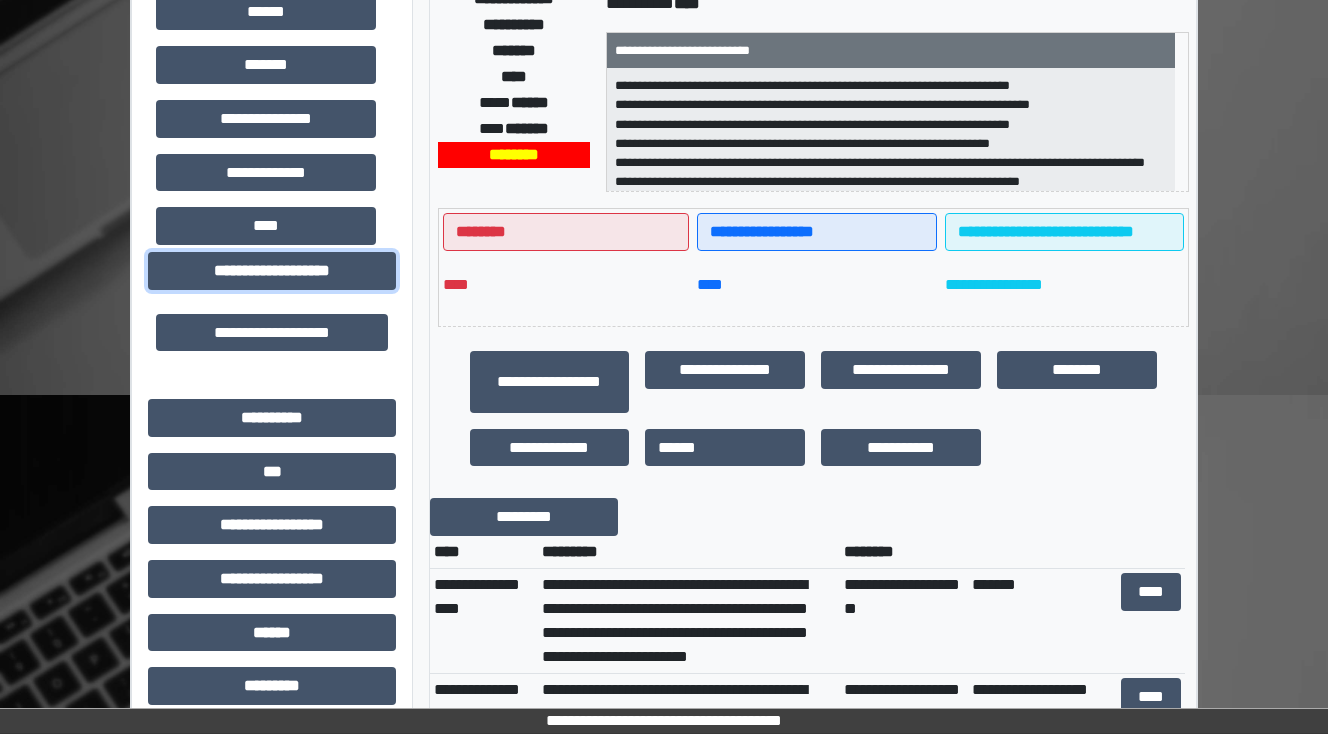 scroll, scrollTop: 400, scrollLeft: 0, axis: vertical 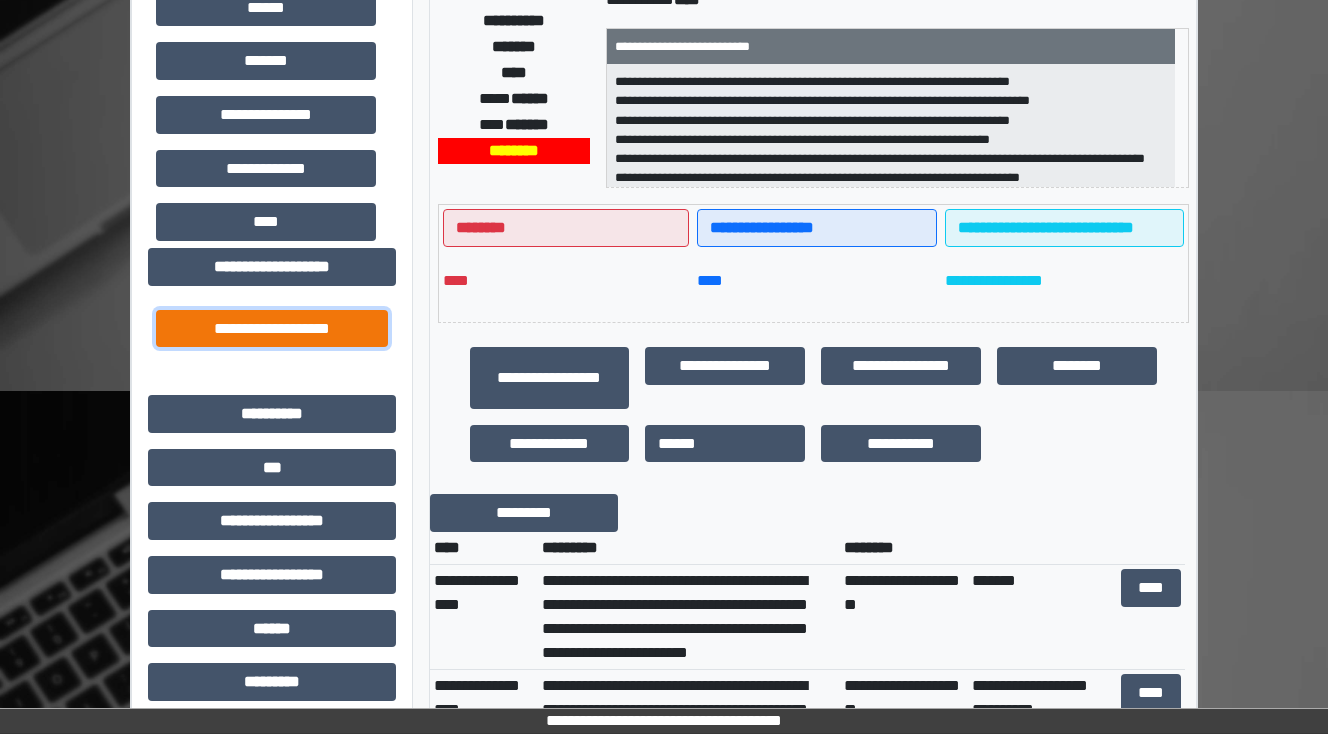 click on "**********" at bounding box center [272, 329] 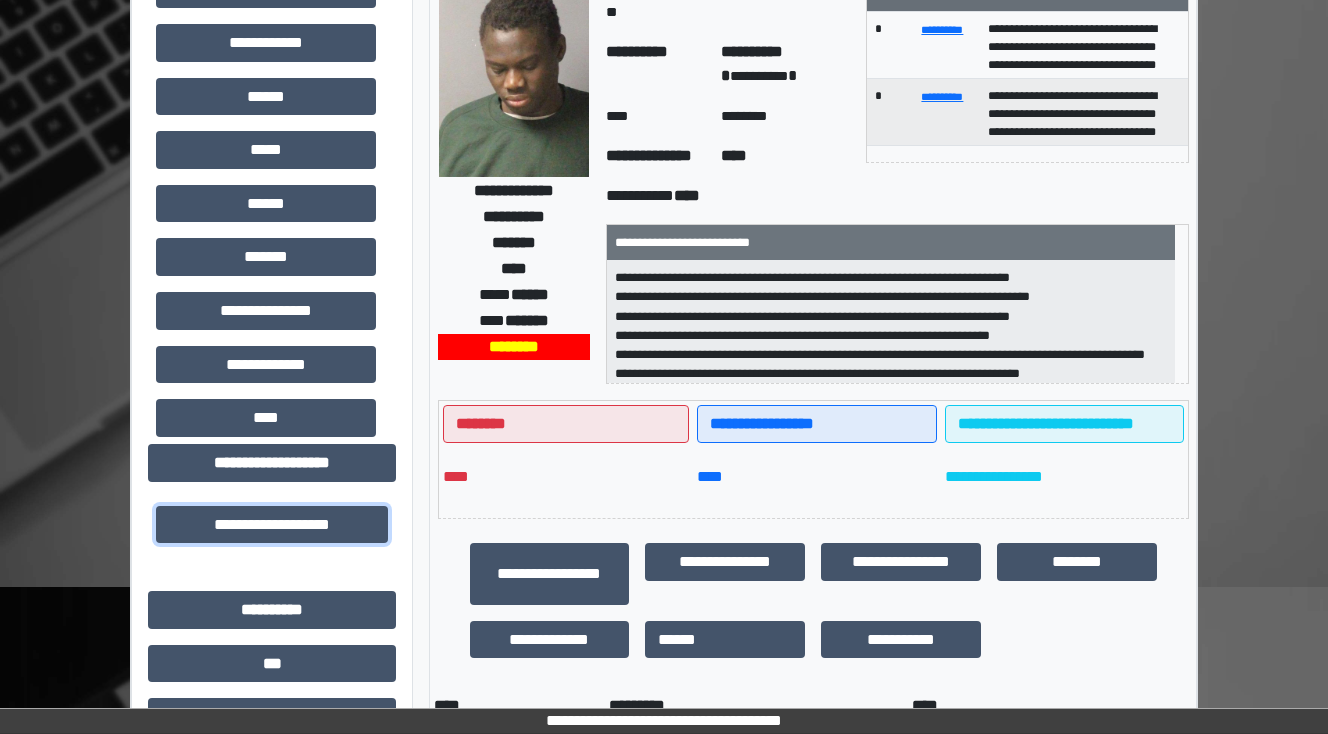 scroll, scrollTop: 80, scrollLeft: 0, axis: vertical 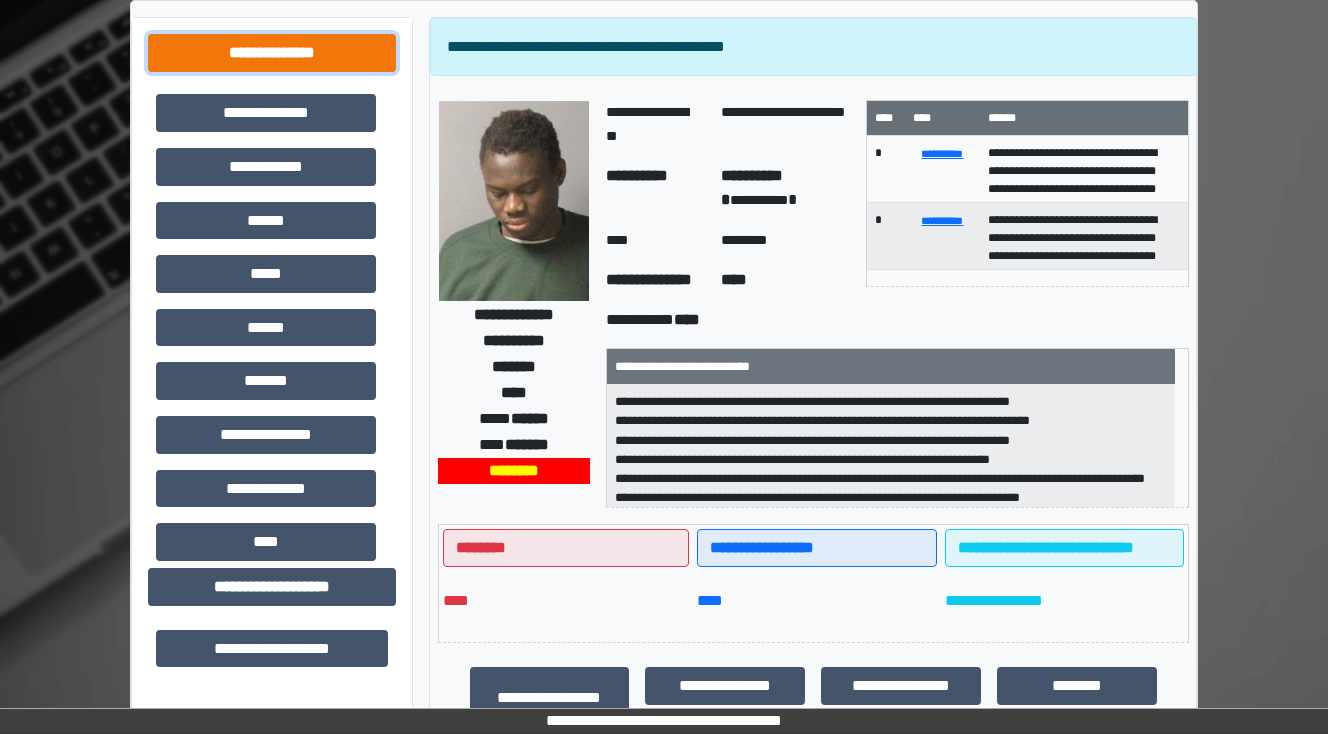 click on "**********" at bounding box center (272, 53) 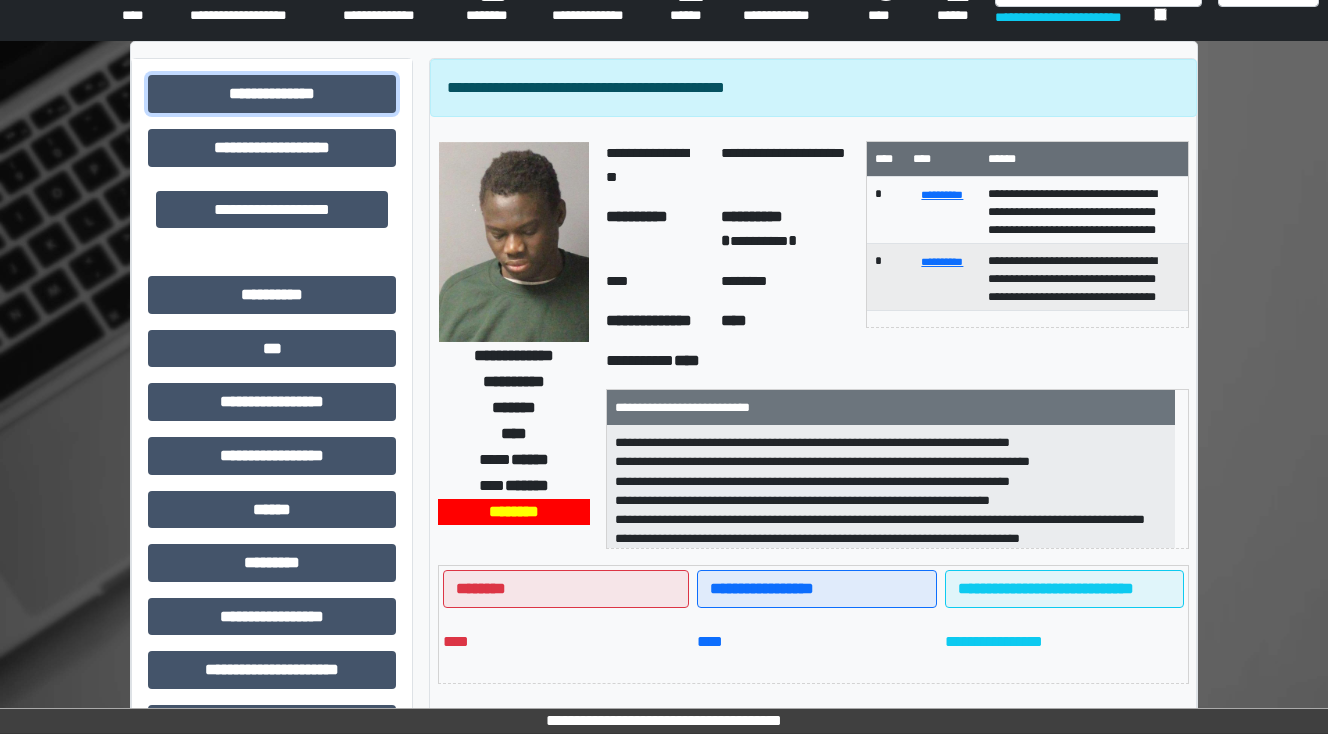 scroll, scrollTop: 0, scrollLeft: 0, axis: both 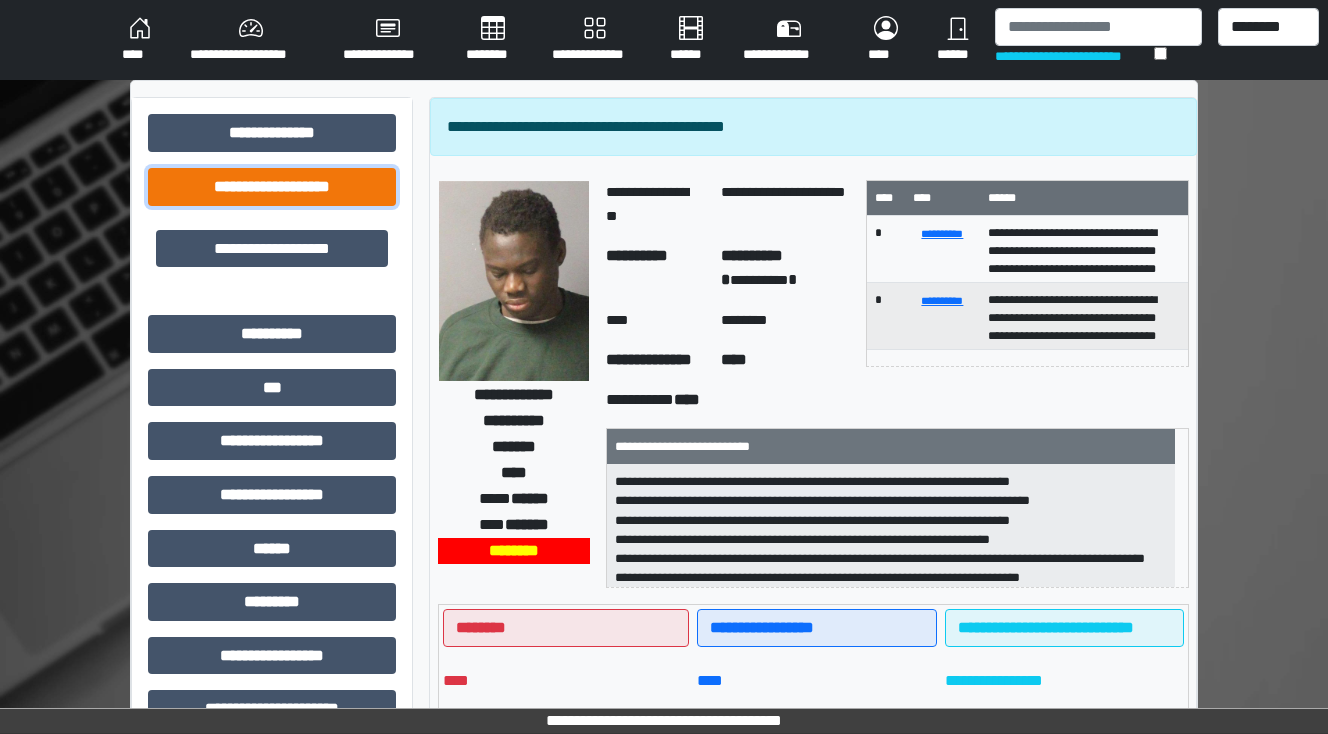 click on "**********" at bounding box center [272, 187] 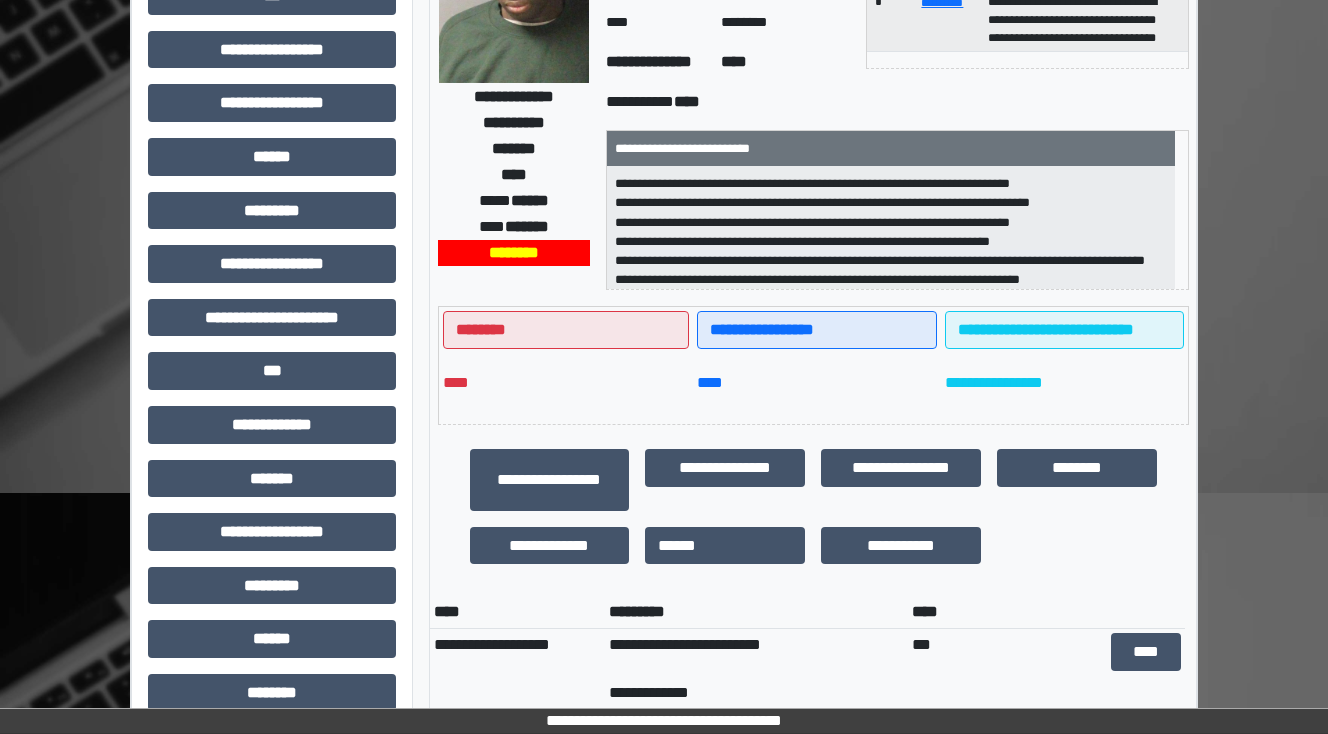 scroll, scrollTop: 320, scrollLeft: 0, axis: vertical 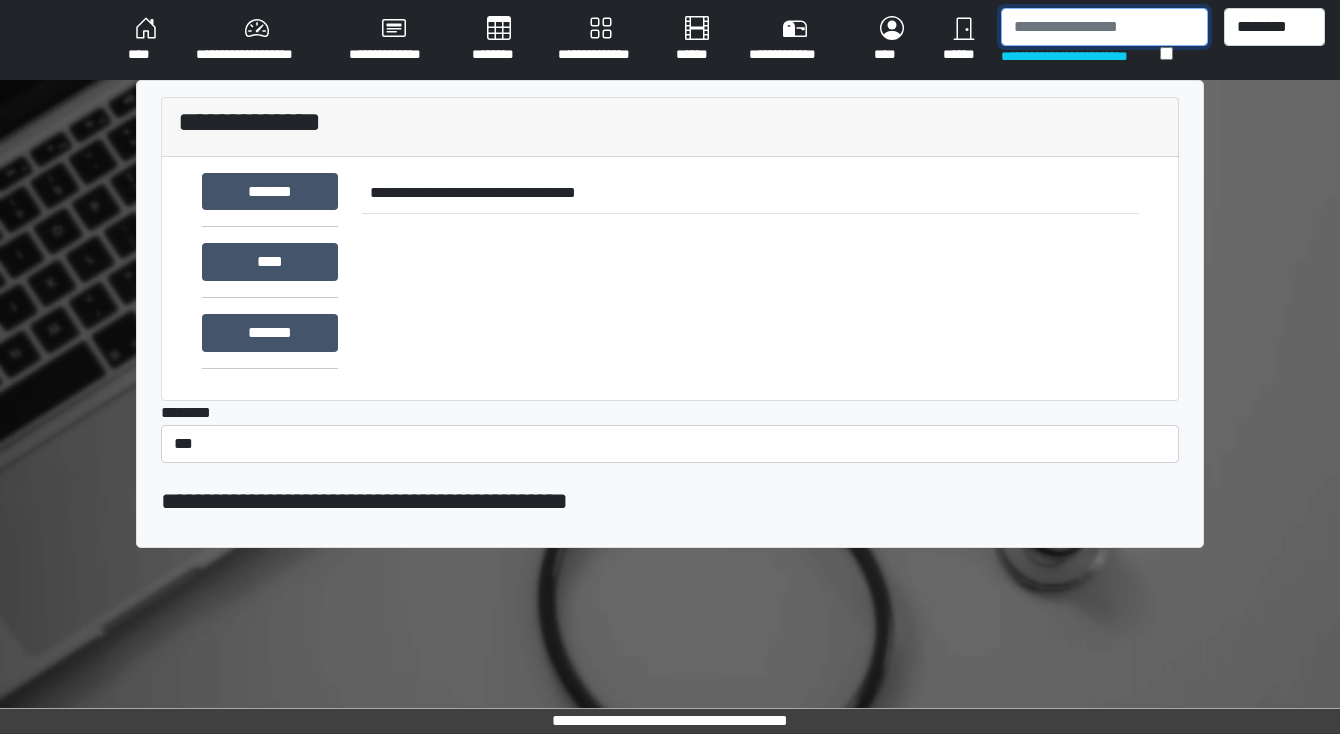 click at bounding box center [1104, 27] 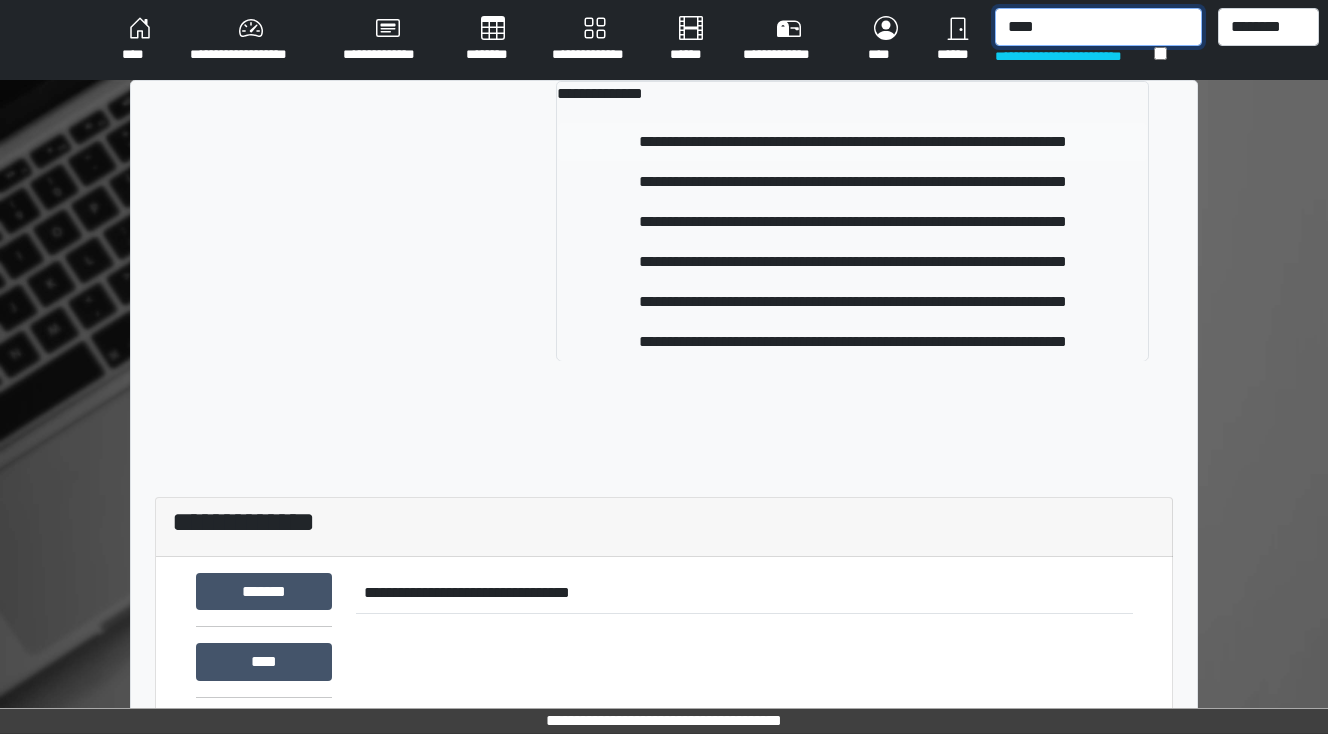 type on "****" 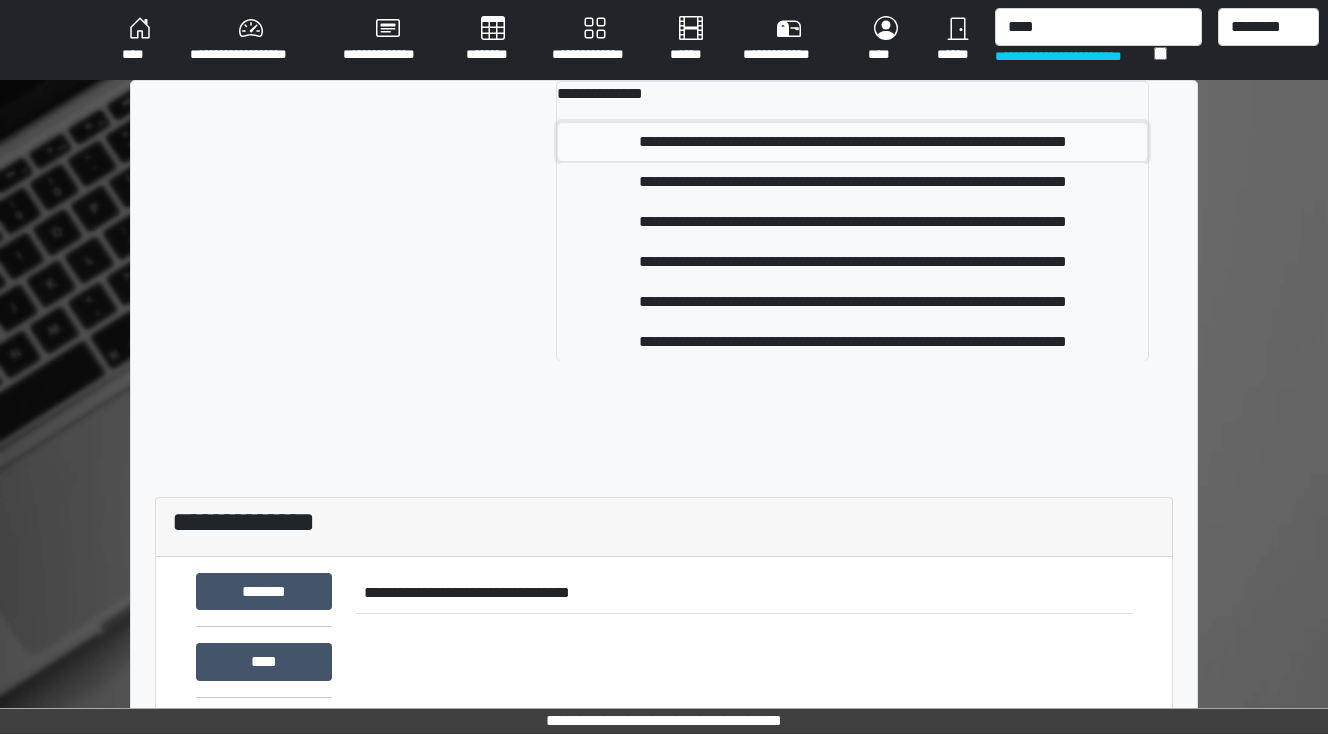click on "**********" at bounding box center (853, 142) 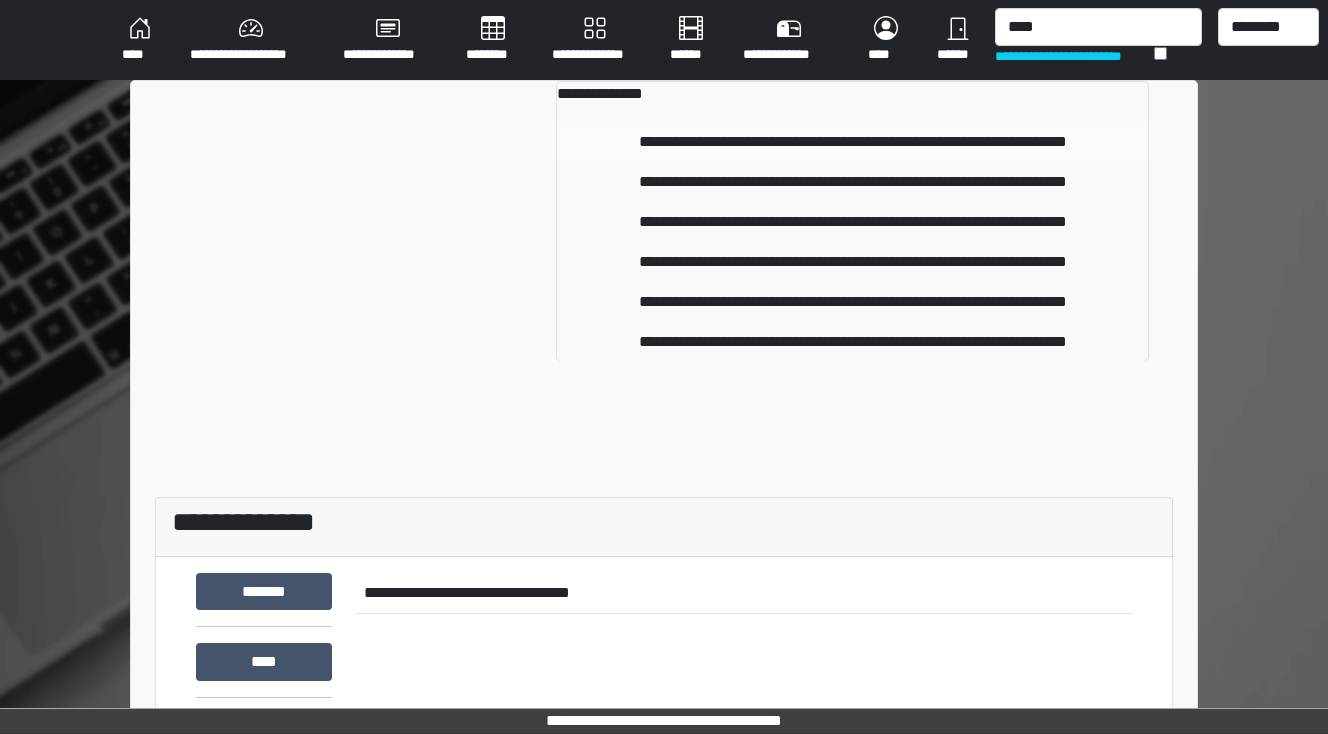 type 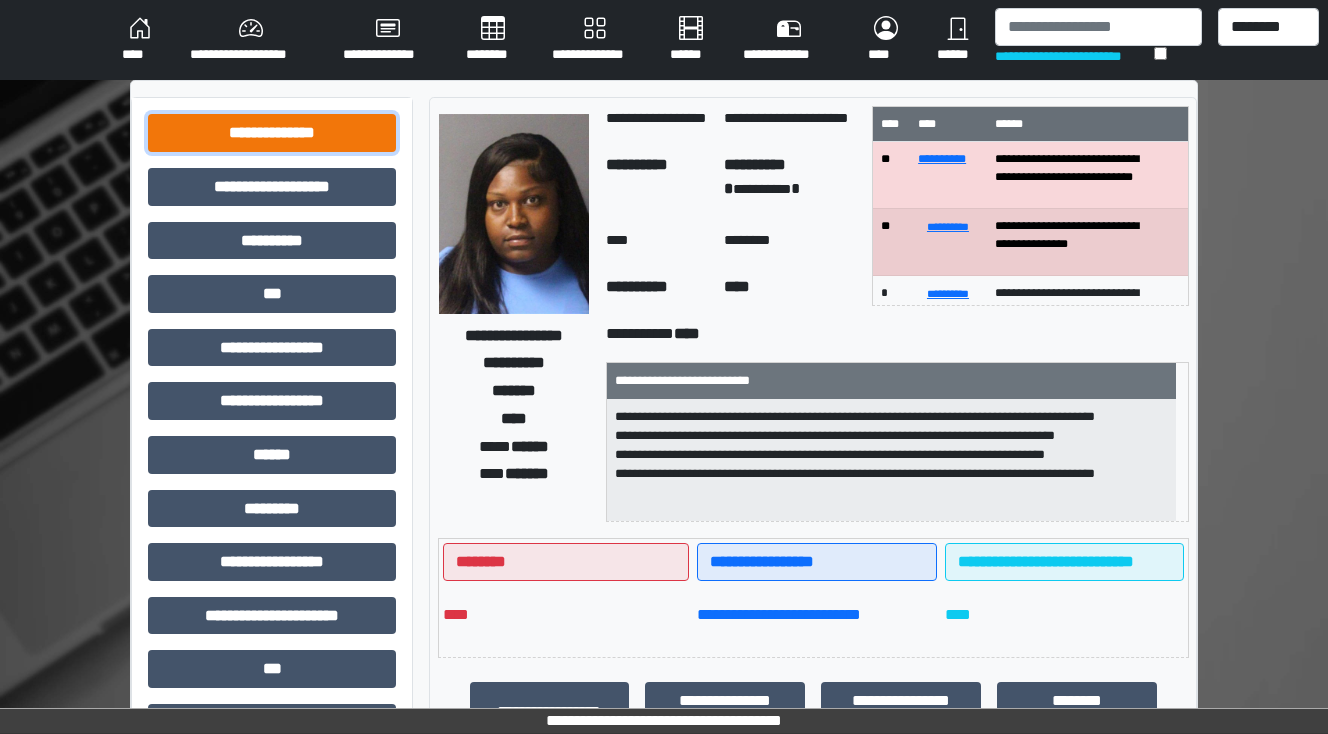 click on "**********" at bounding box center [272, 133] 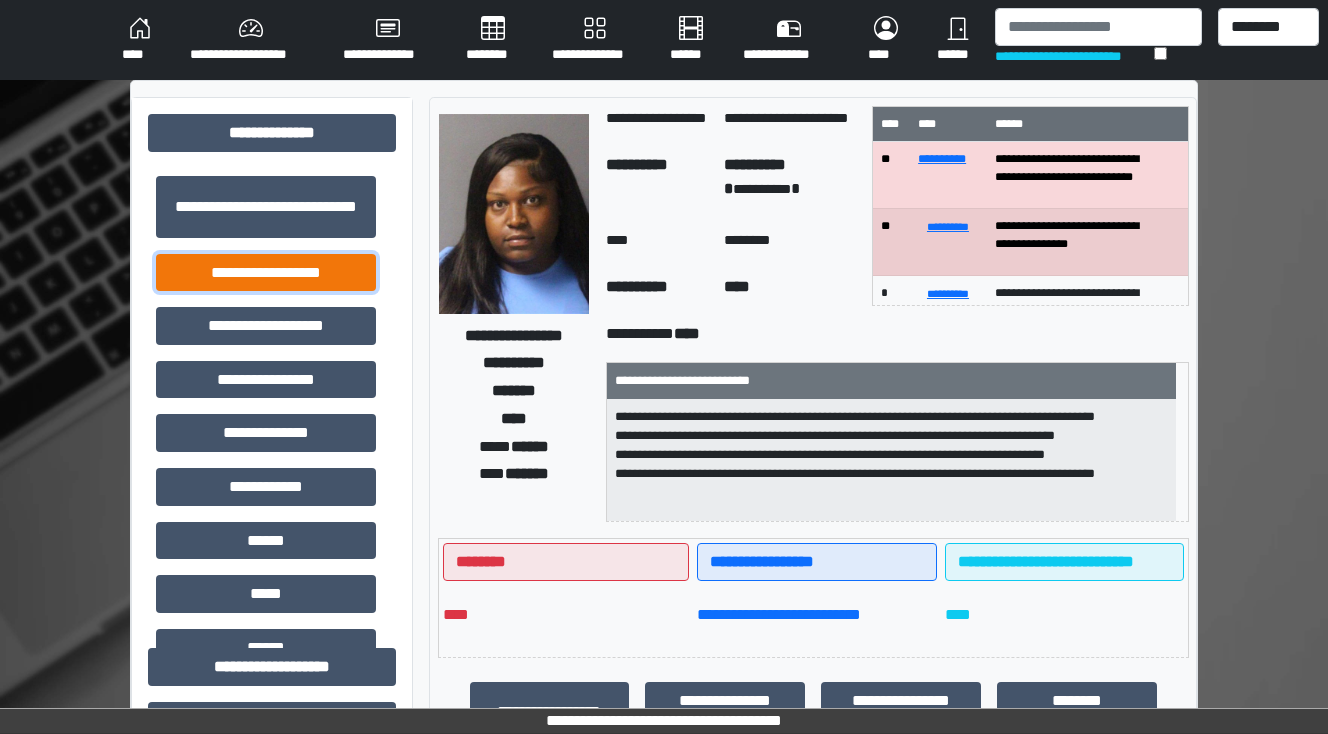 click on "**********" at bounding box center (266, 273) 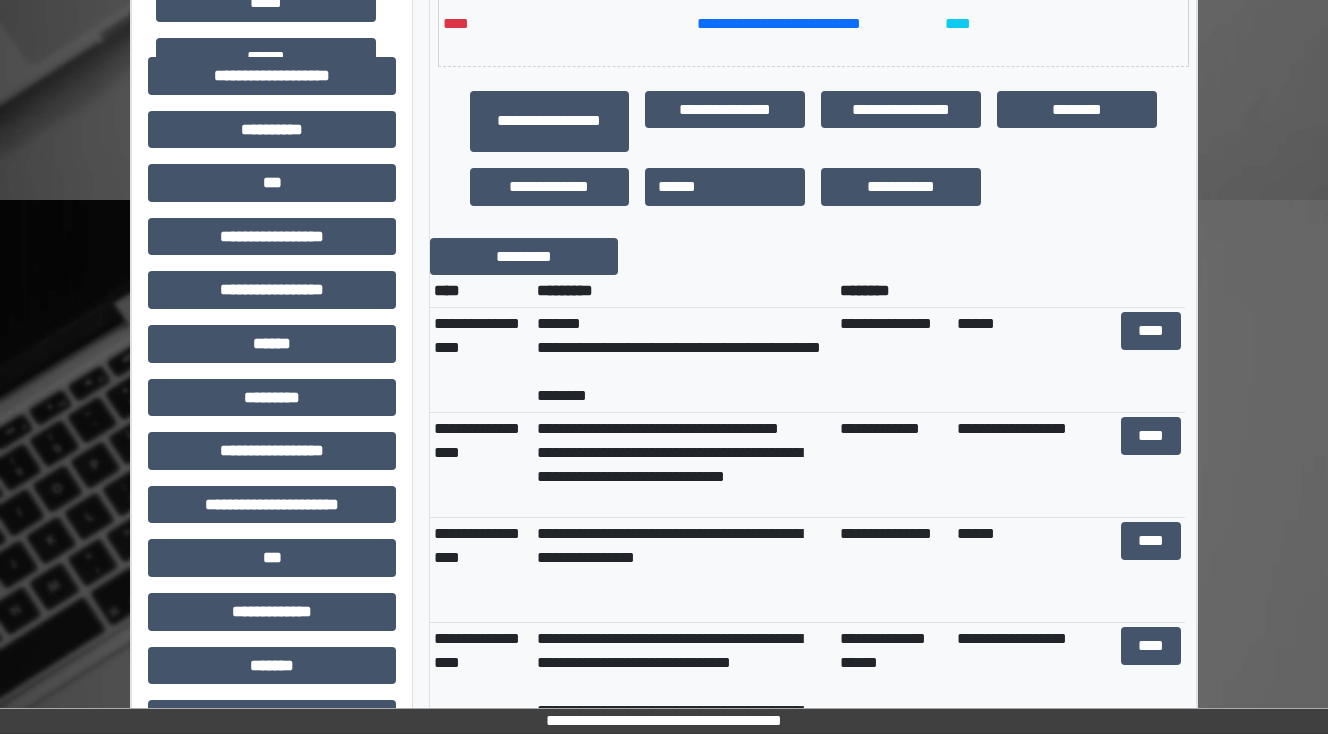 scroll, scrollTop: 560, scrollLeft: 0, axis: vertical 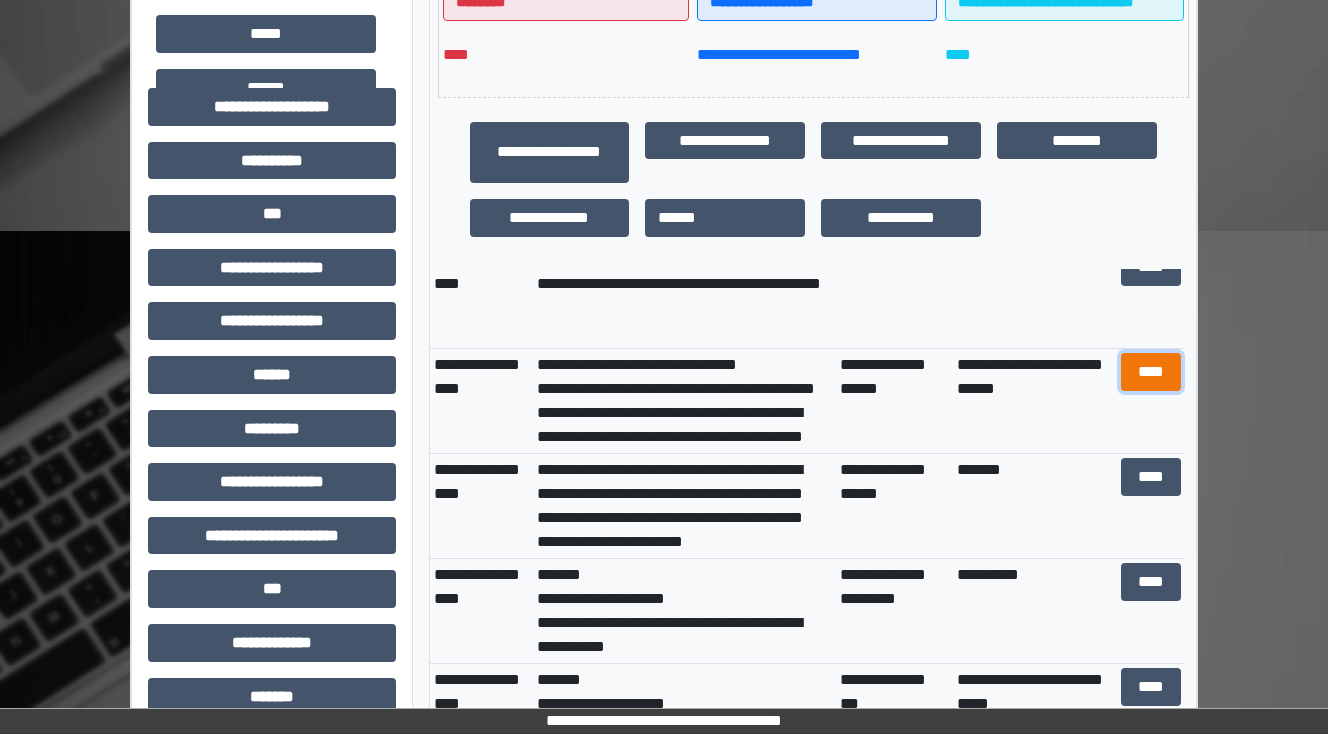 click on "****" at bounding box center (1150, 372) 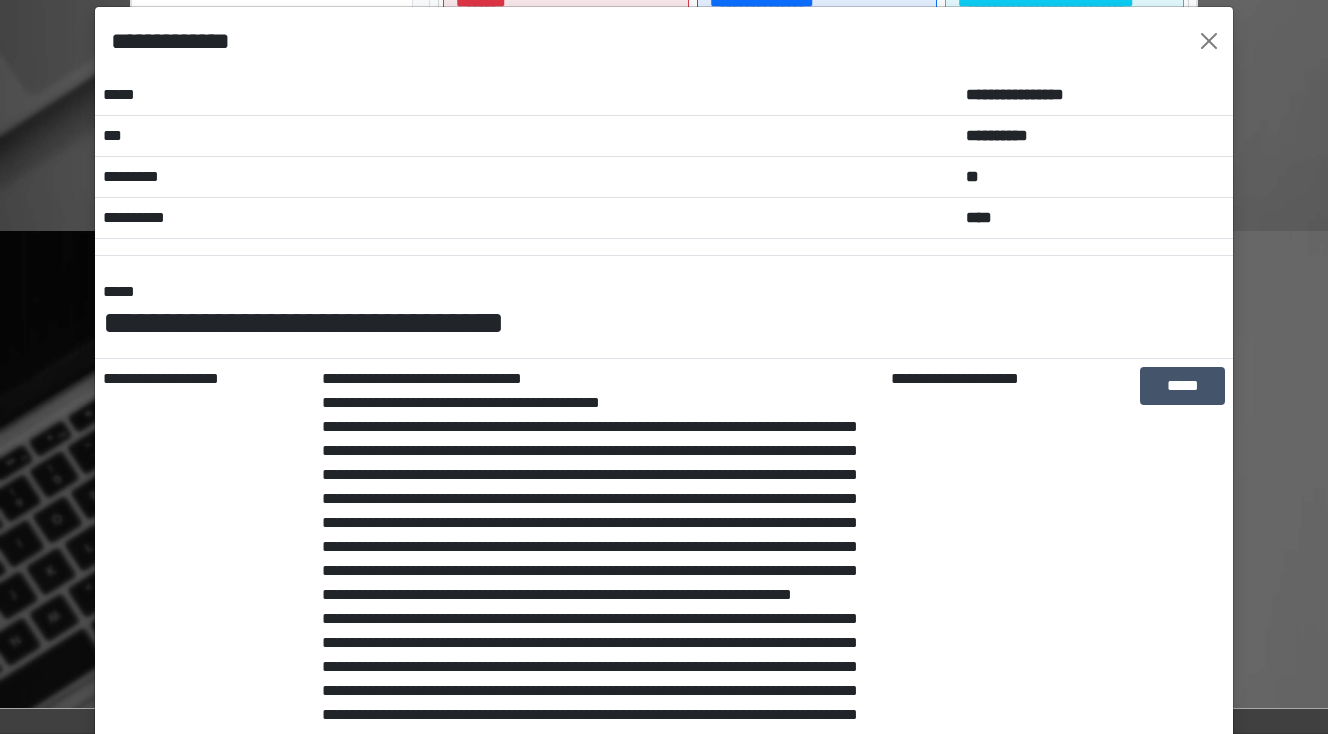 scroll, scrollTop: 0, scrollLeft: 0, axis: both 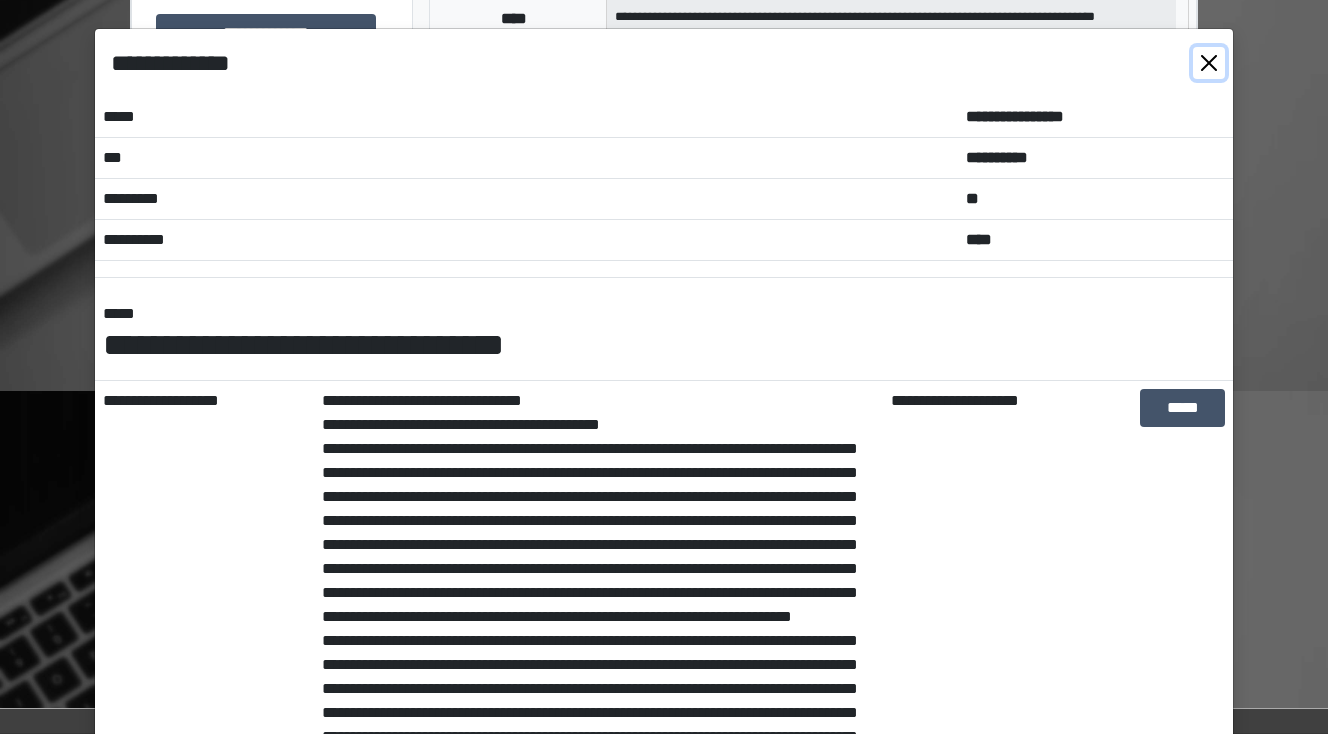 click at bounding box center [1209, 63] 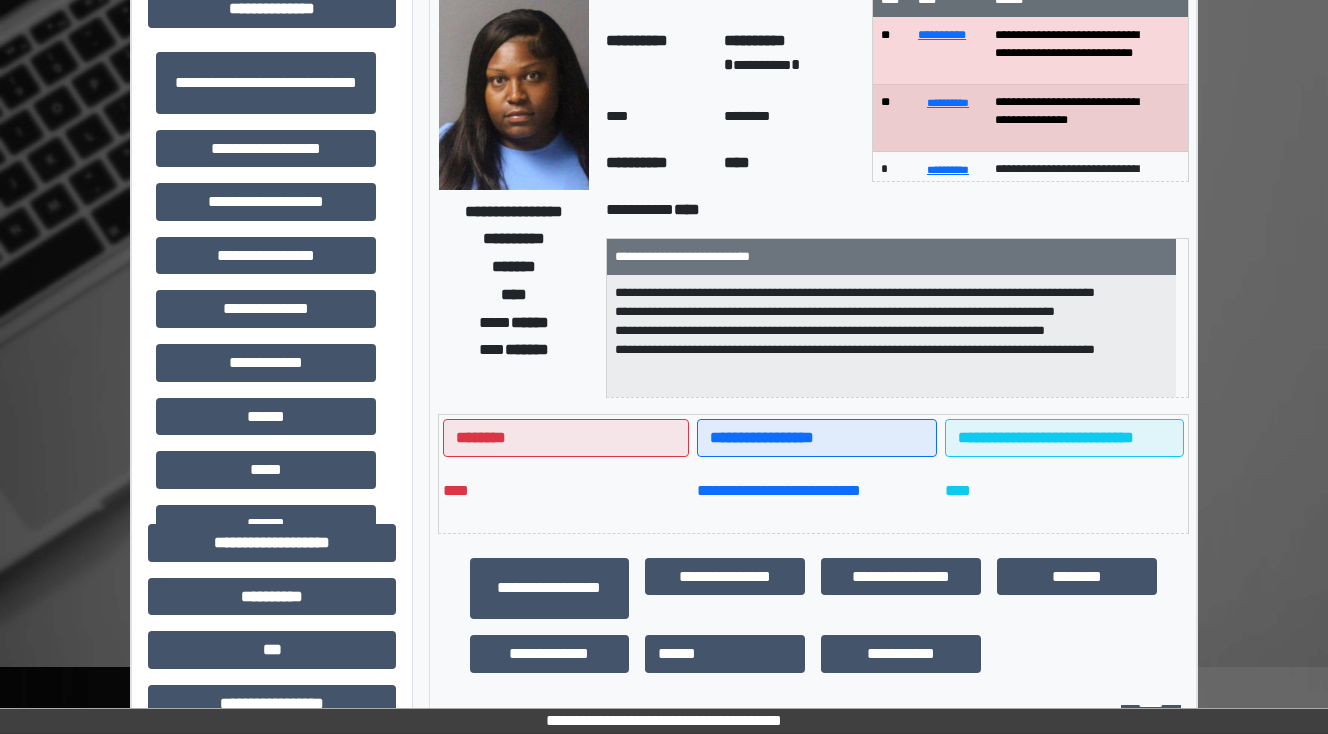 scroll, scrollTop: 0, scrollLeft: 0, axis: both 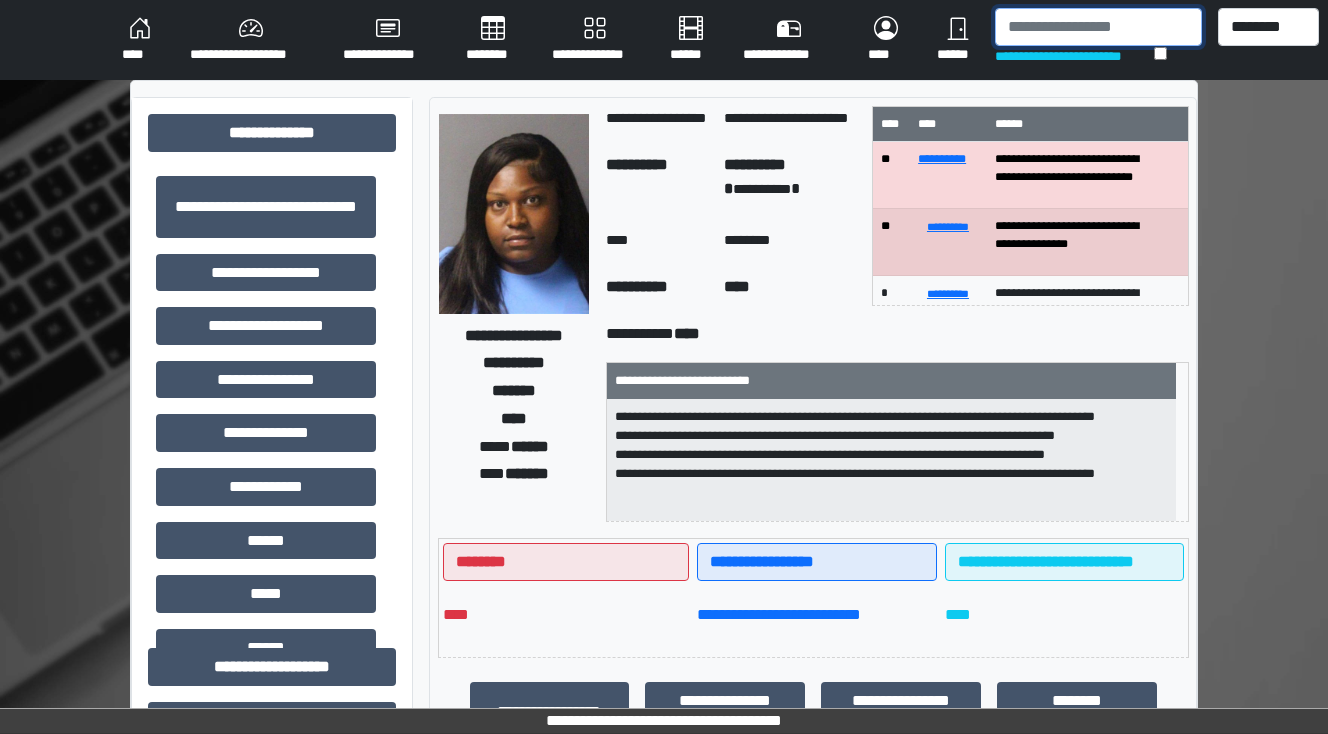 click at bounding box center (1098, 27) 